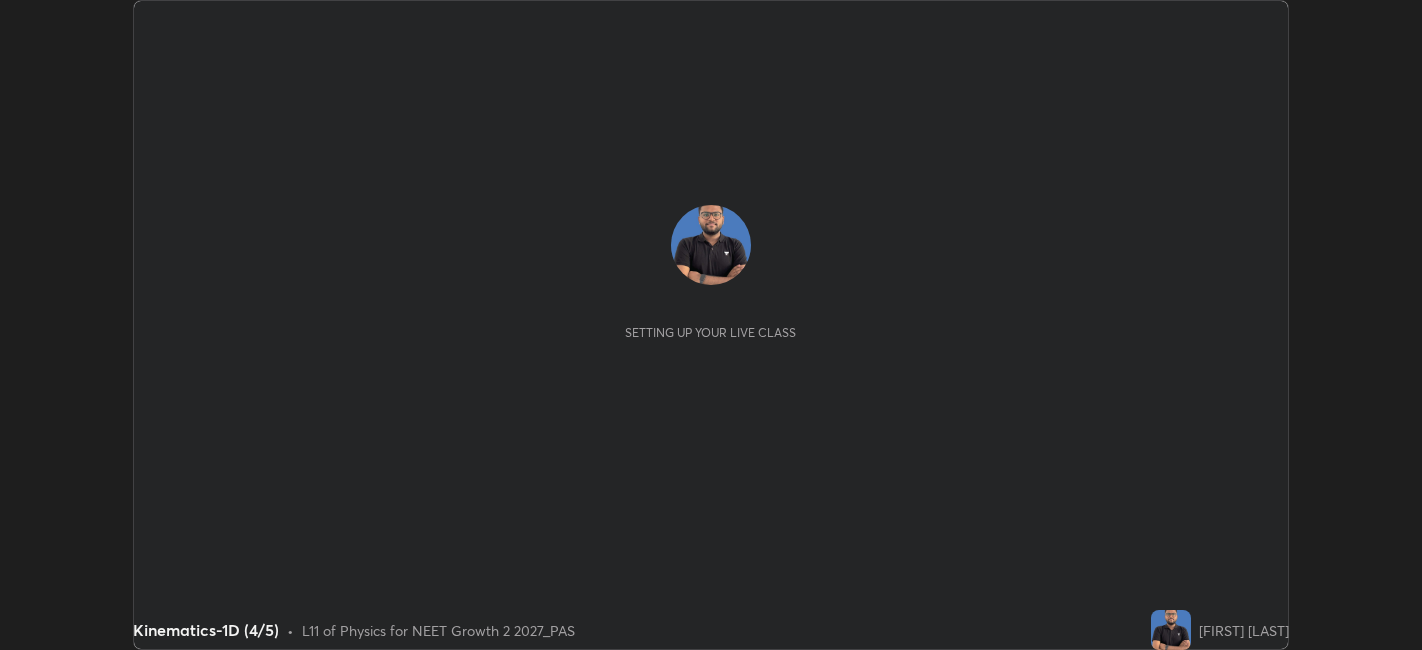 scroll, scrollTop: 0, scrollLeft: 0, axis: both 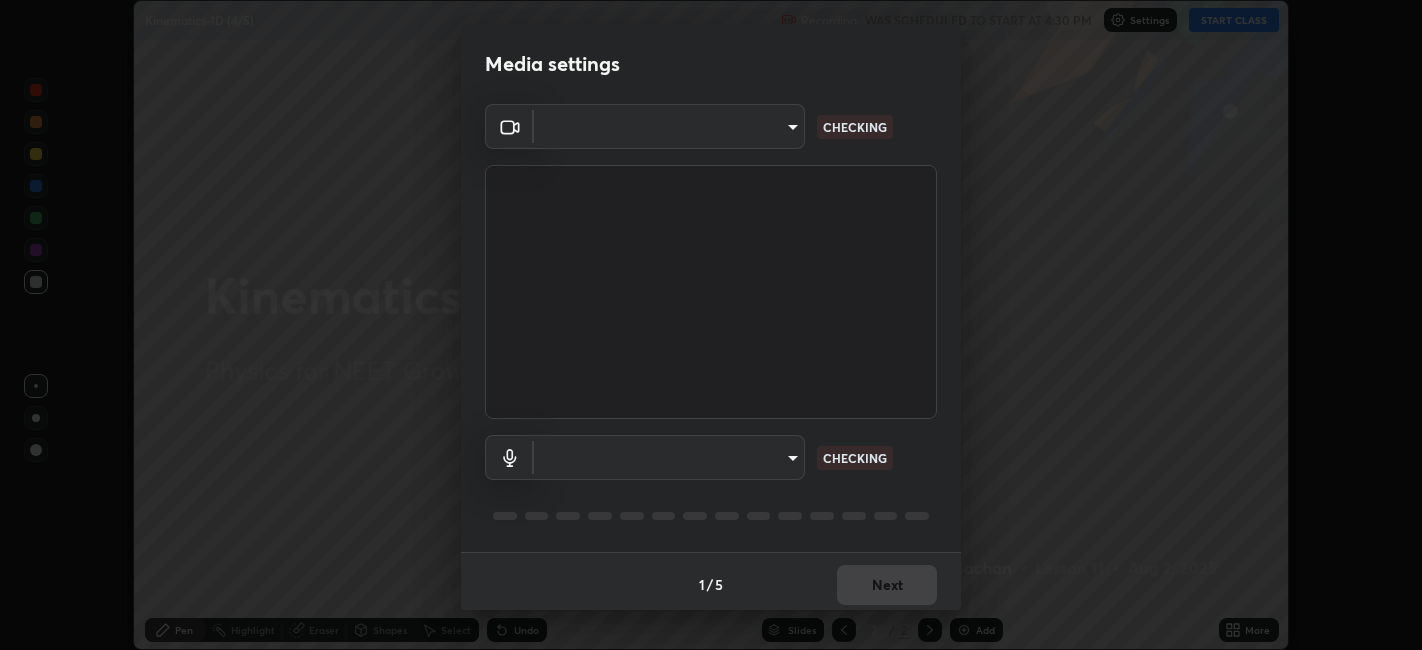 type on "[HASH]" 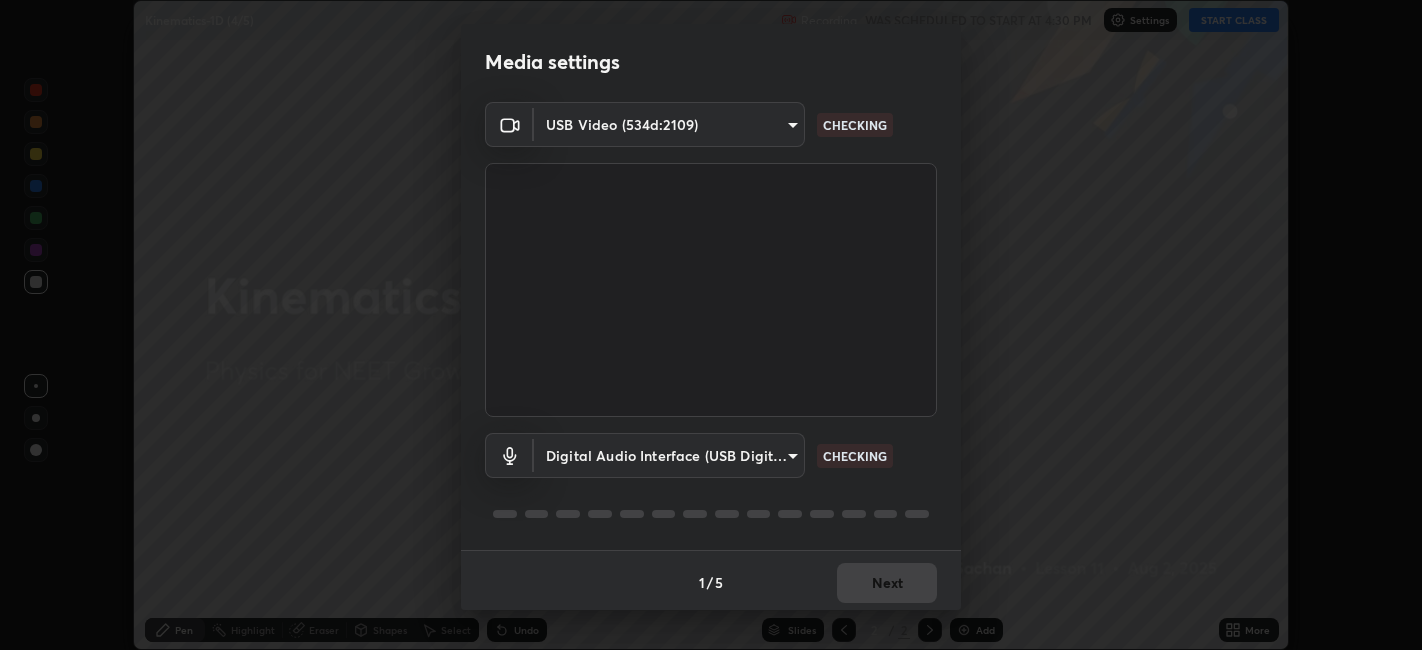 scroll, scrollTop: 5, scrollLeft: 0, axis: vertical 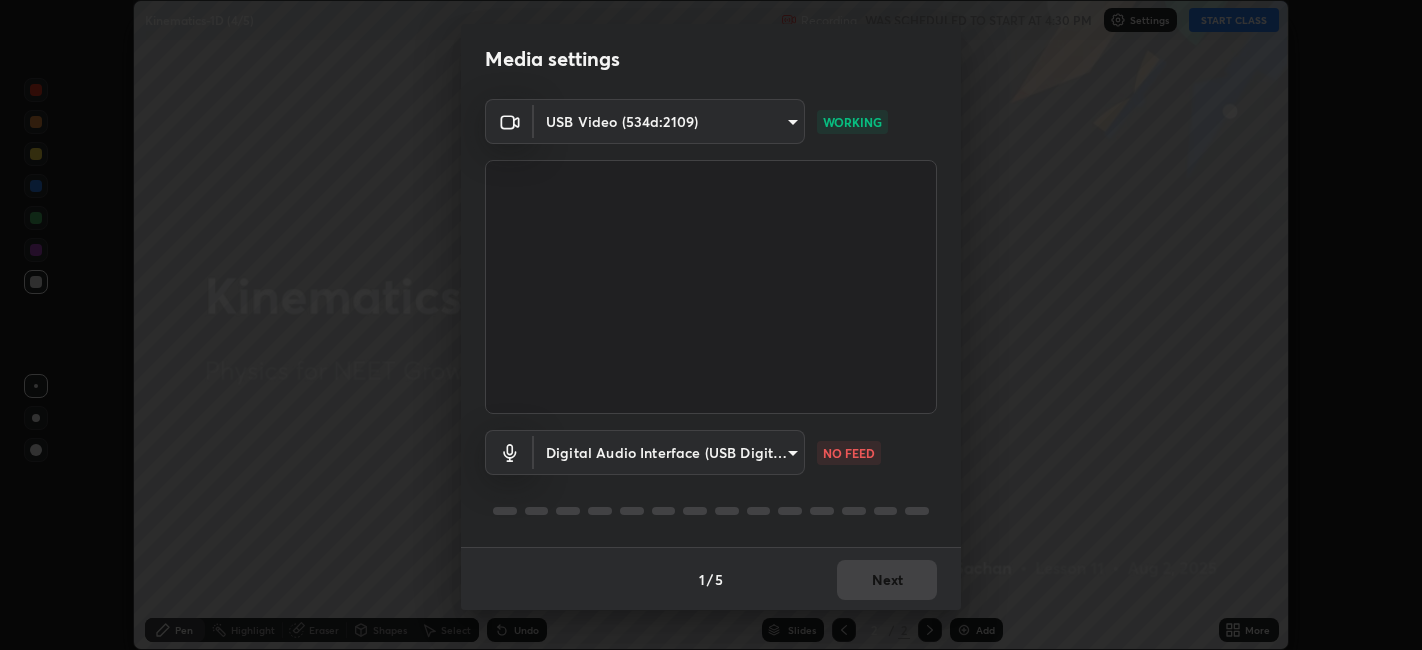 click on "Erase all Kinematics-1D (4/5) Recording WAS SCHEDULED TO START AT  4:30 PM Settings START CLASS Setting up your live class Kinematics-1D (4/5) • L11 of Physics for NEET Growth 2 2027_PAS [FIRST] [LAST] Pen Highlight Eraser Shapes Select Undo Slides 2 / 2 Add More No doubts shared Encourage your learners to ask a doubt for better clarity Report an issue Reason for reporting Buffering Chat not working Audio - Video sync issue Educator video quality low ​ Attach an image Report an issue [HASH] [HASH] WORKING Digital Audio Interface (USB Digital Audio) [HASH] NO FEED 1 / 5 Next" at bounding box center [711, 325] 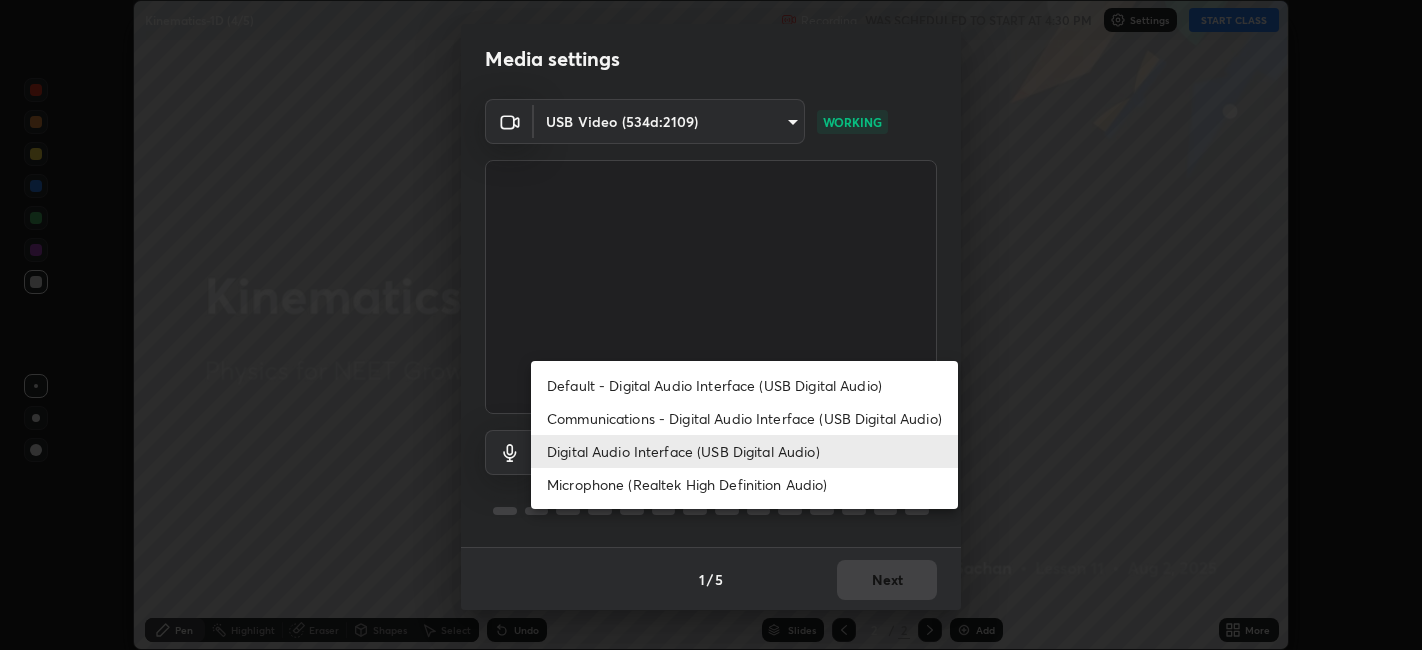 click on "Default - Digital Audio Interface (USB Digital Audio)" at bounding box center (744, 385) 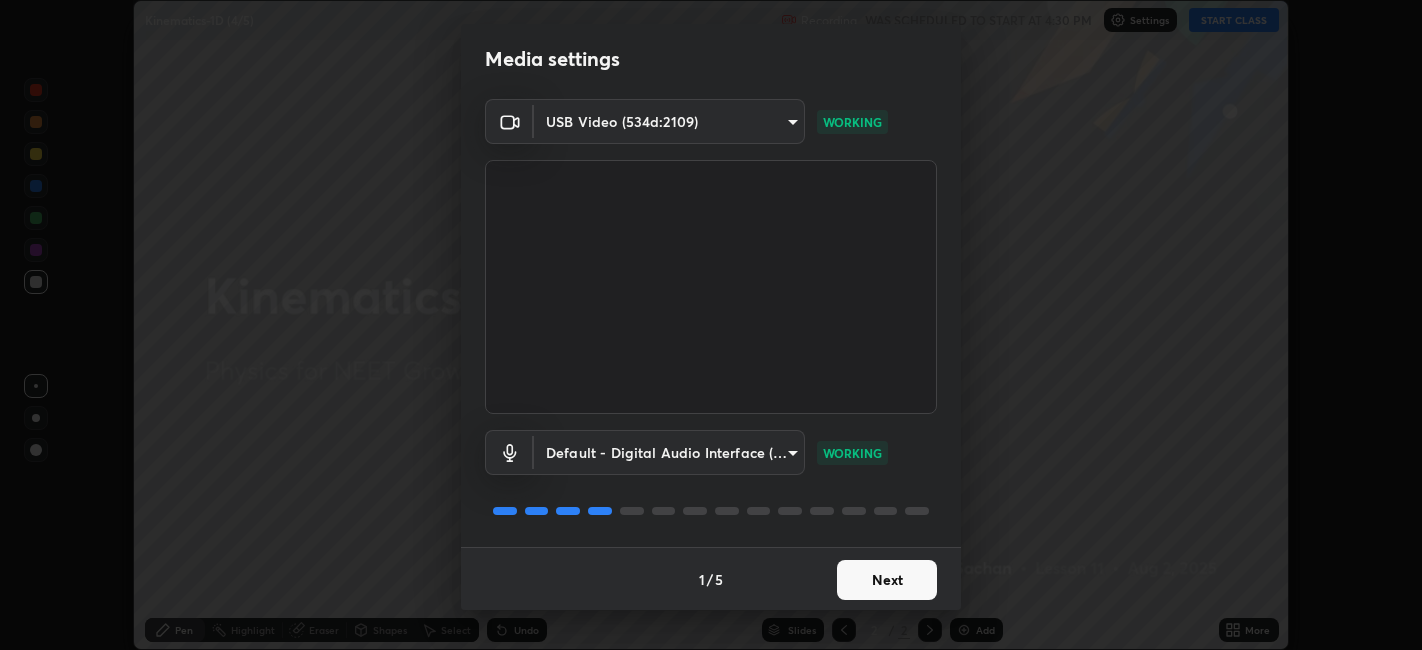 click on "Next" at bounding box center [887, 580] 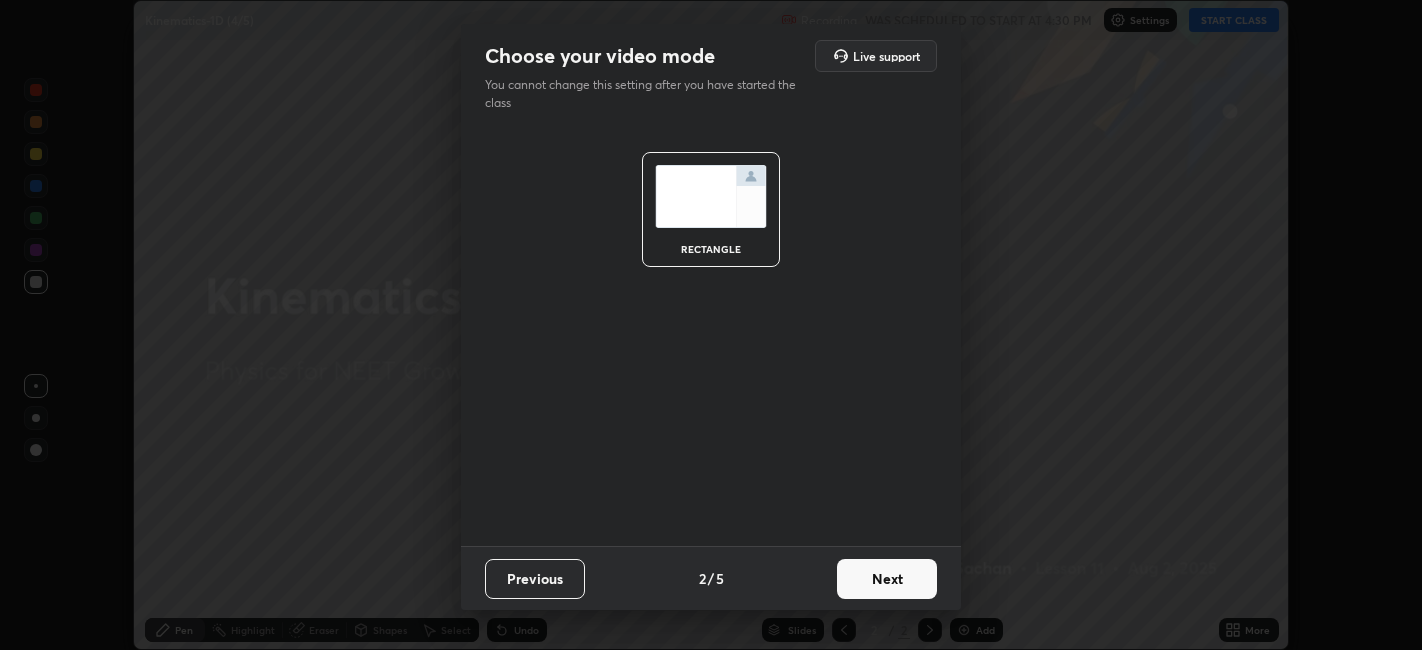 click on "Next" at bounding box center [887, 579] 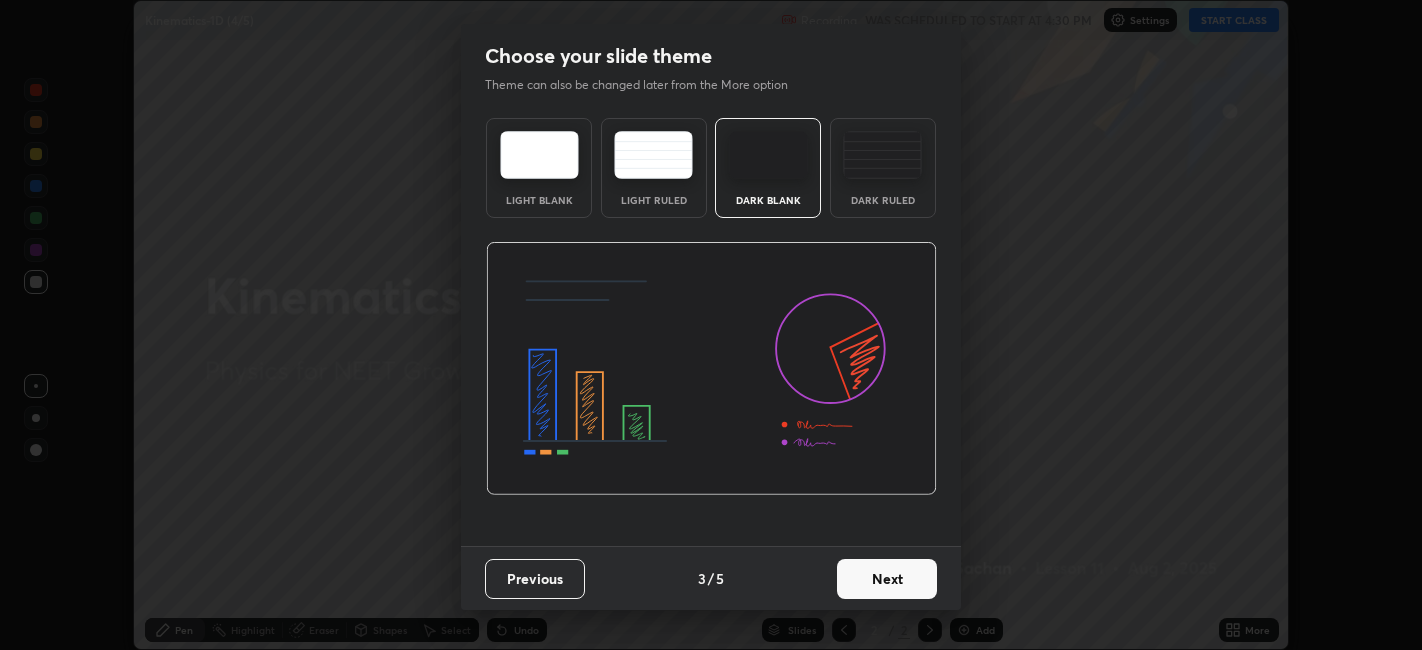 click on "Next" at bounding box center (887, 579) 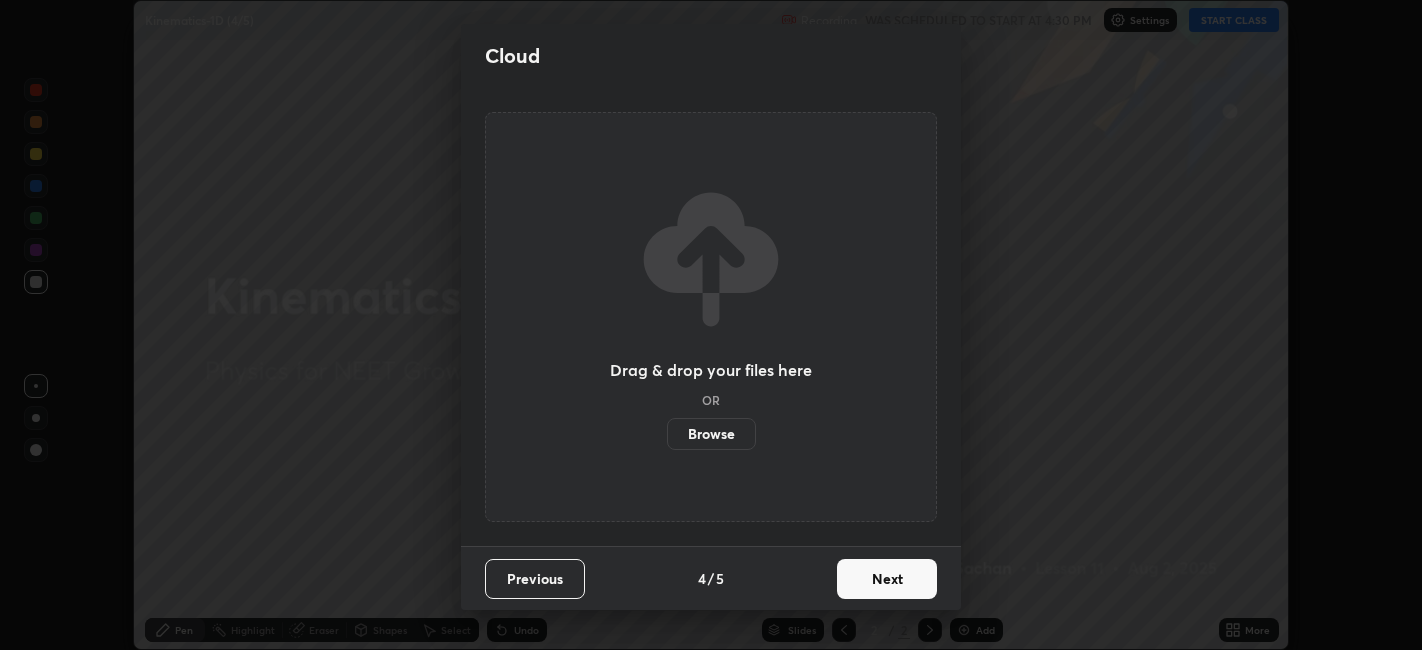 click on "Next" at bounding box center (887, 579) 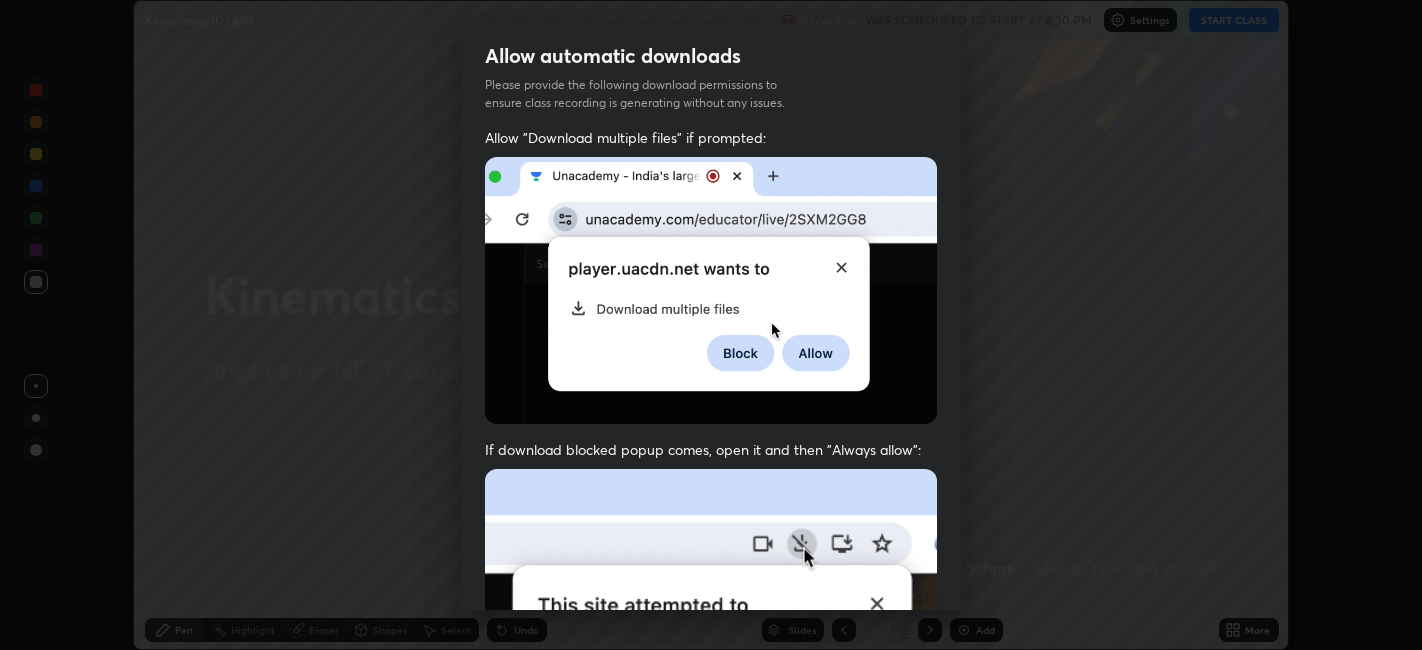 click on "I agree that if I don't provide required permissions, class recording will not be generated" at bounding box center (728, 934) 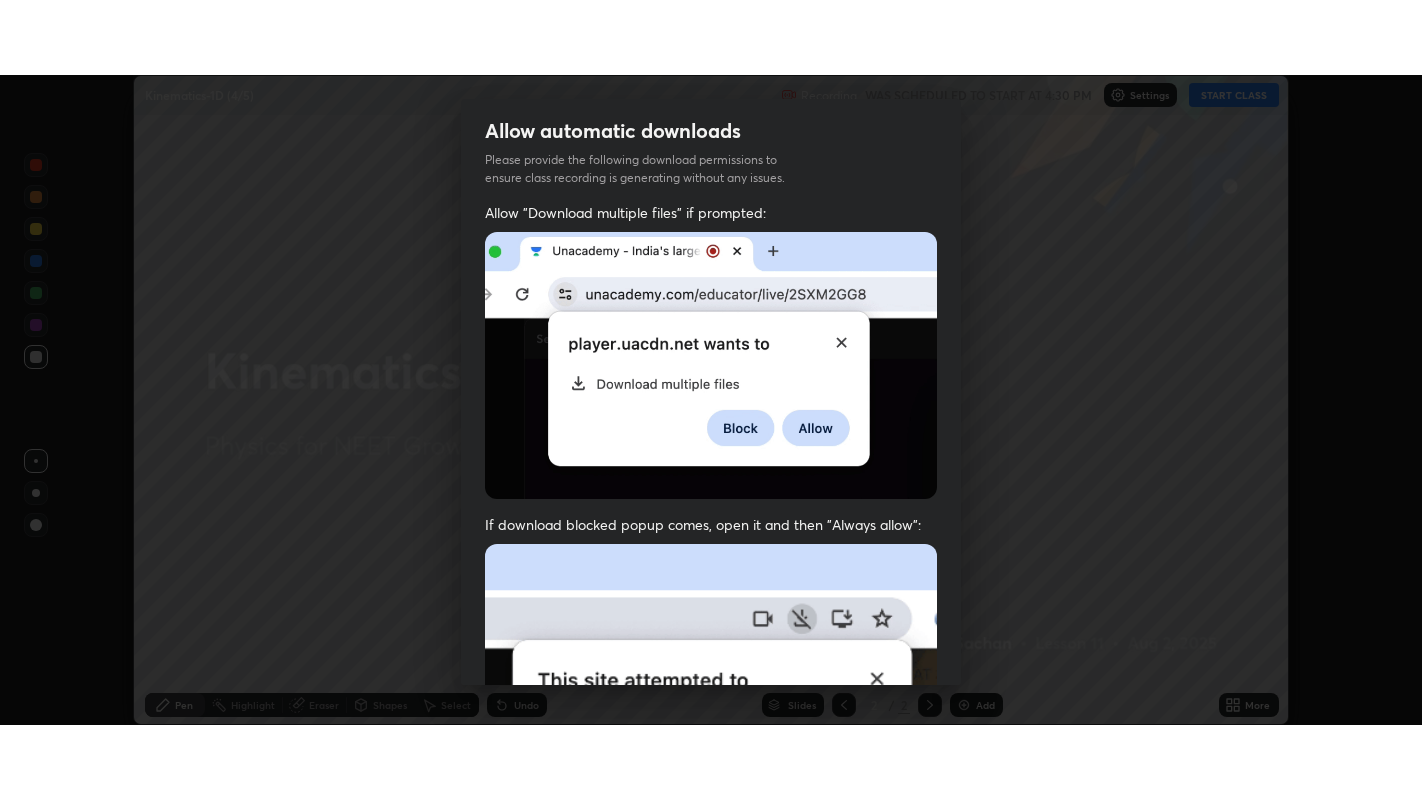 scroll, scrollTop: 150, scrollLeft: 0, axis: vertical 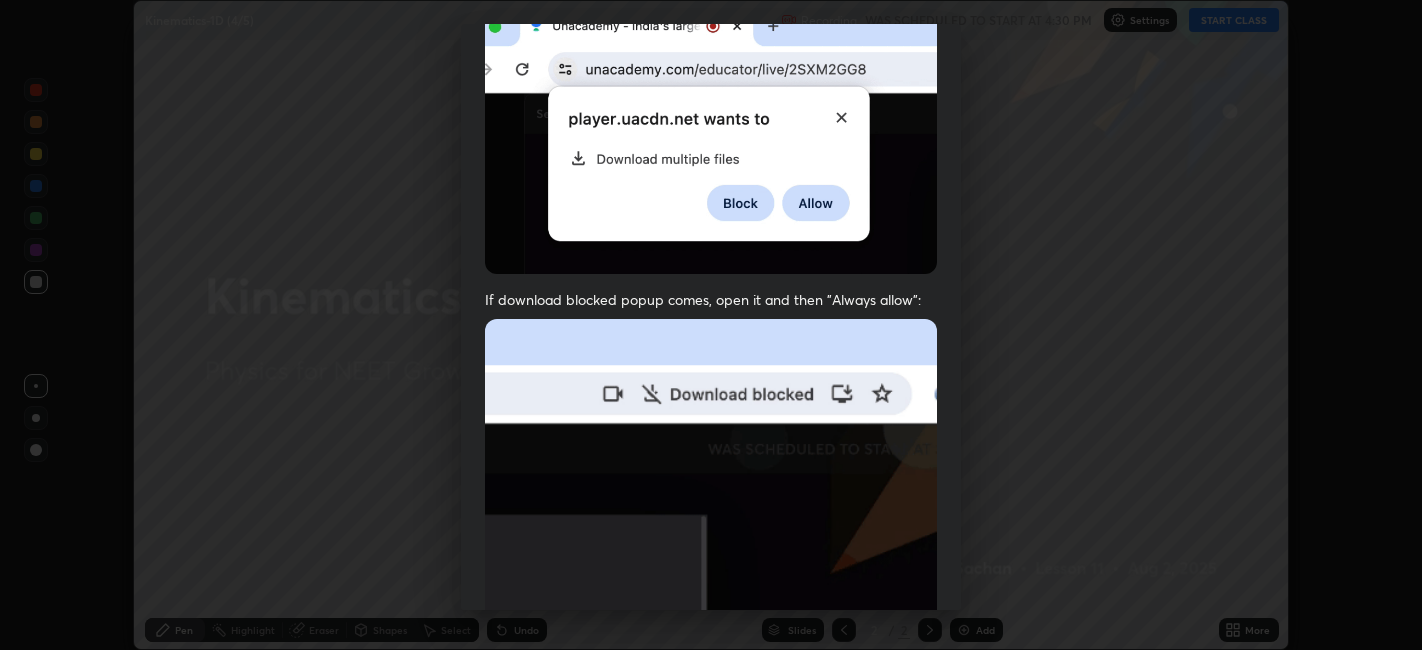 click on "Done" at bounding box center [887, 853] 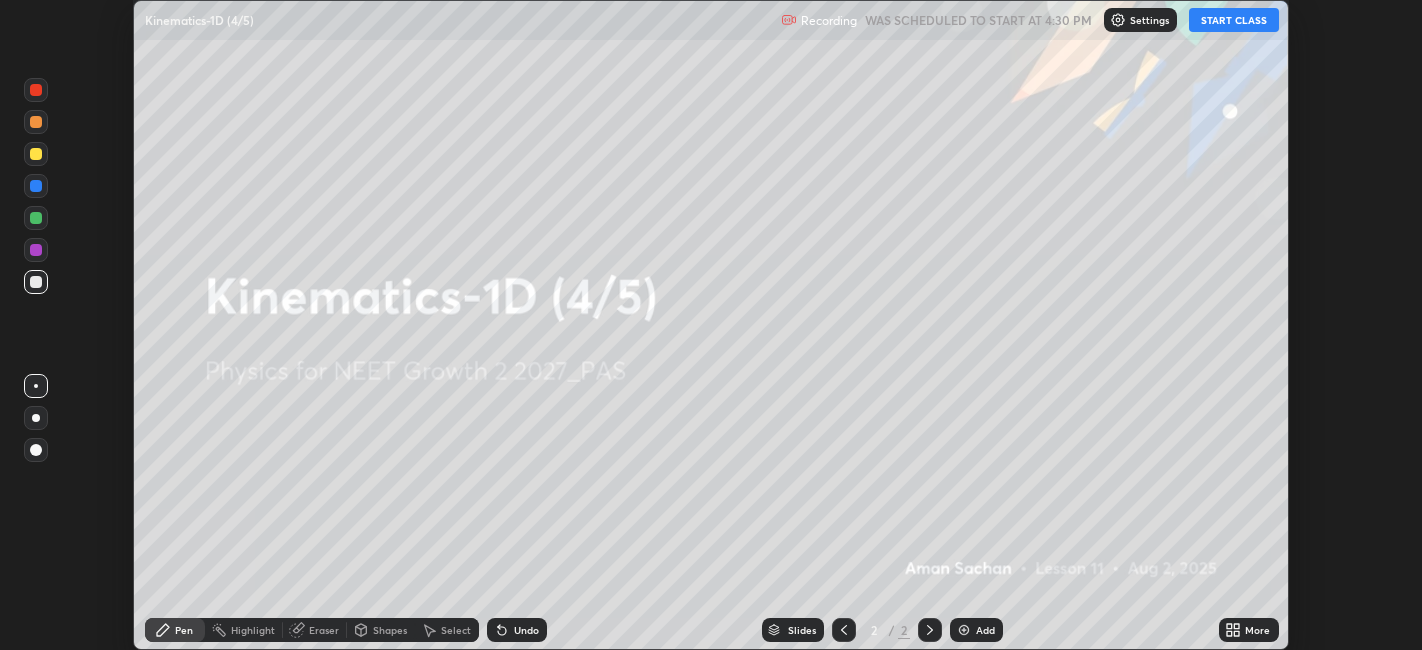click 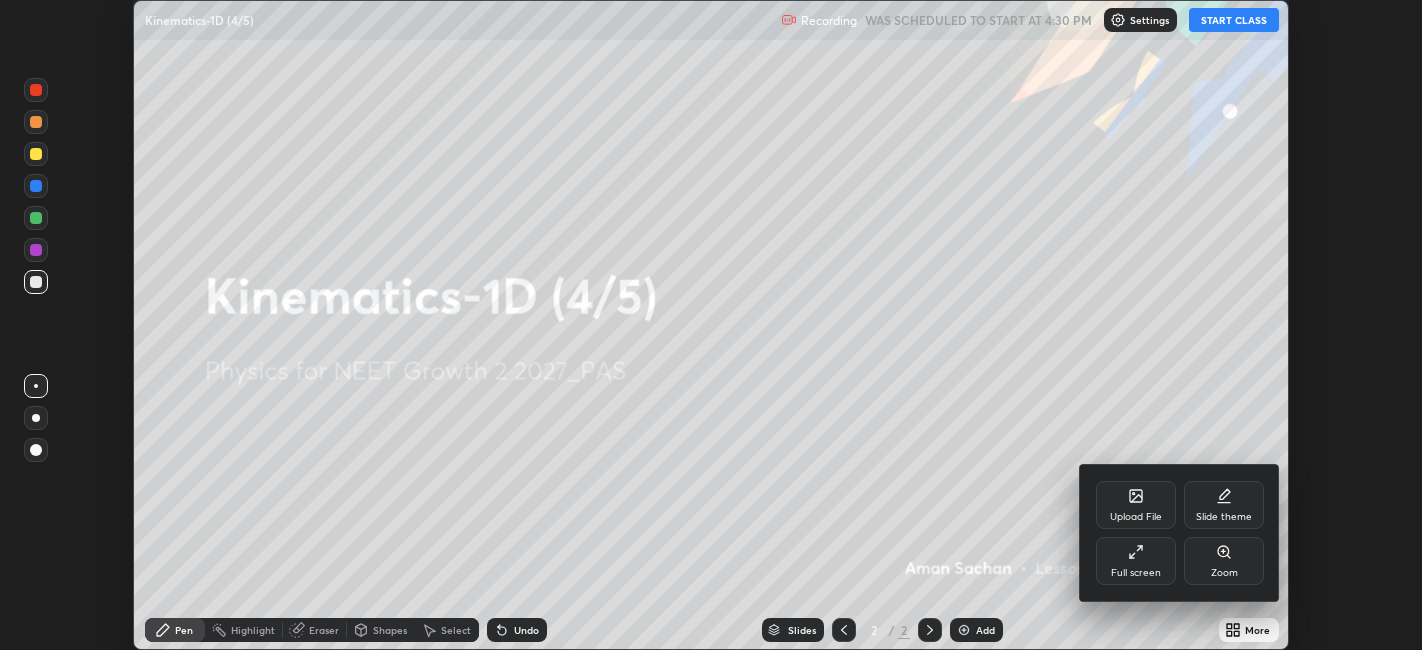 click on "Full screen" at bounding box center (1136, 573) 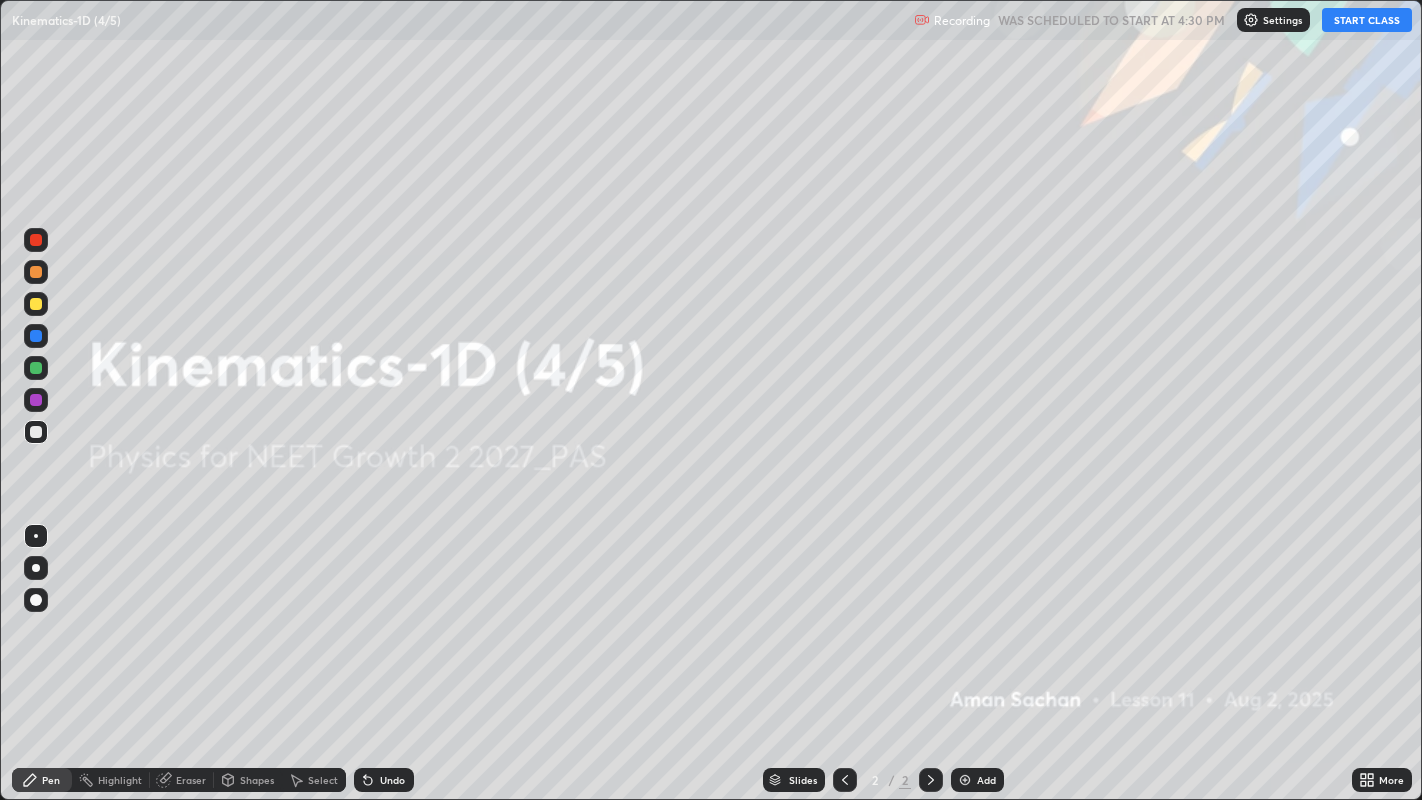 scroll, scrollTop: 99200, scrollLeft: 98577, axis: both 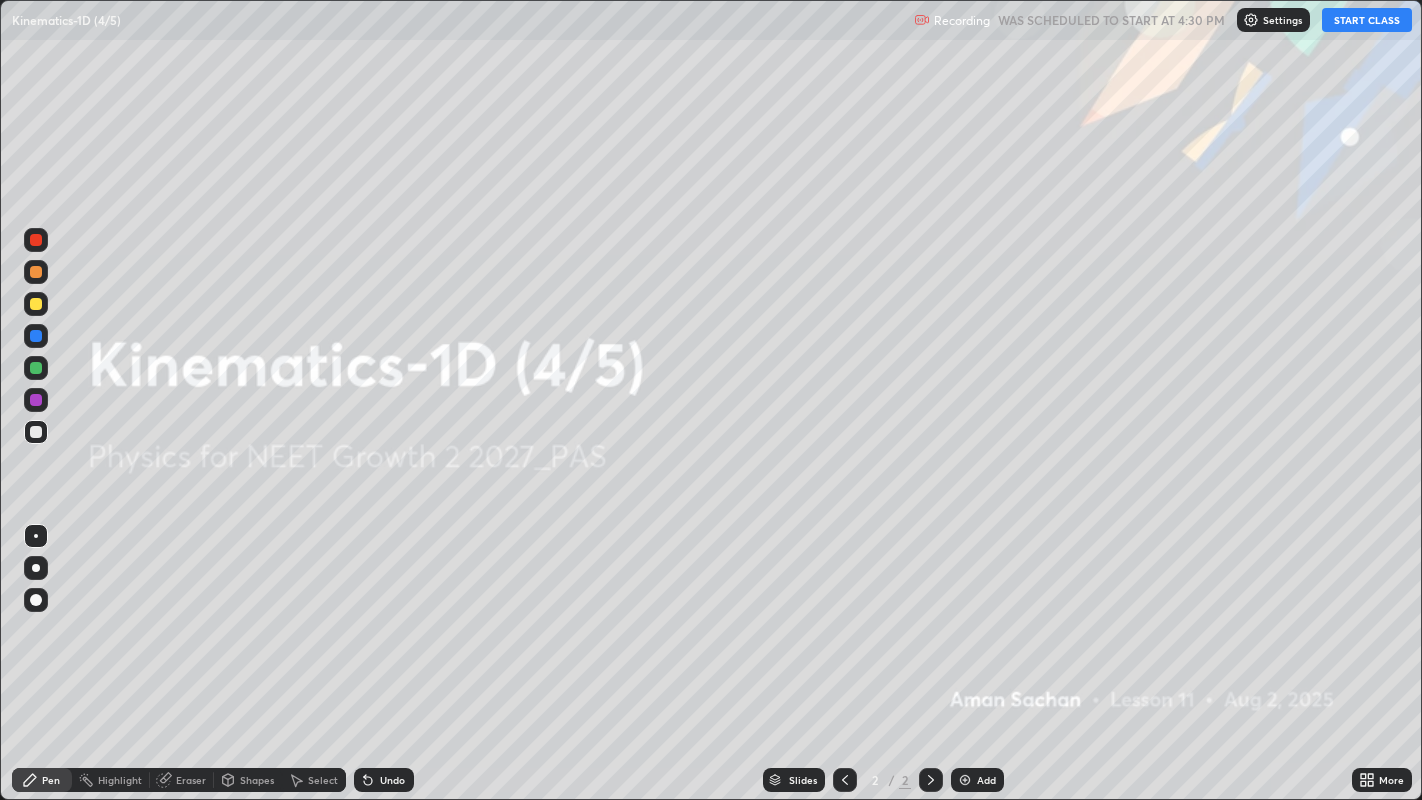 click on "START CLASS" at bounding box center (1367, 20) 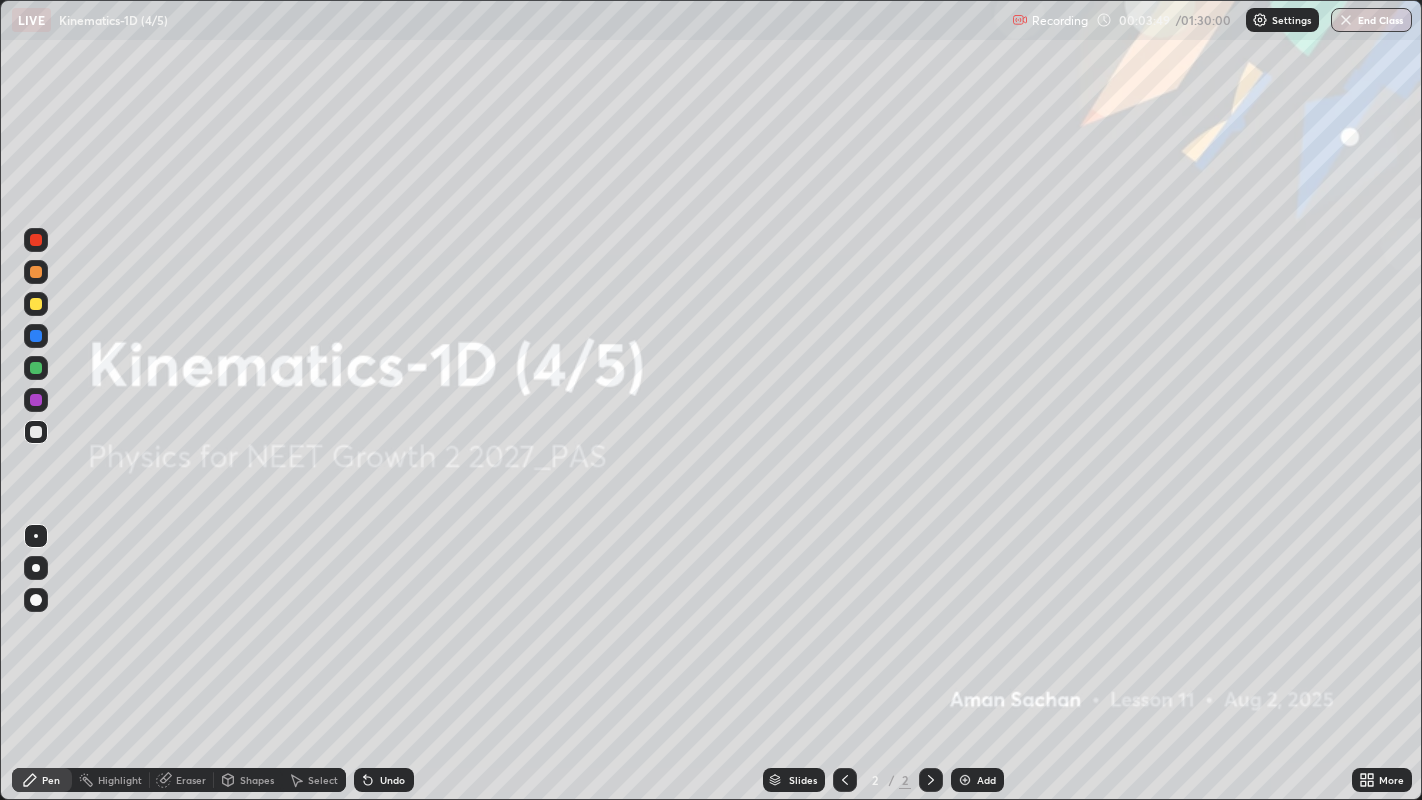 click on "Add" at bounding box center (986, 780) 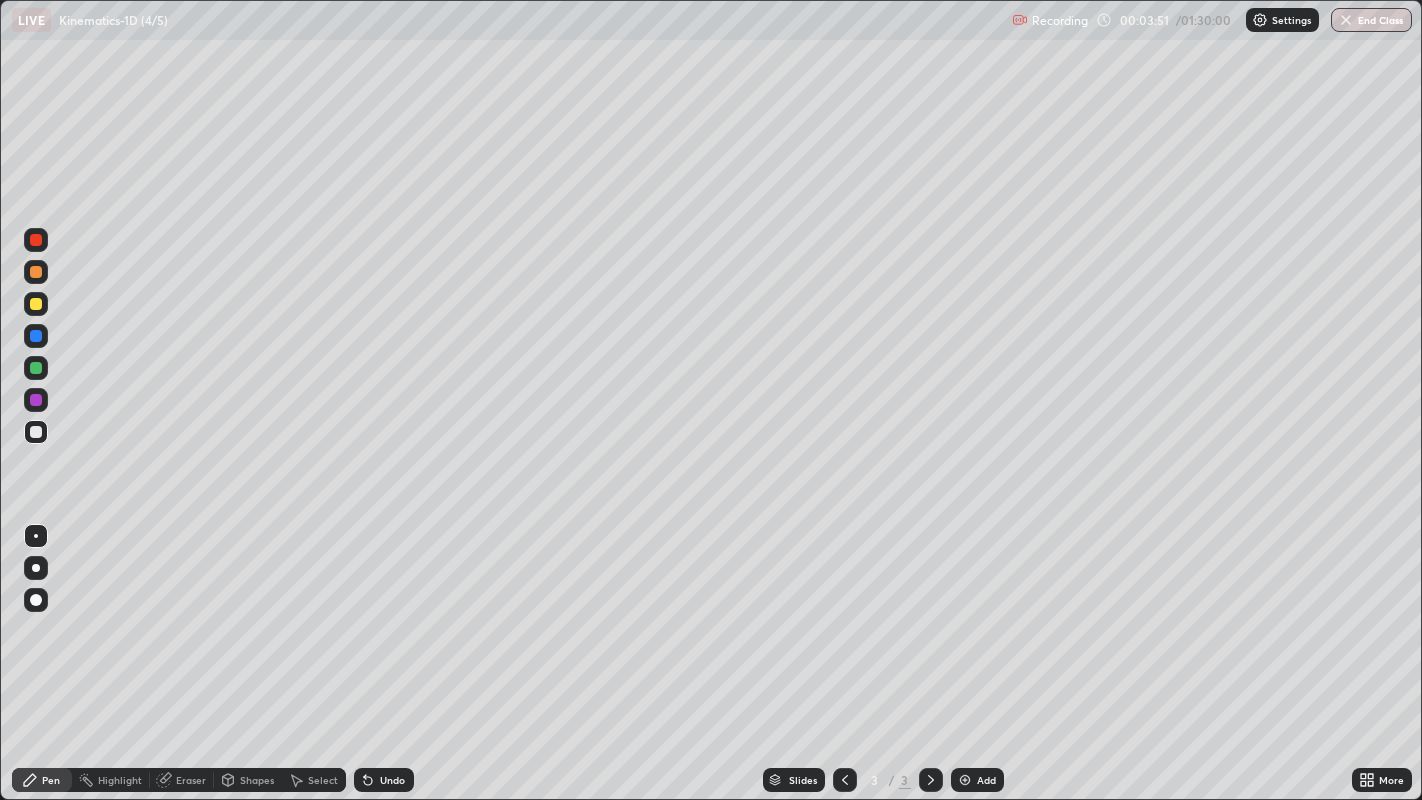 click at bounding box center (36, 568) 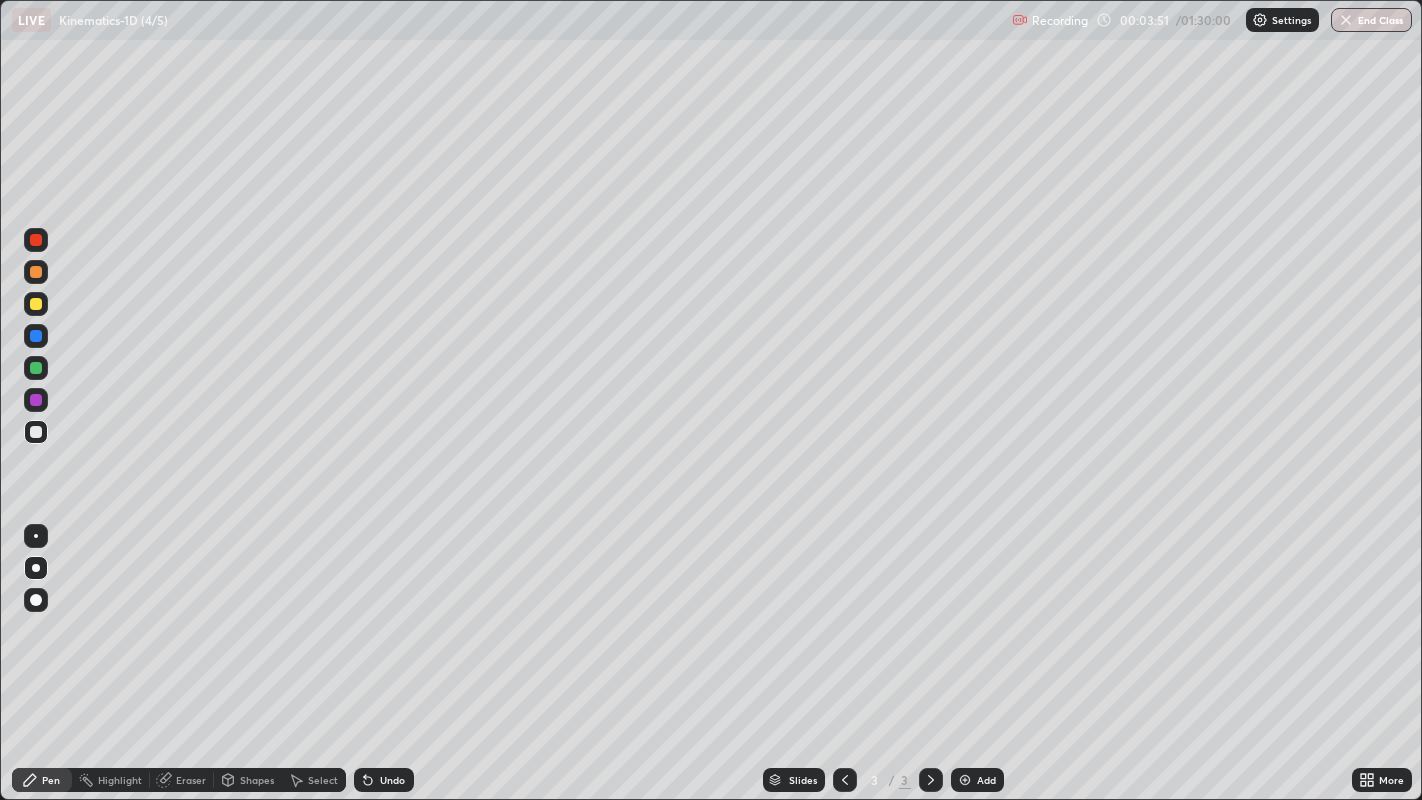 click at bounding box center [36, 304] 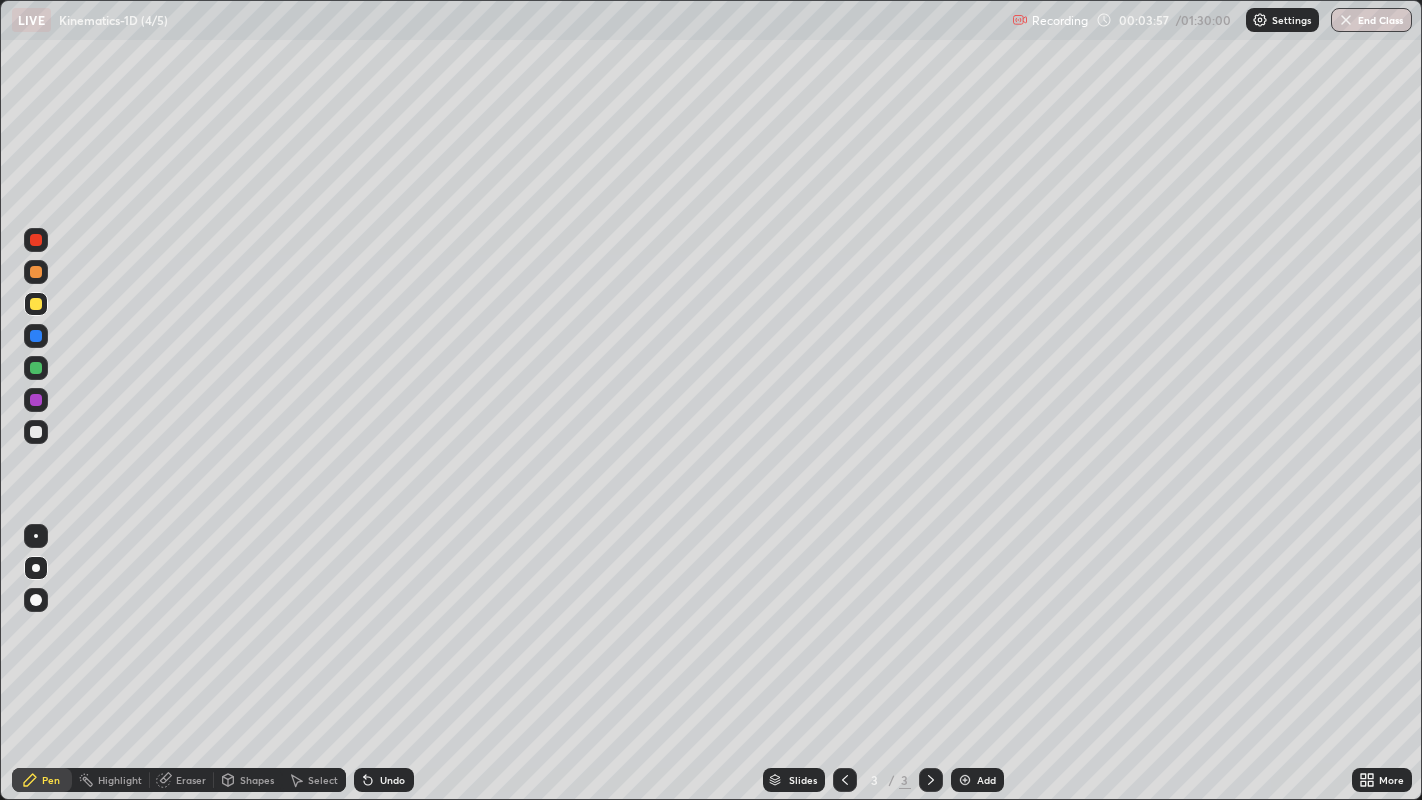 click on "Undo" at bounding box center (392, 780) 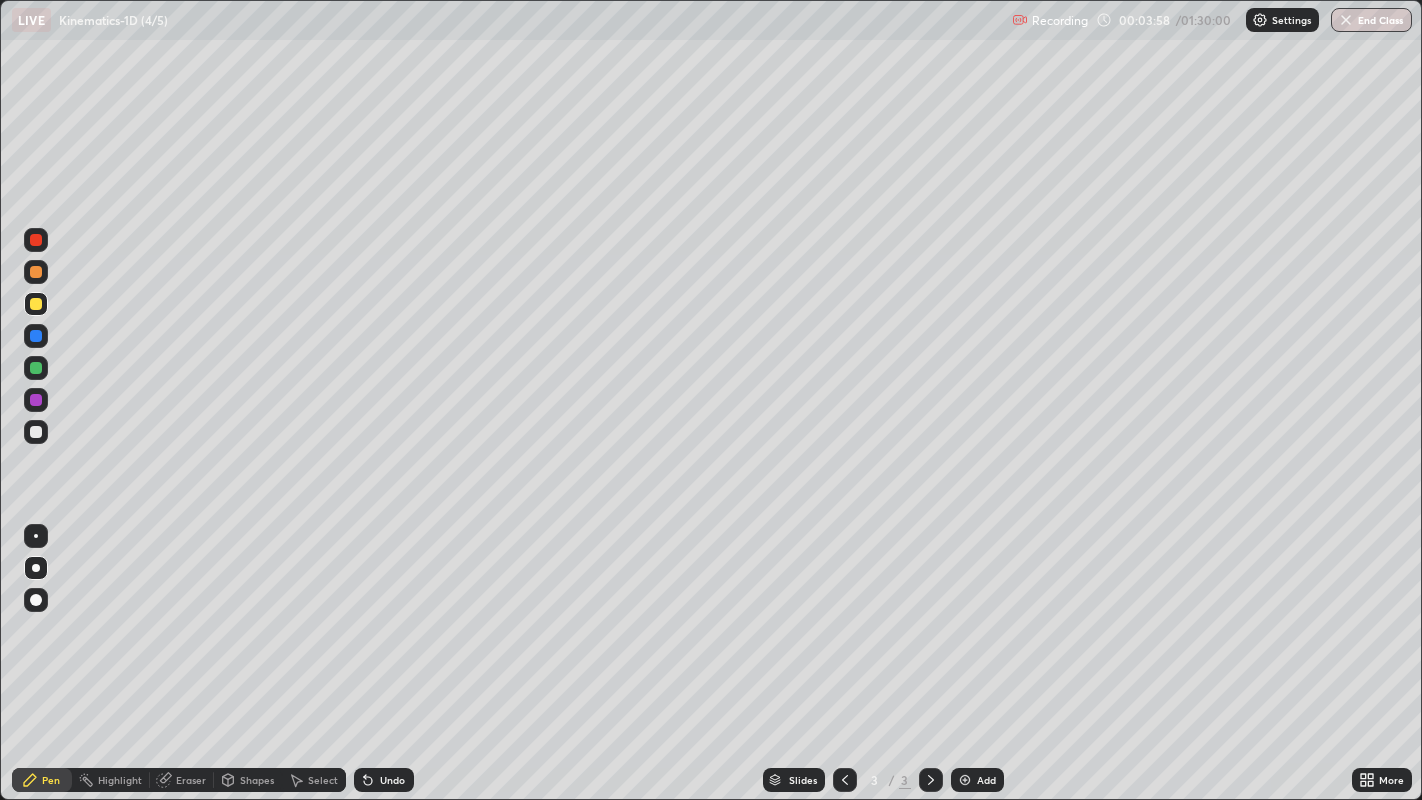 click on "Shapes" at bounding box center (257, 780) 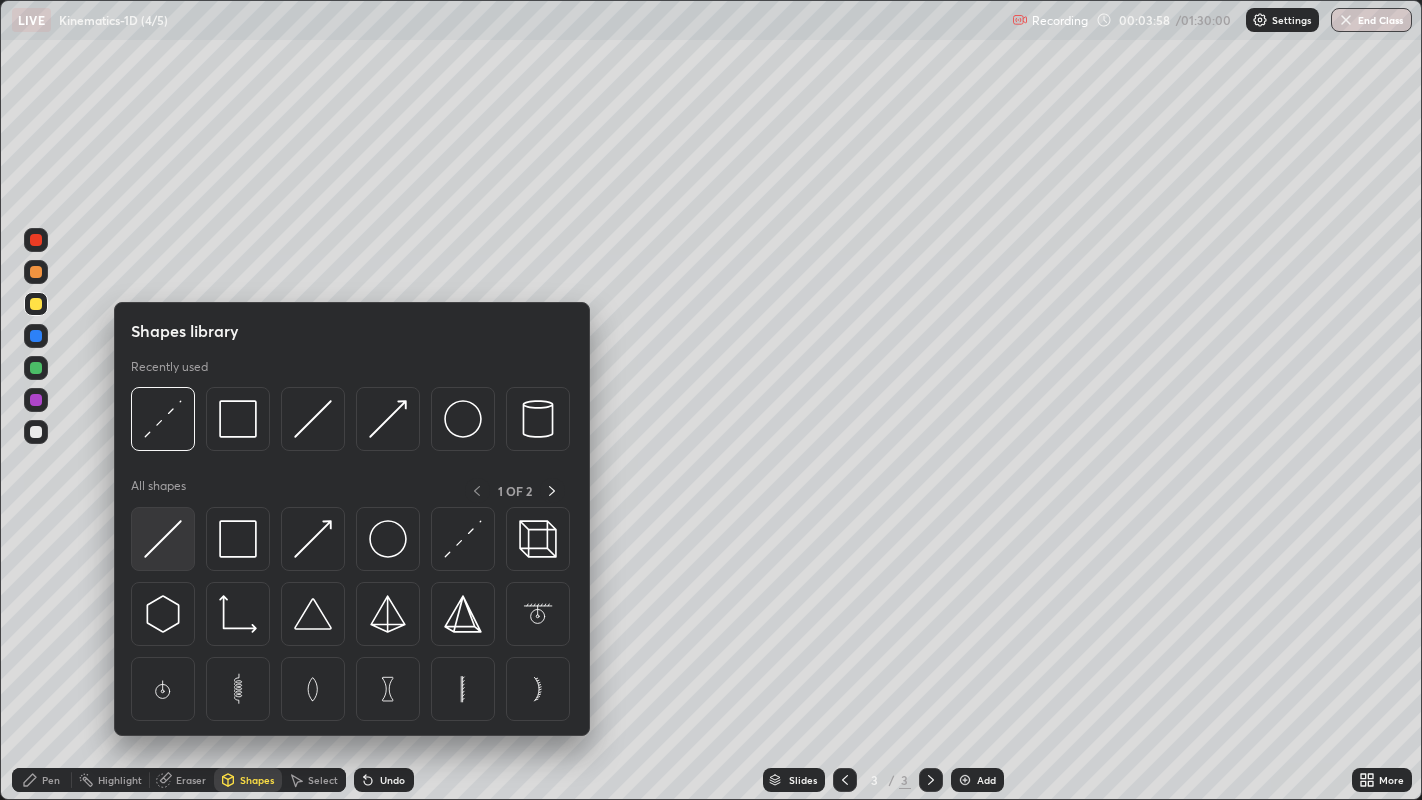 click at bounding box center (163, 539) 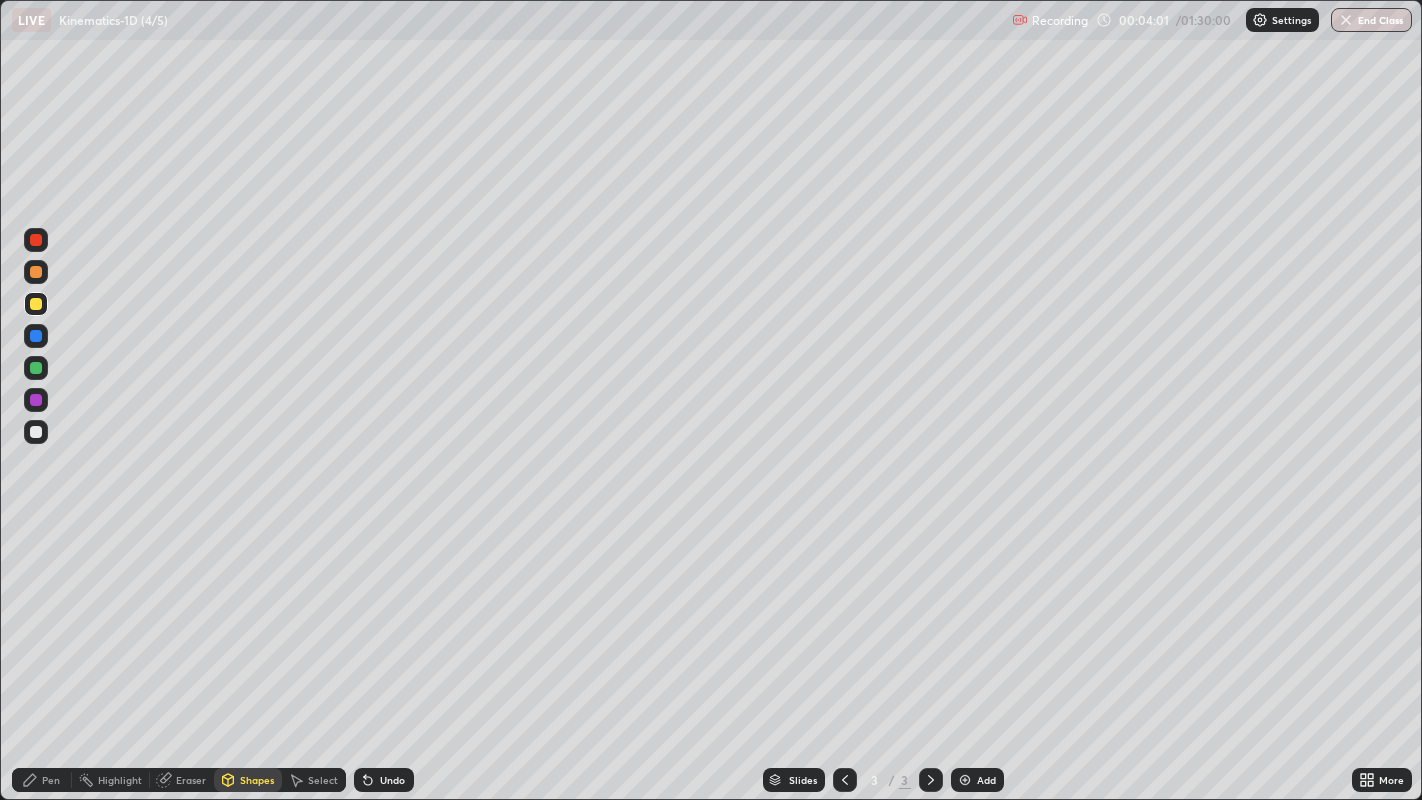 click on "Pen" at bounding box center [42, 780] 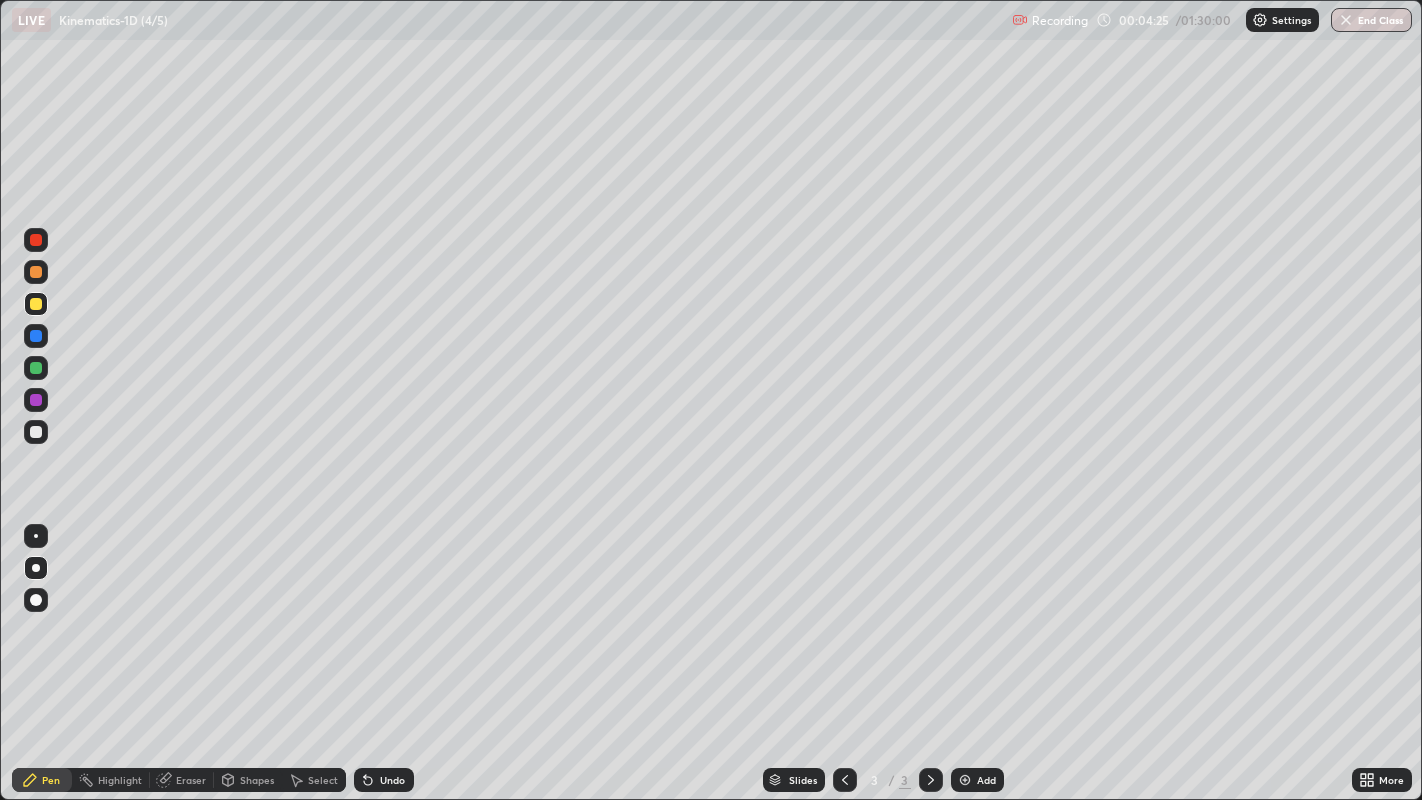 click at bounding box center (36, 432) 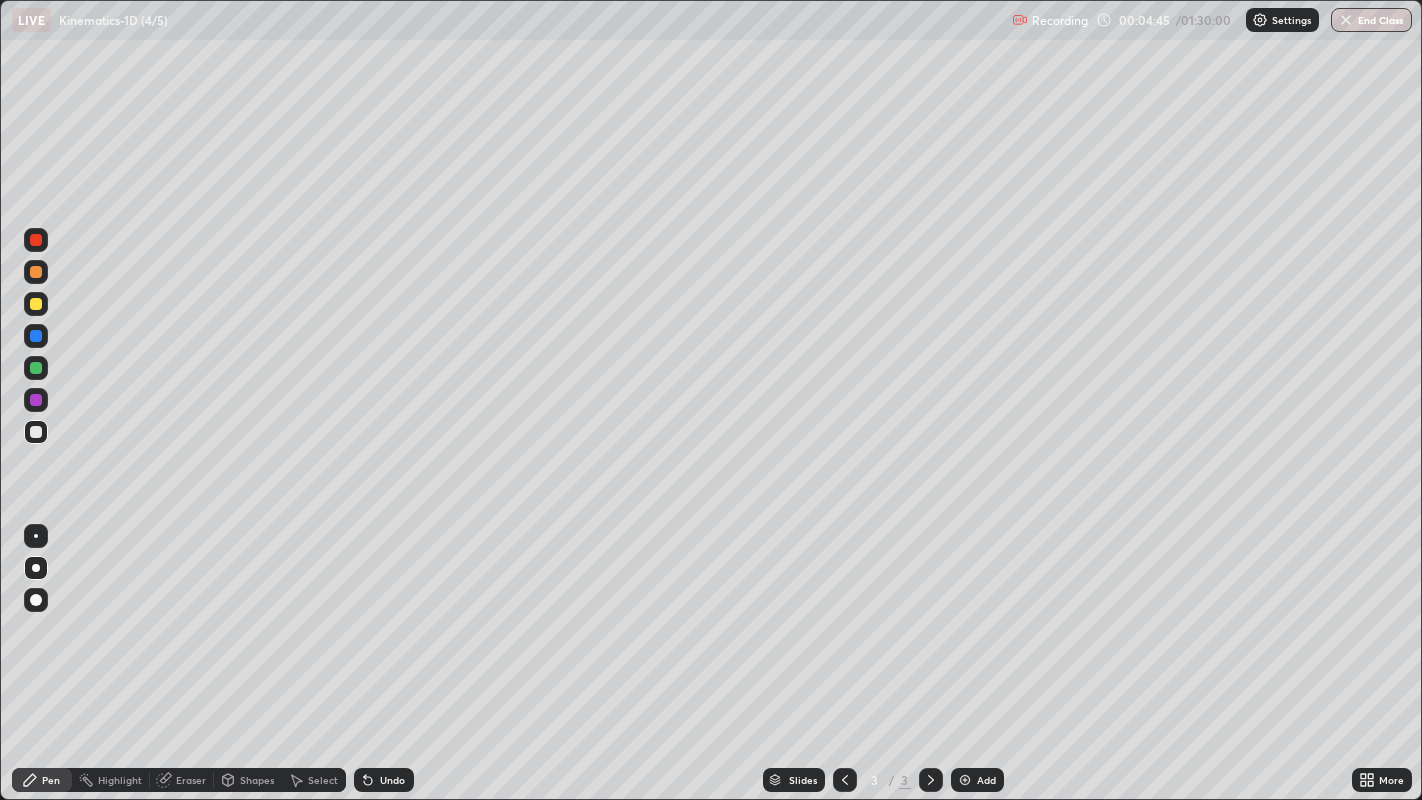 click on "Undo" at bounding box center [384, 780] 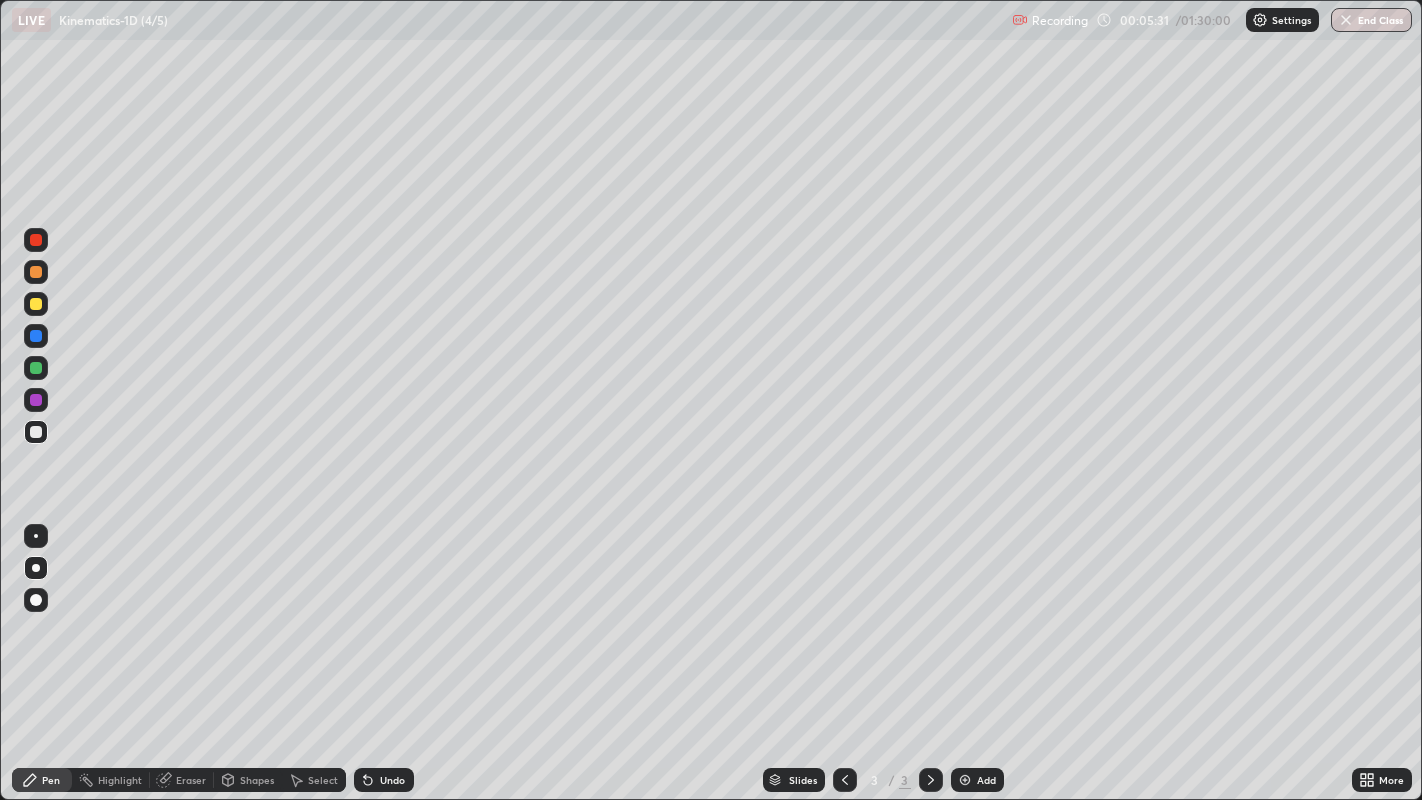 click at bounding box center (36, 432) 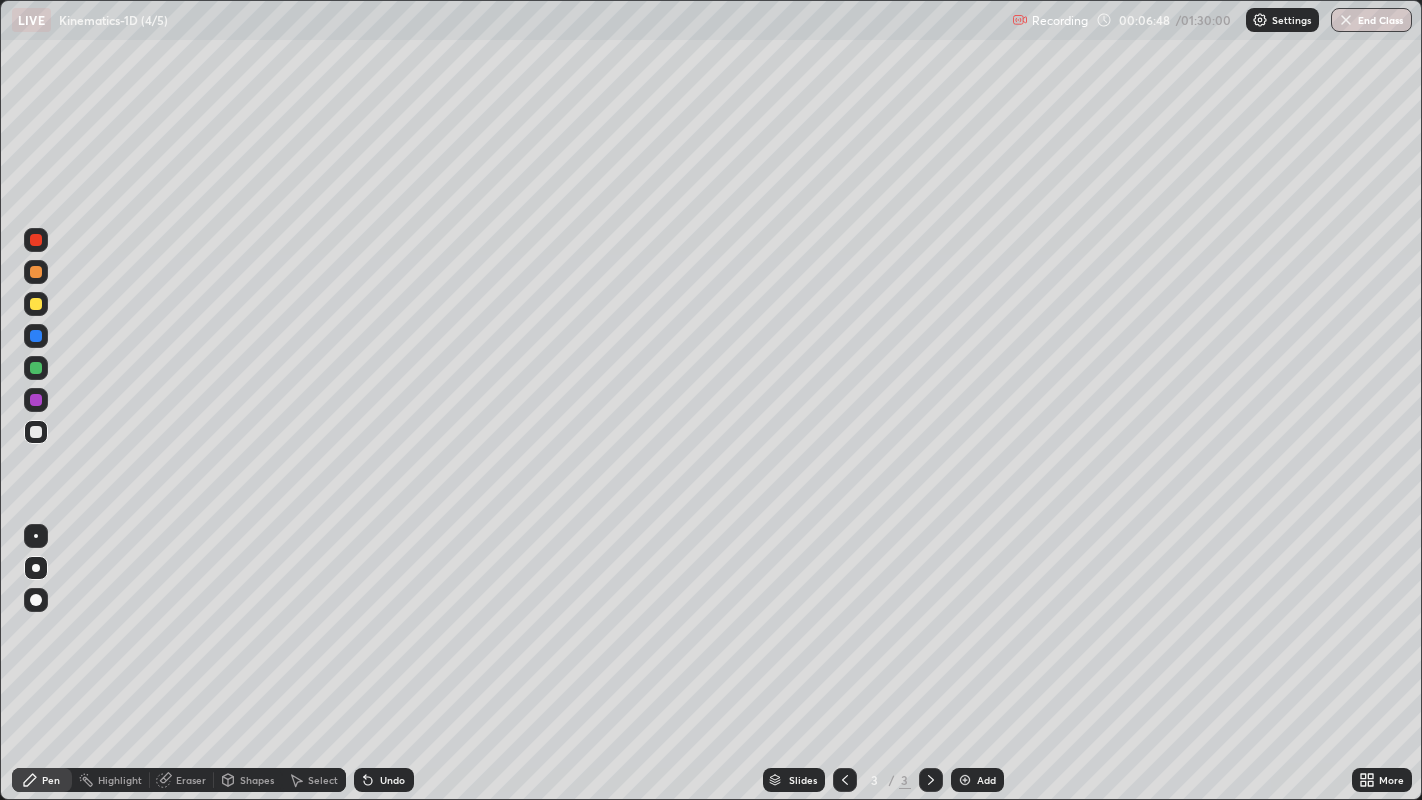 click at bounding box center (36, 432) 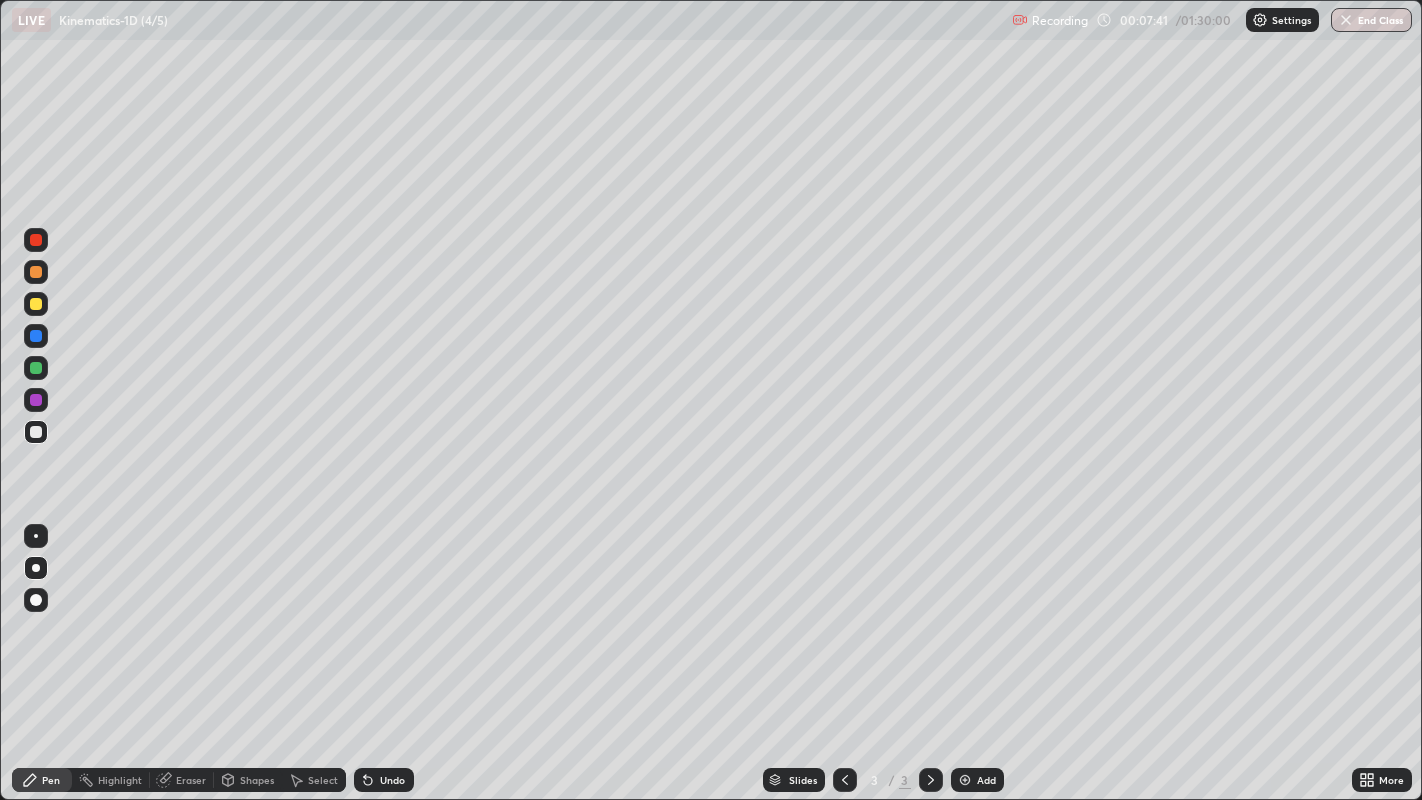 click at bounding box center [36, 336] 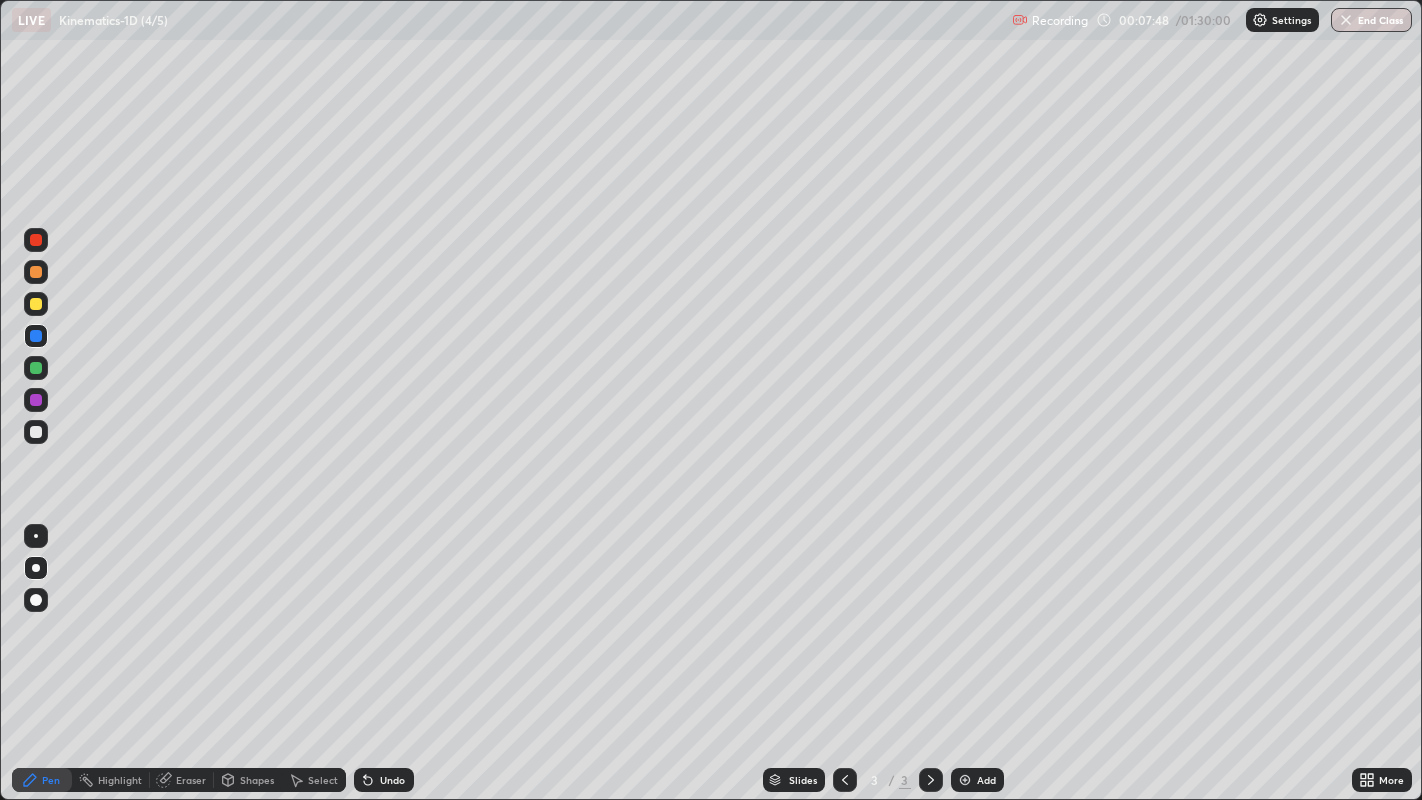 click at bounding box center (36, 432) 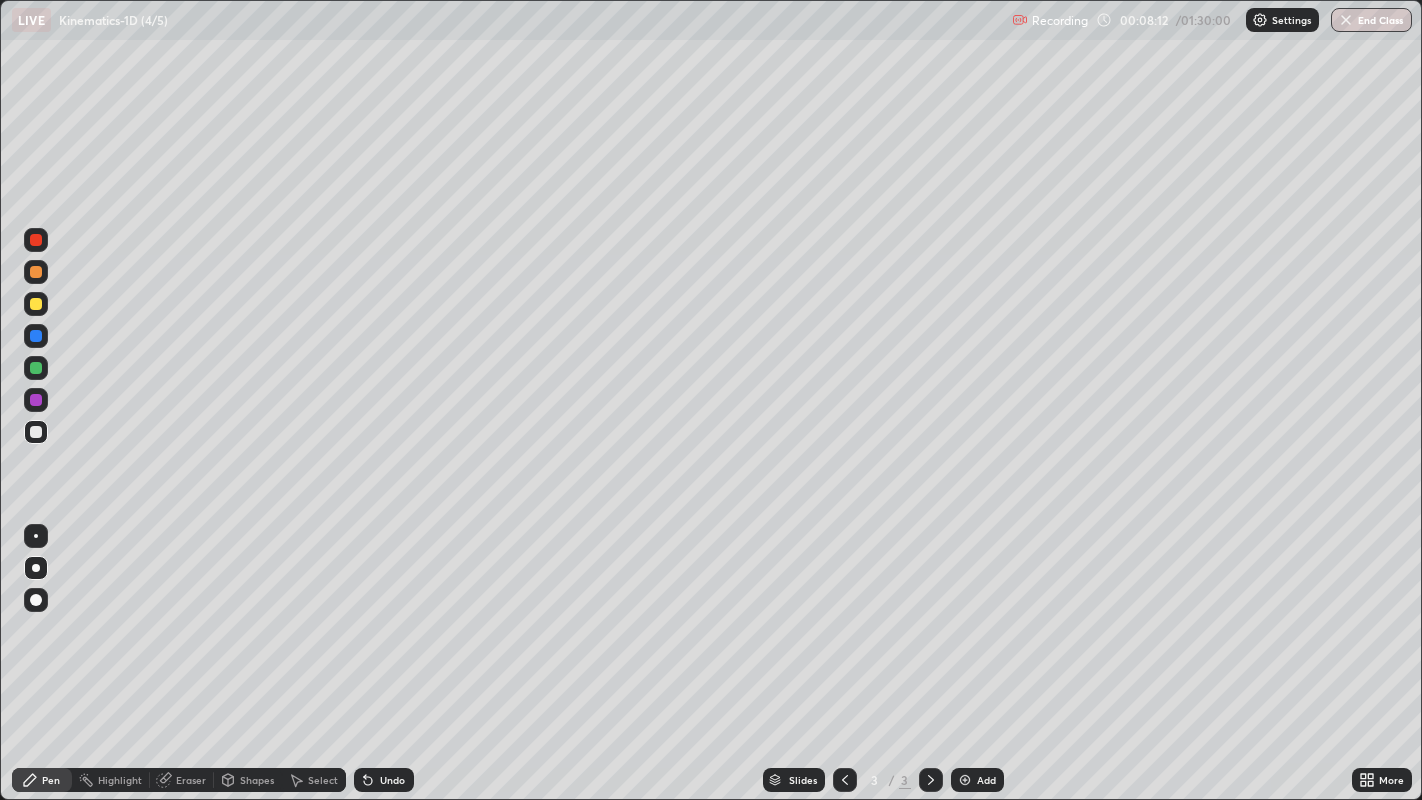 click at bounding box center (36, 368) 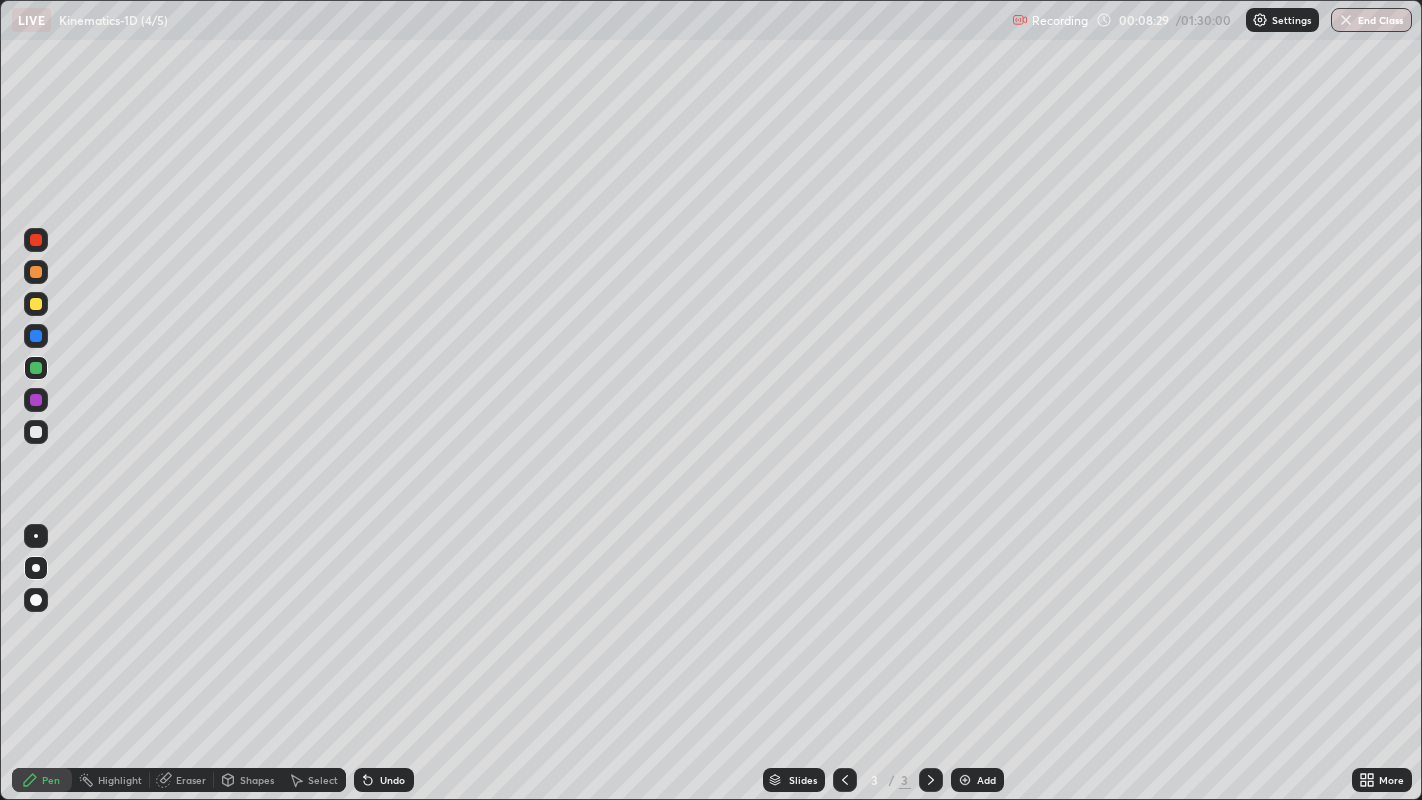 click at bounding box center (36, 432) 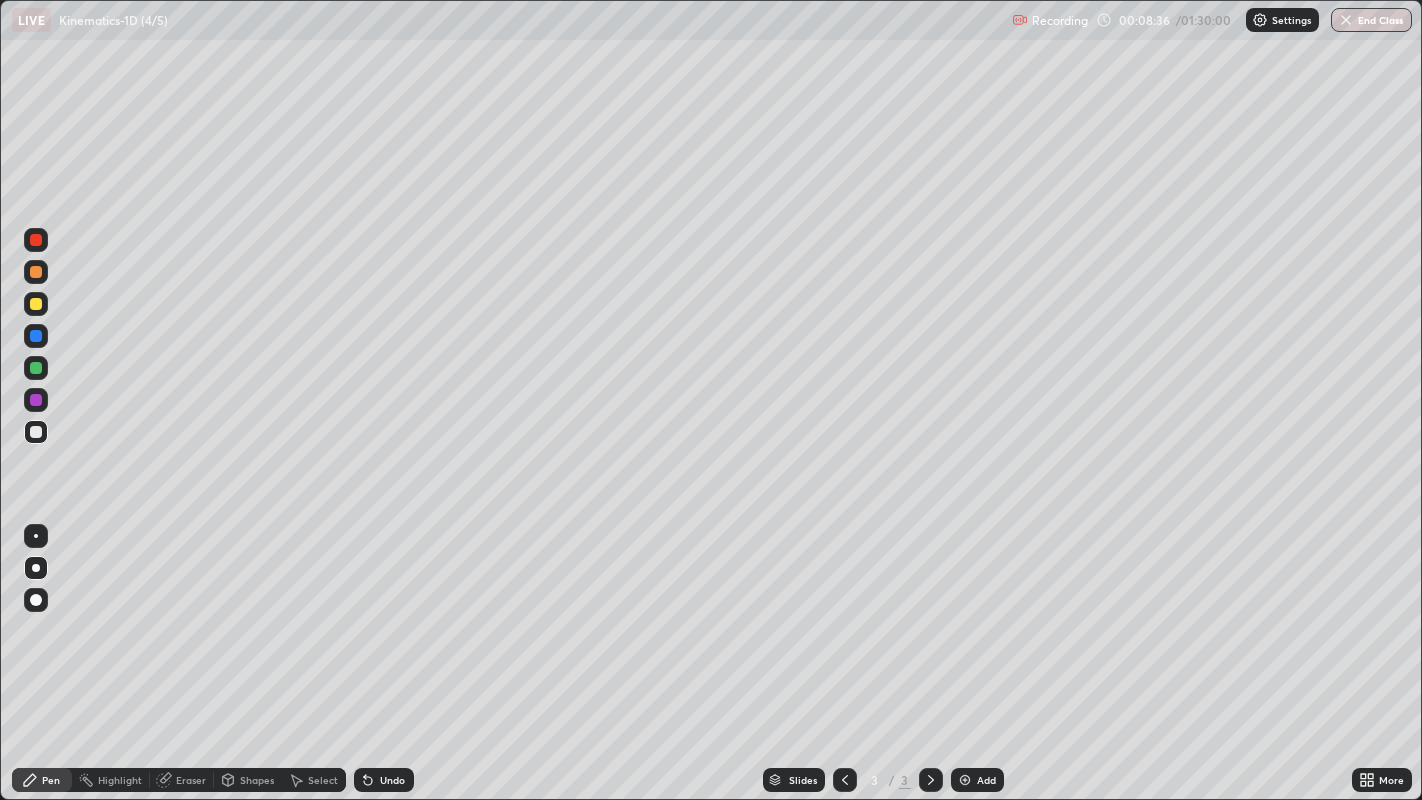 click at bounding box center (36, 368) 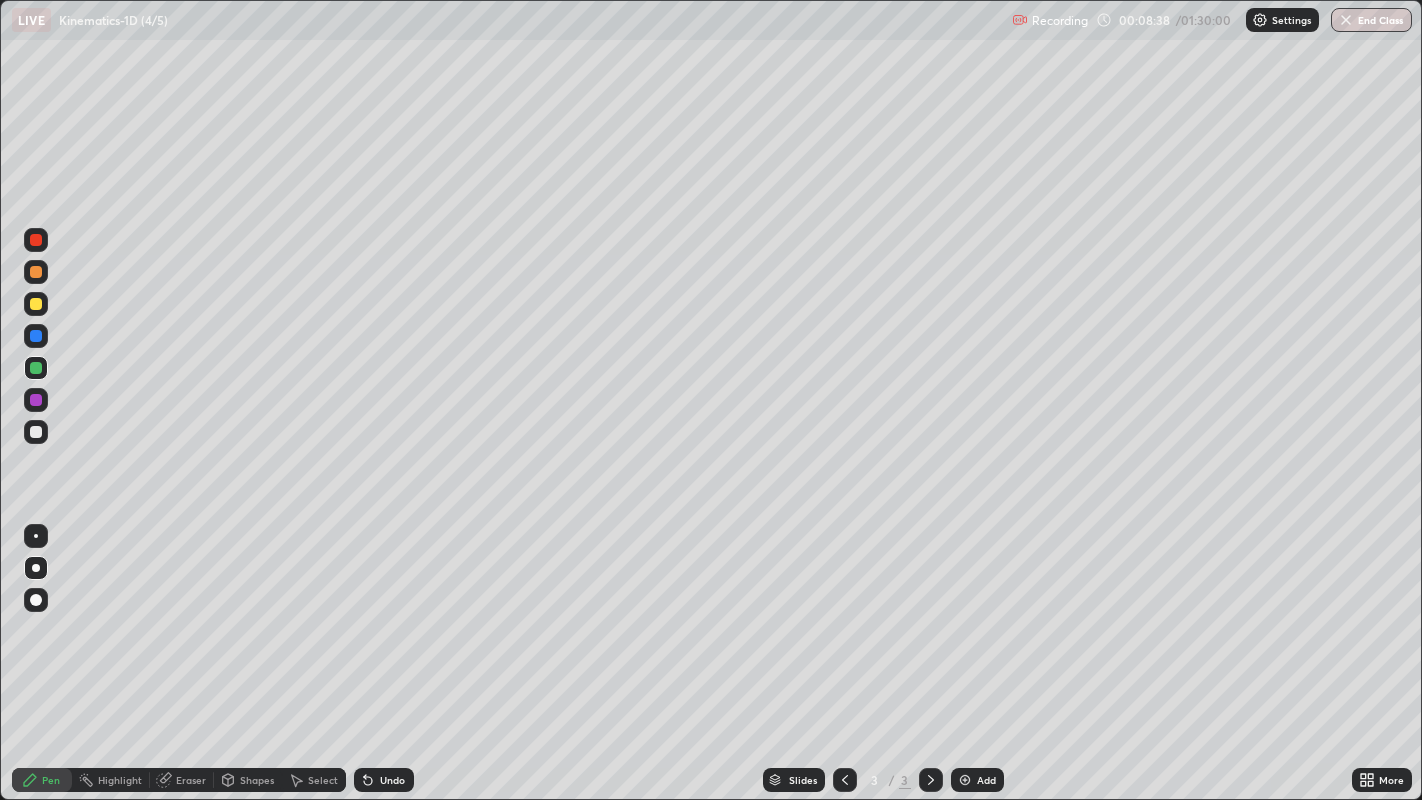 click at bounding box center (36, 400) 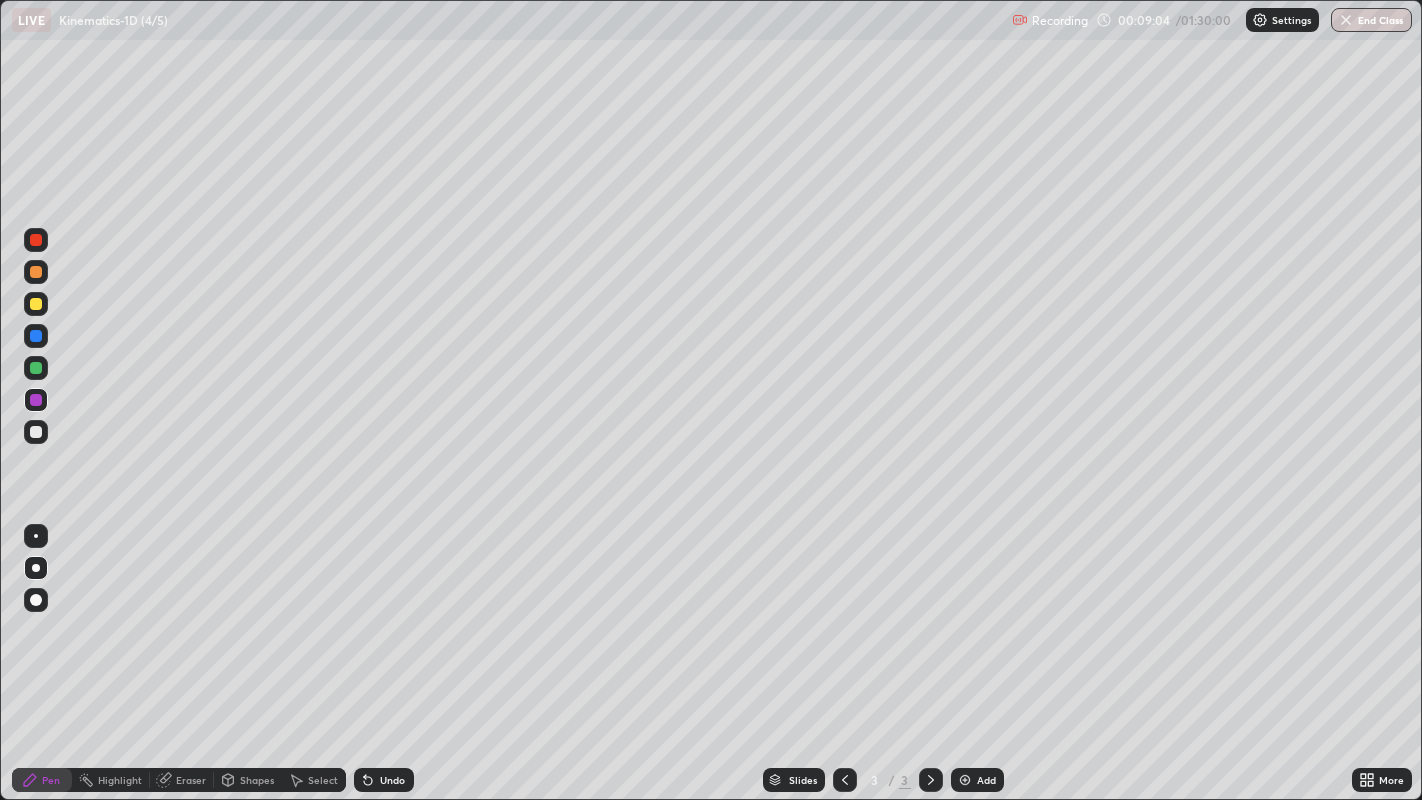 click at bounding box center (36, 432) 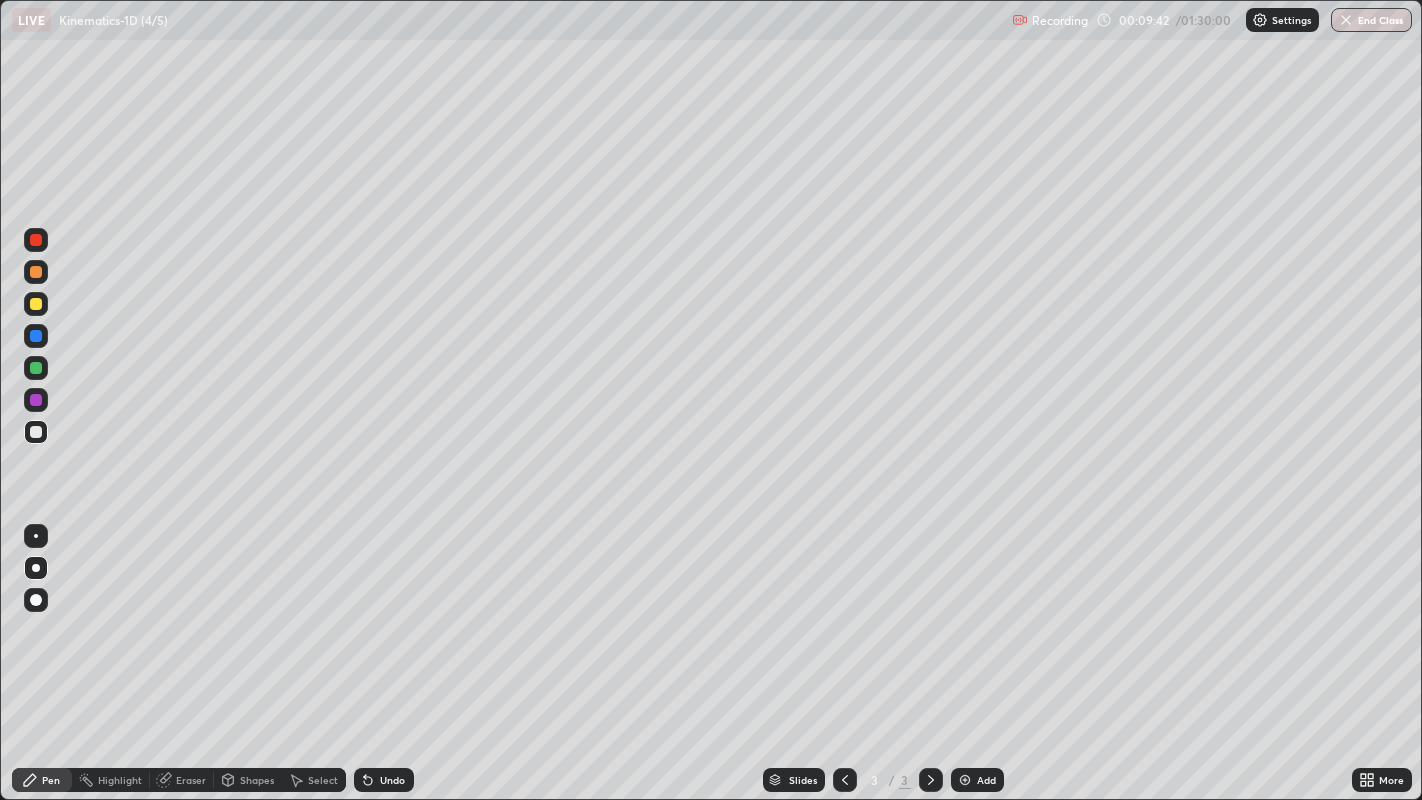 click at bounding box center [36, 336] 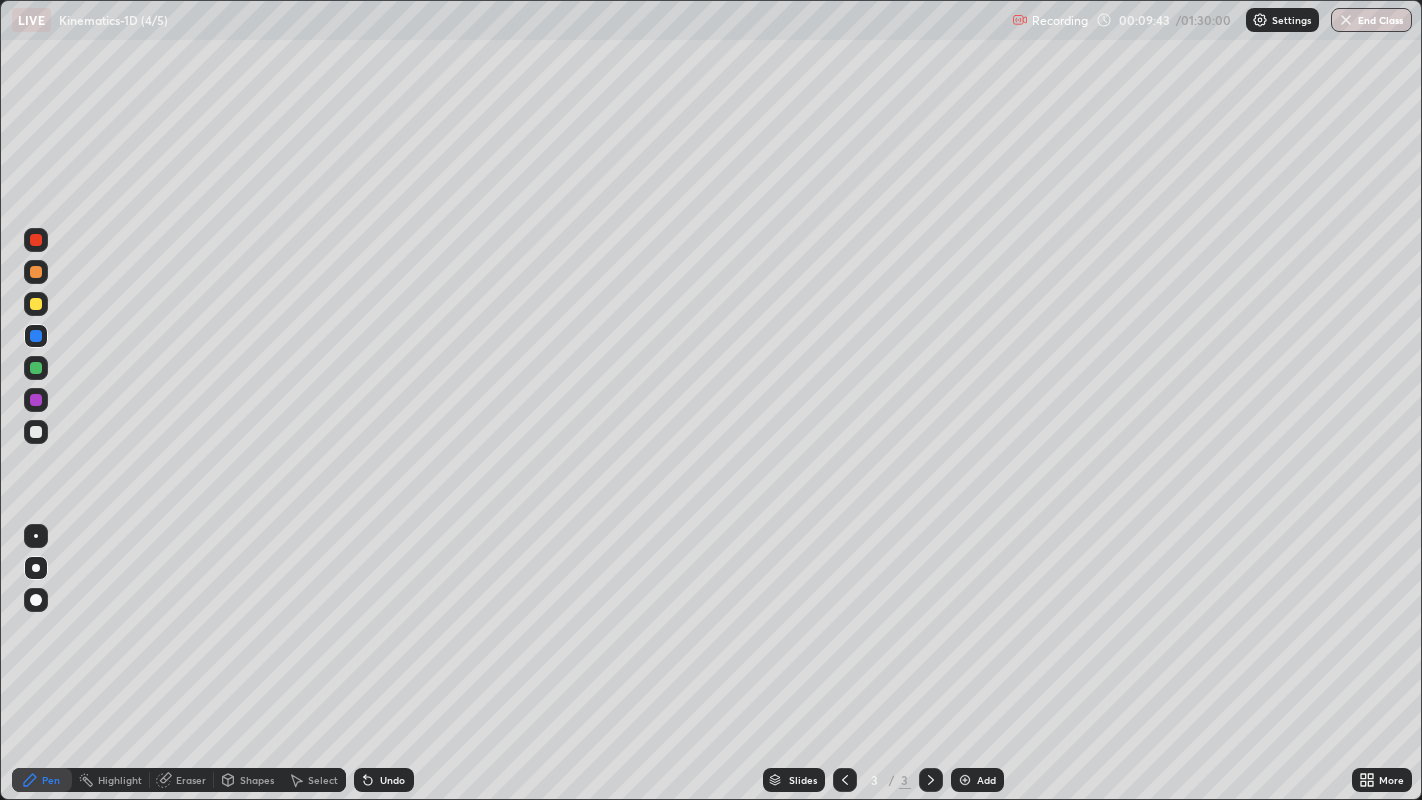 click at bounding box center [36, 272] 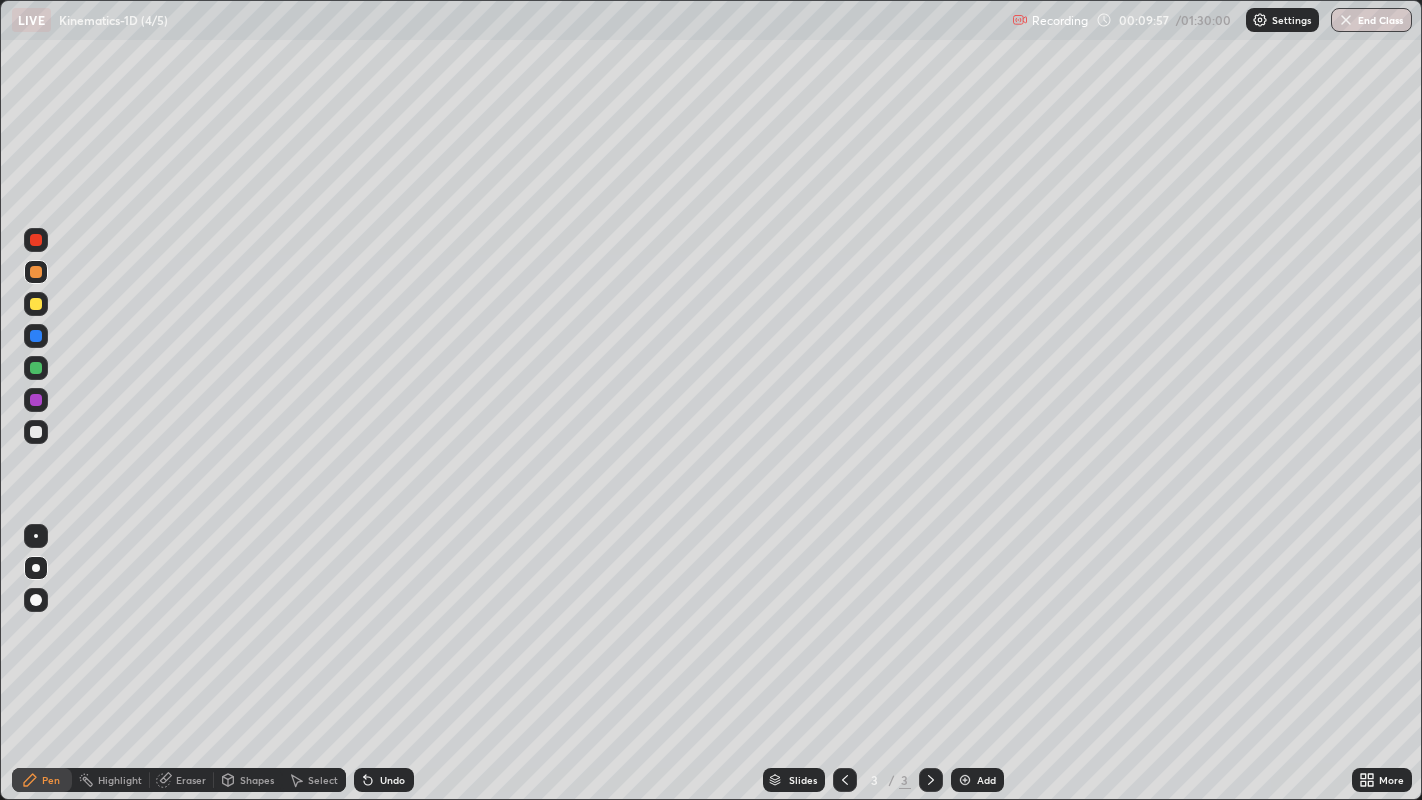 click at bounding box center [36, 432] 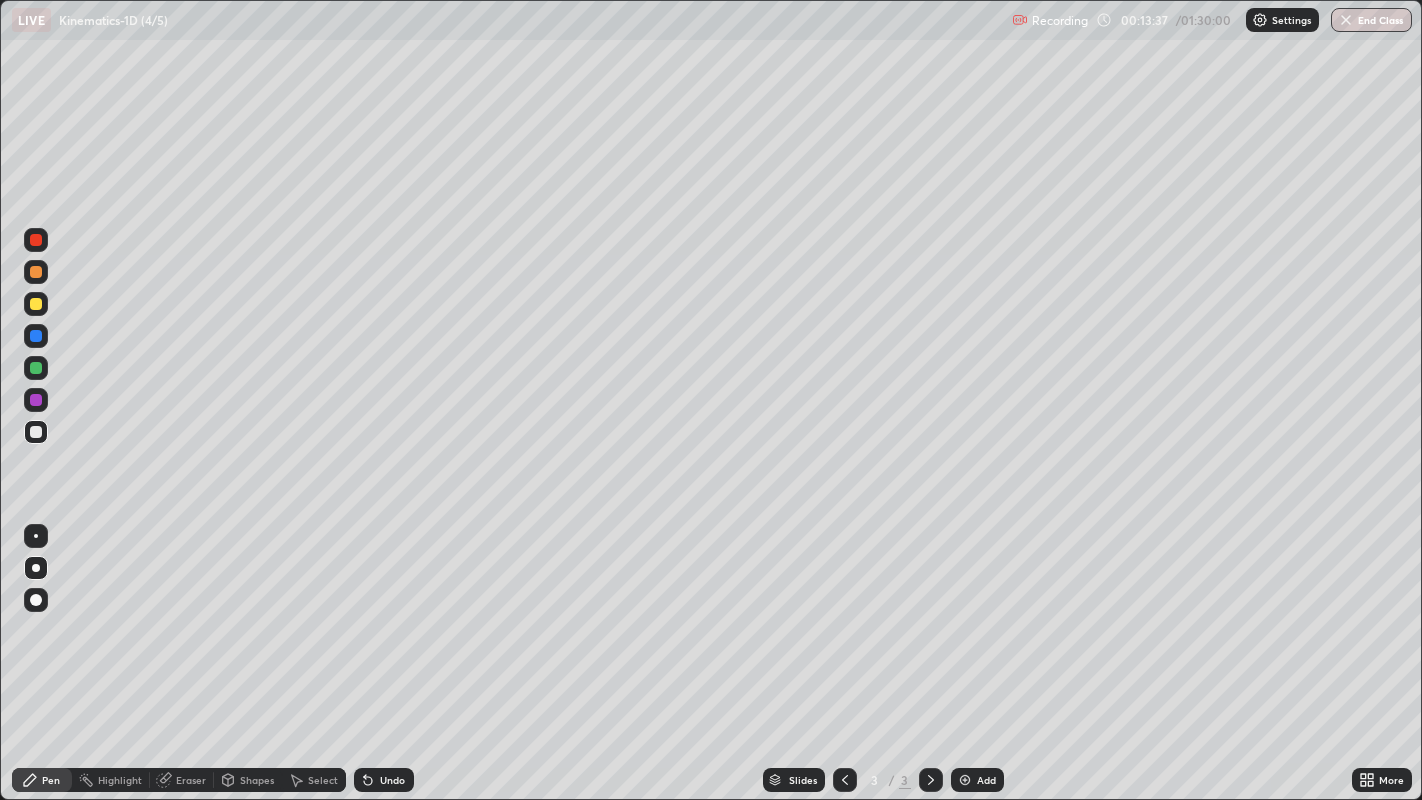 click at bounding box center [36, 240] 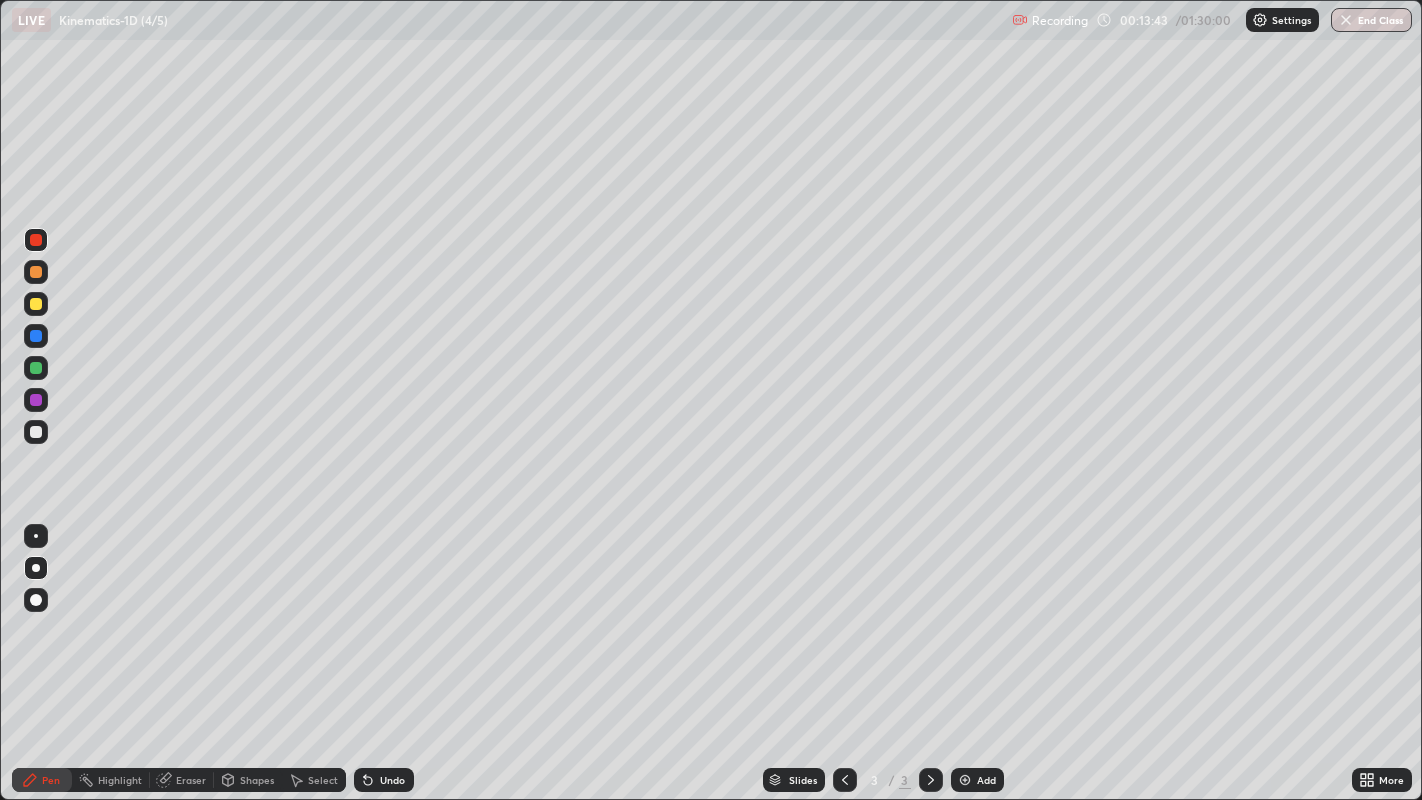 click 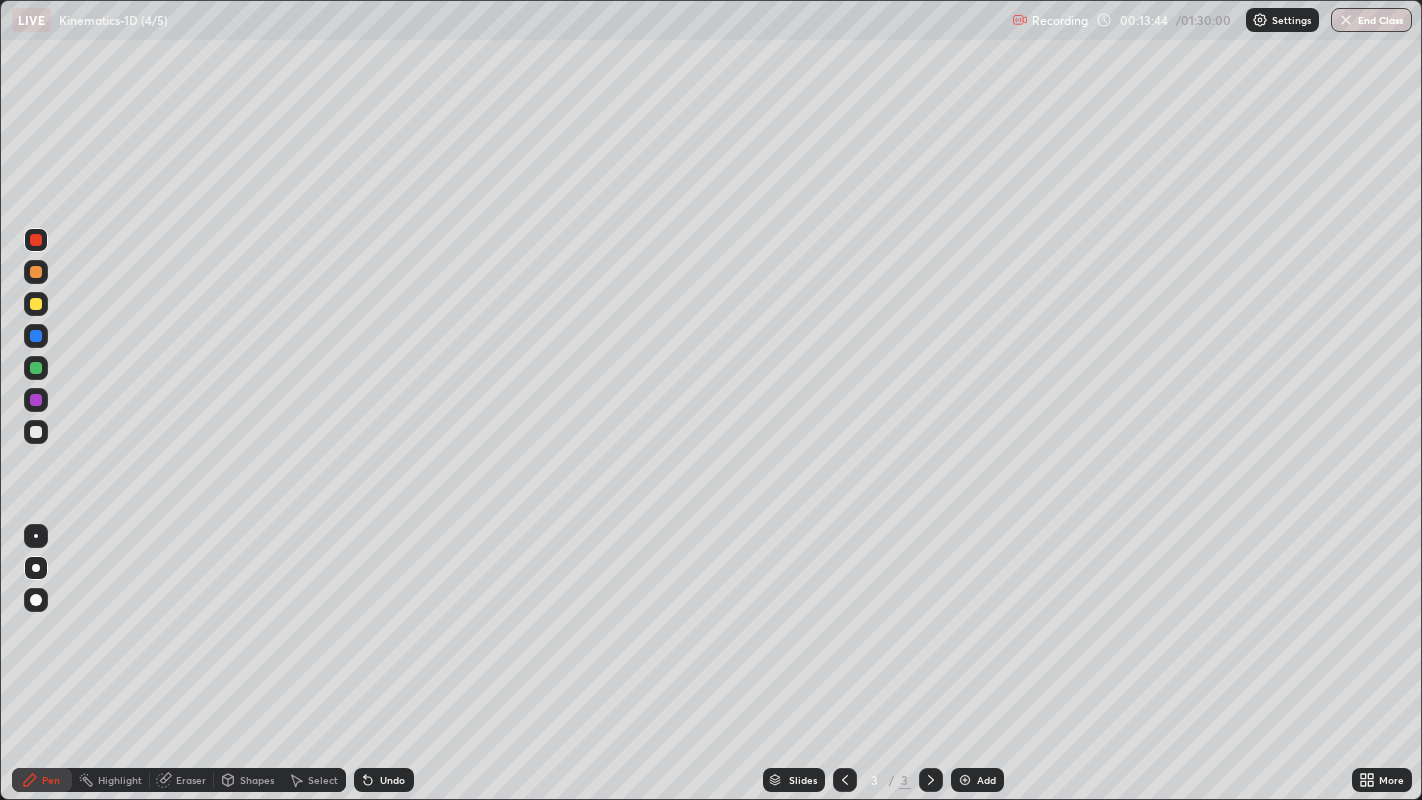 click 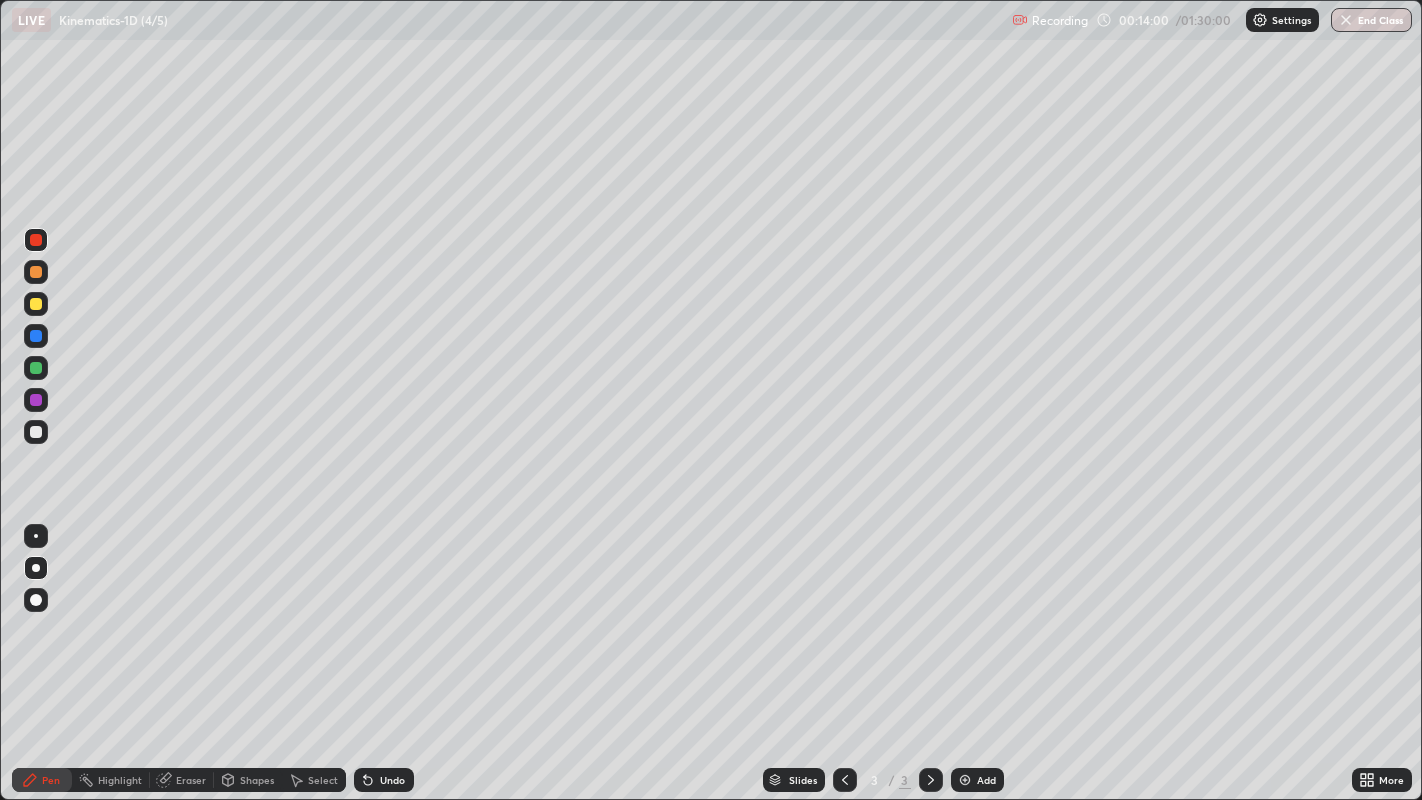 click on "Undo" at bounding box center (392, 780) 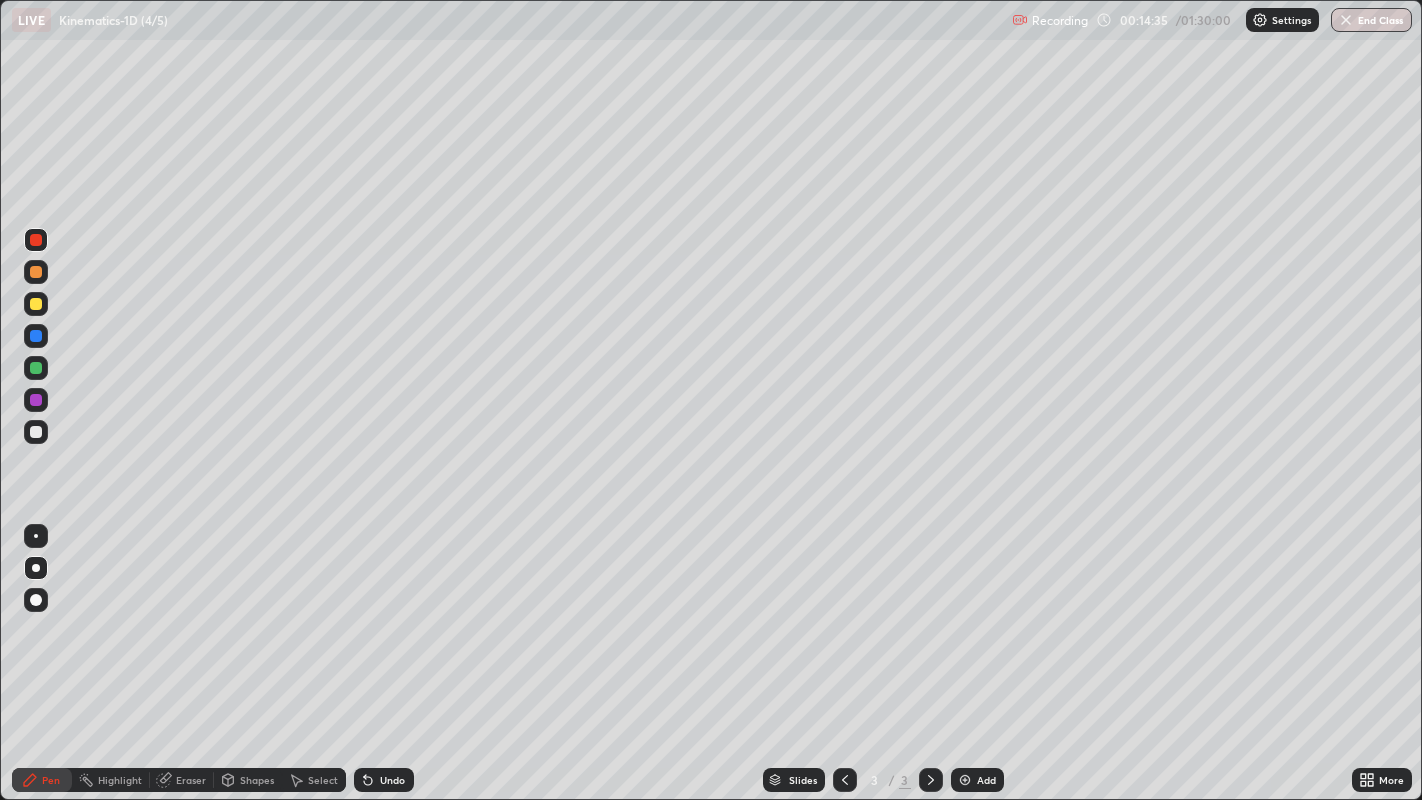 click at bounding box center [36, 304] 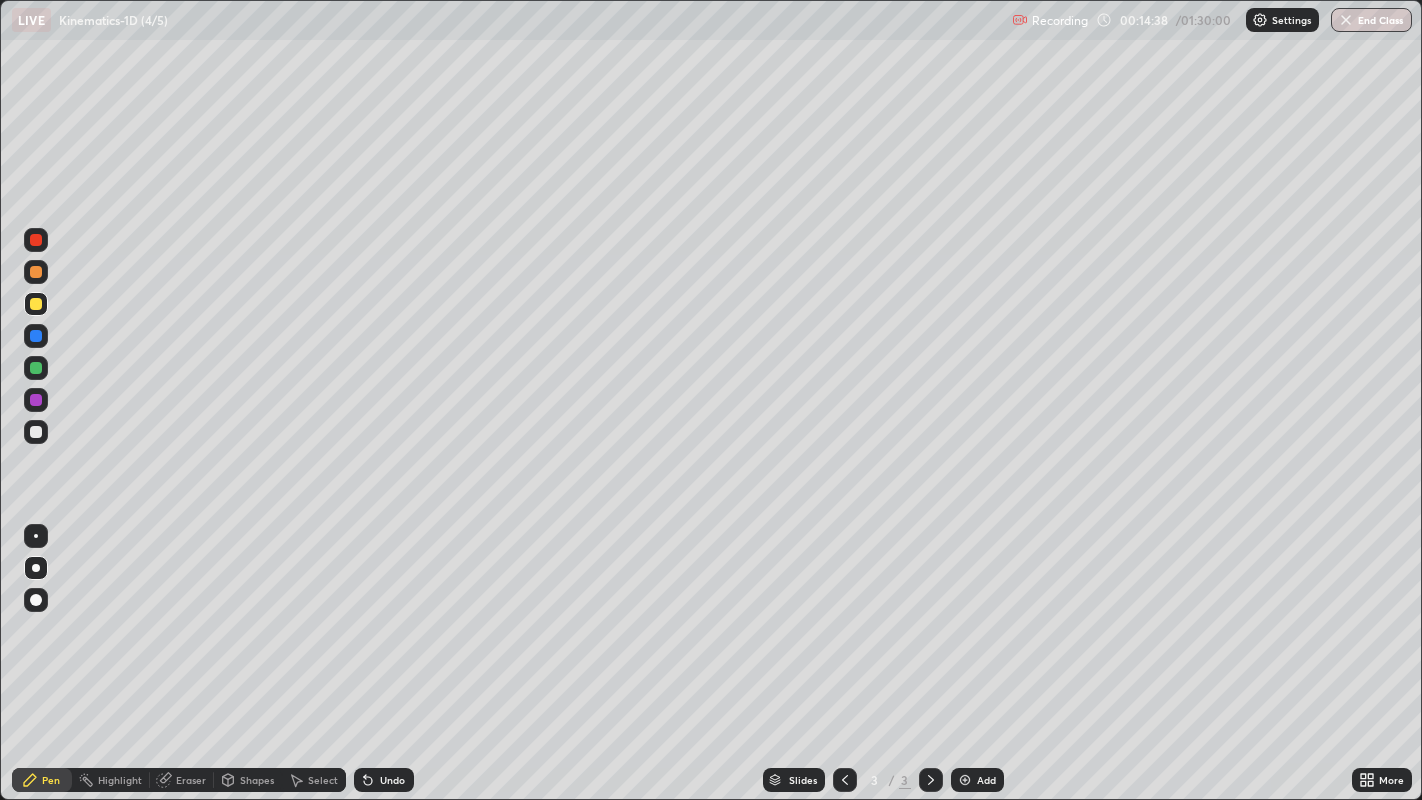 click at bounding box center (965, 780) 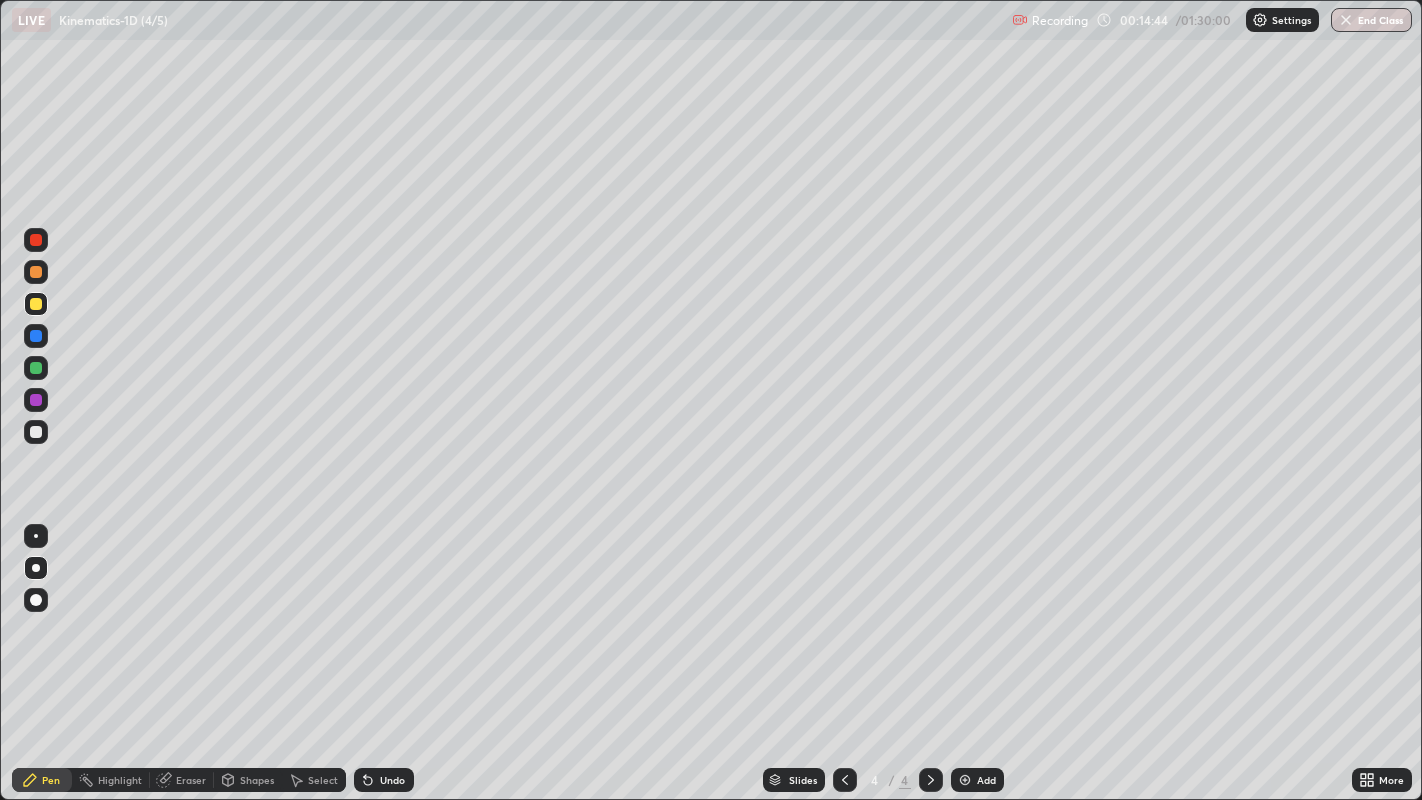 click on "Shapes" at bounding box center [257, 780] 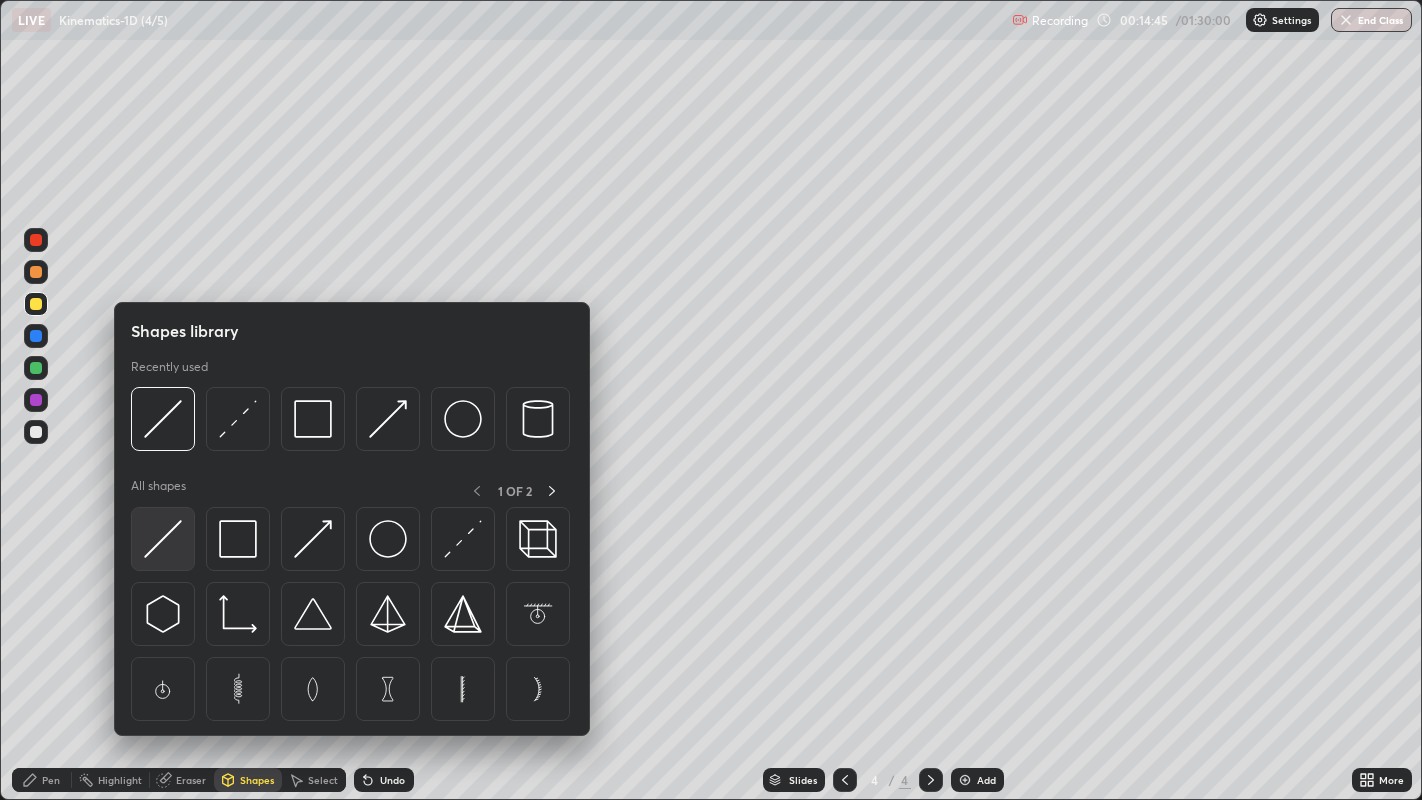 click at bounding box center [163, 539] 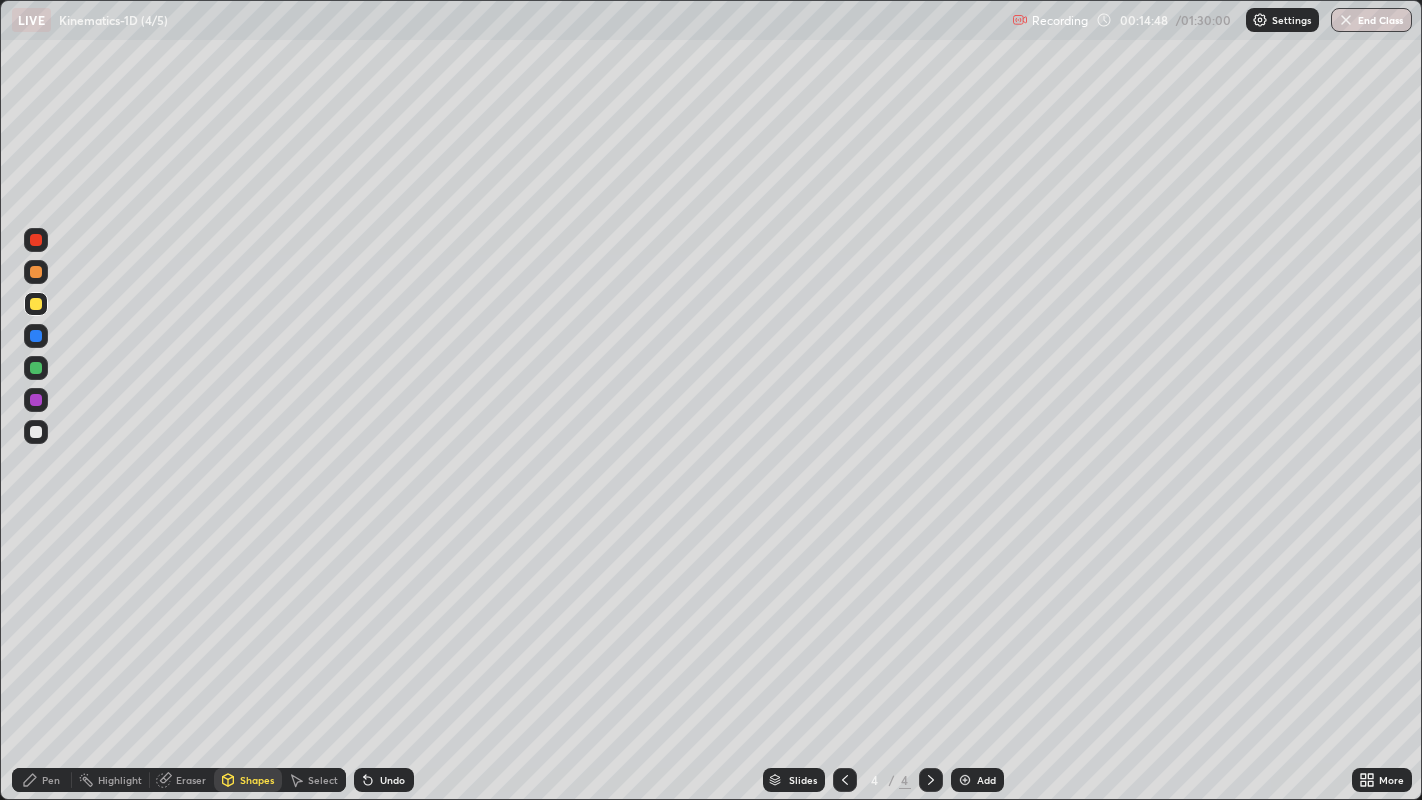 click on "Pen" at bounding box center [51, 780] 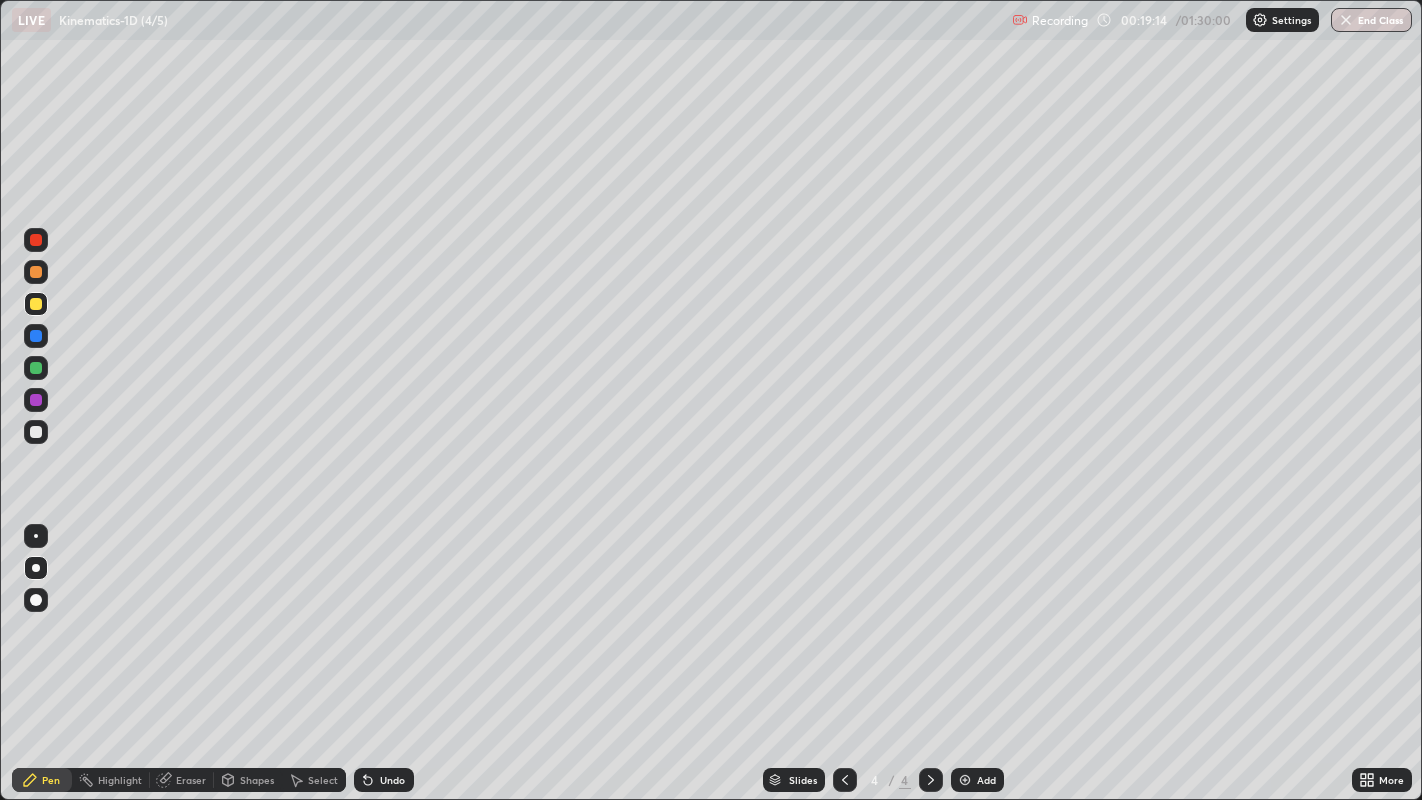 click at bounding box center (36, 432) 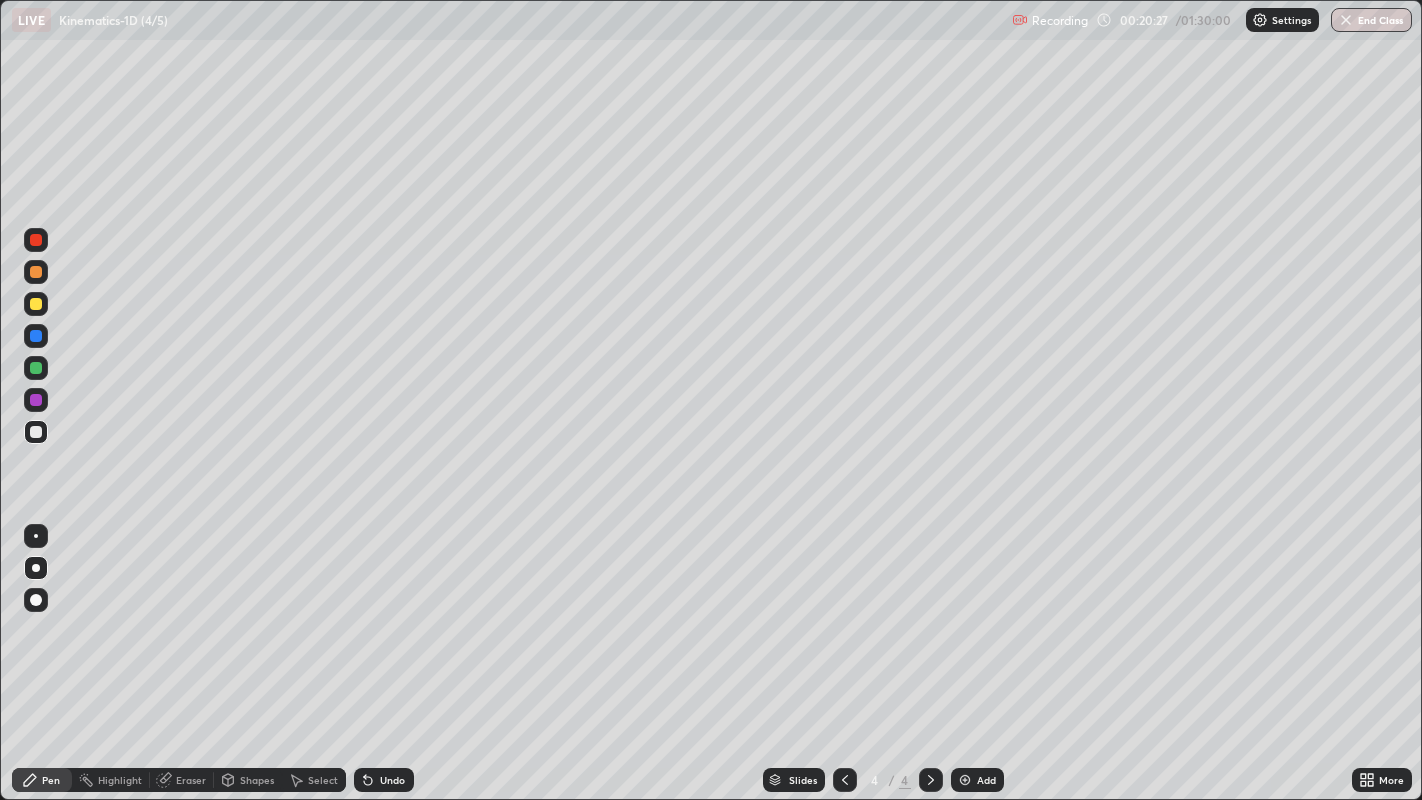 click at bounding box center [36, 432] 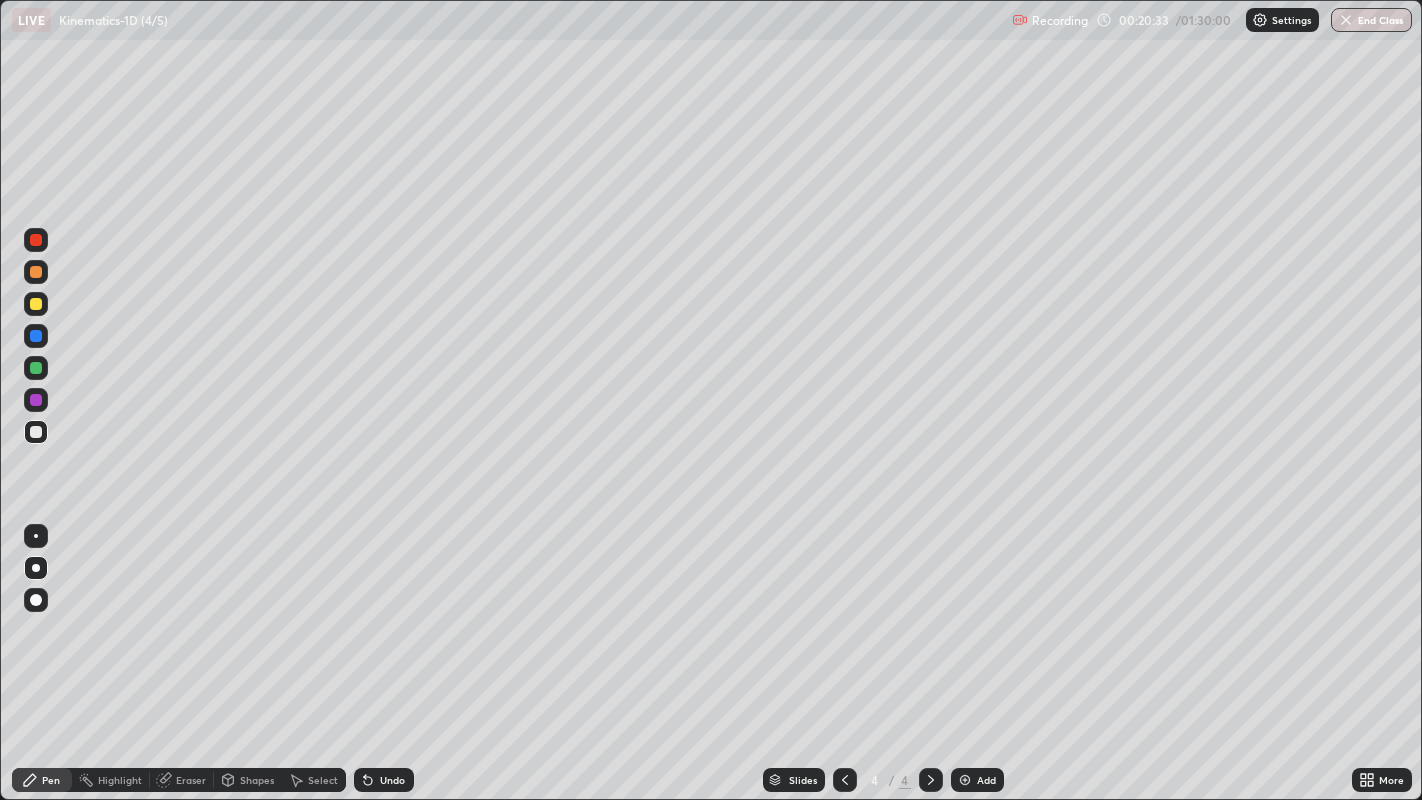 click at bounding box center [36, 304] 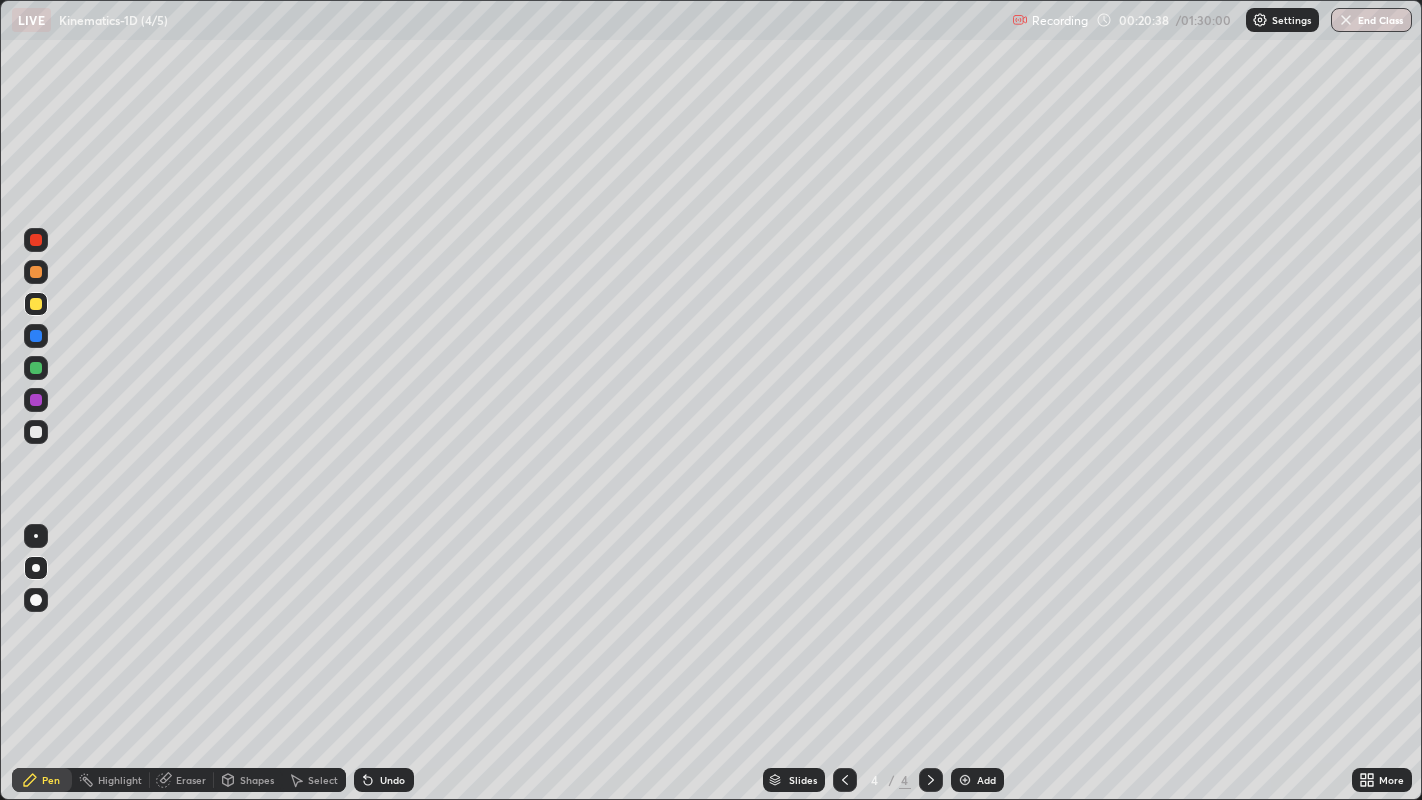 click at bounding box center (36, 432) 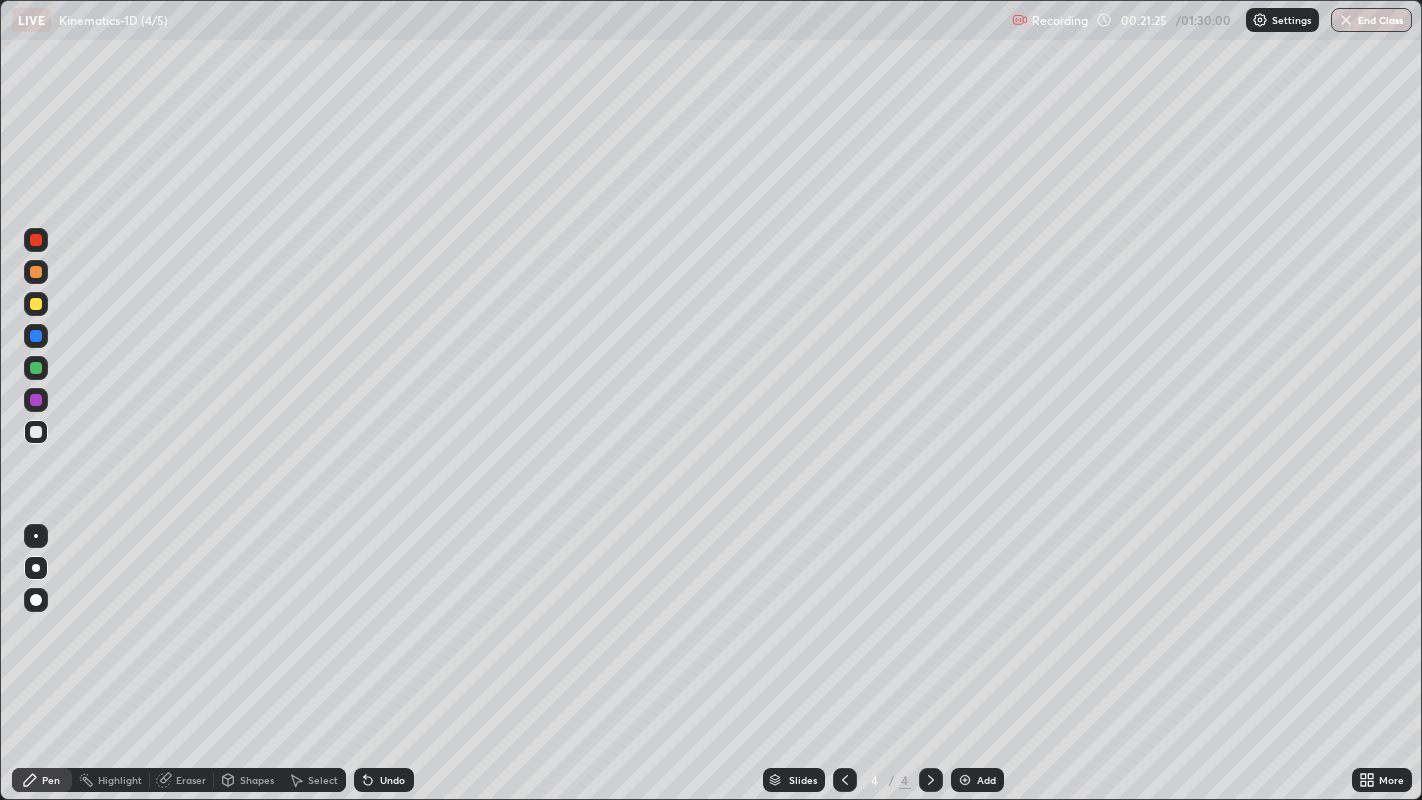 click at bounding box center [36, 368] 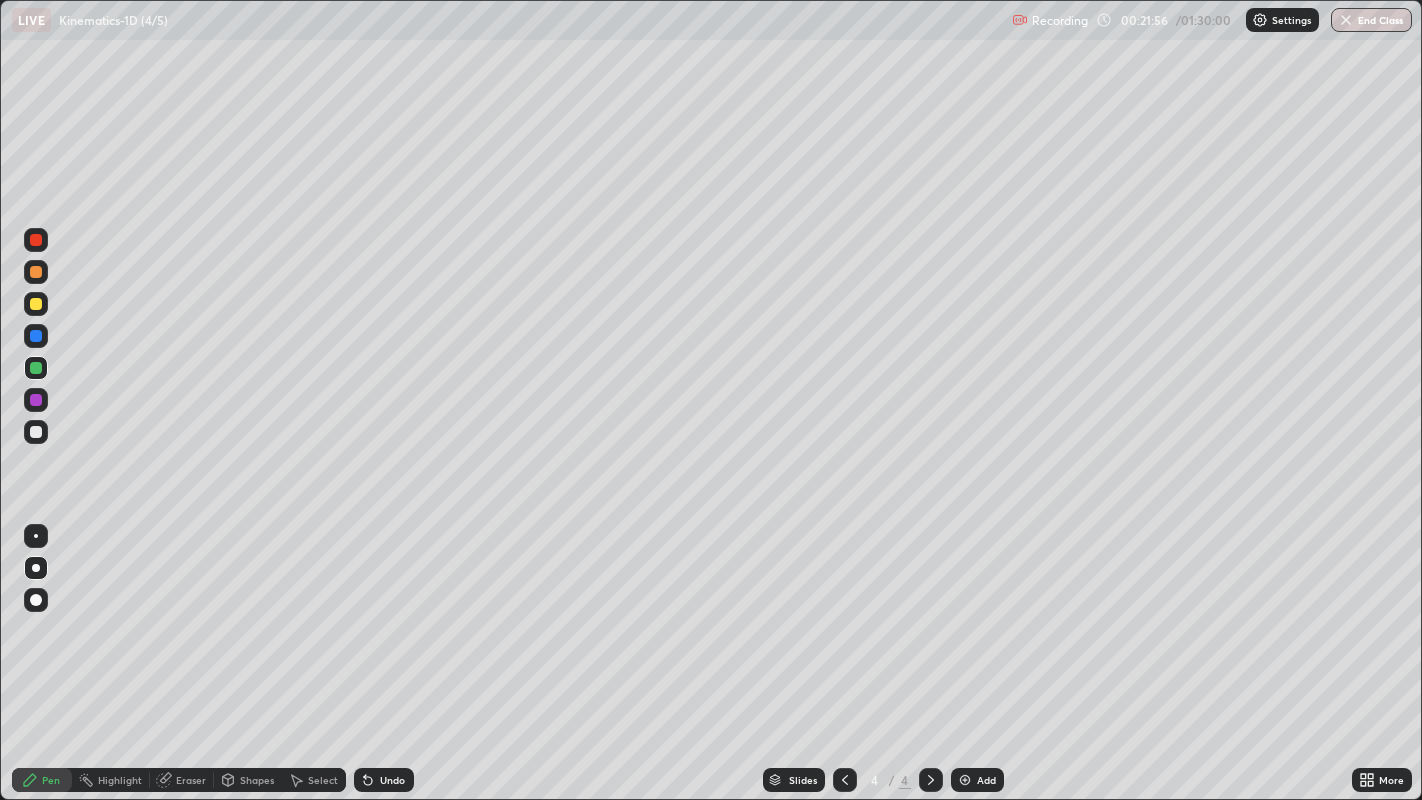 click at bounding box center (36, 432) 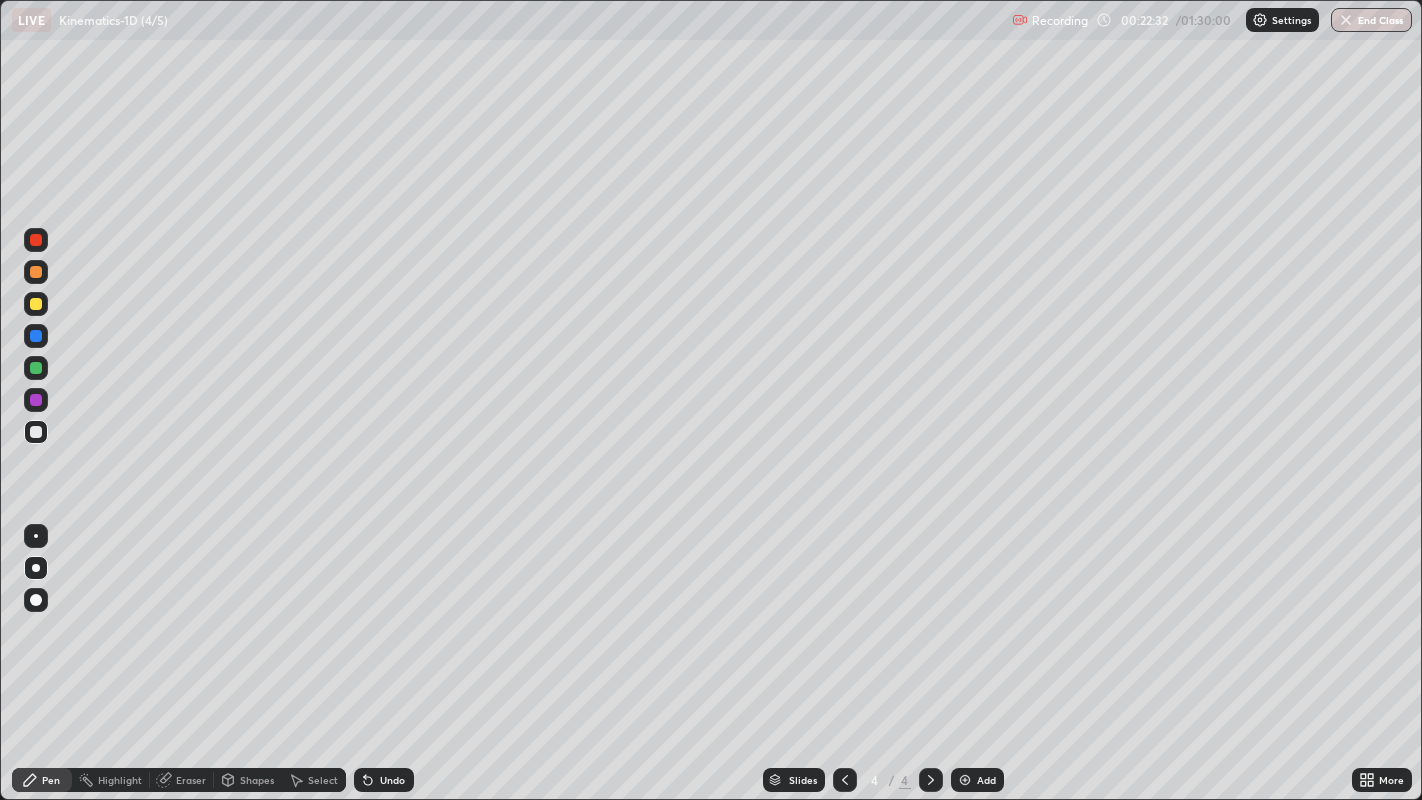 click at bounding box center (36, 368) 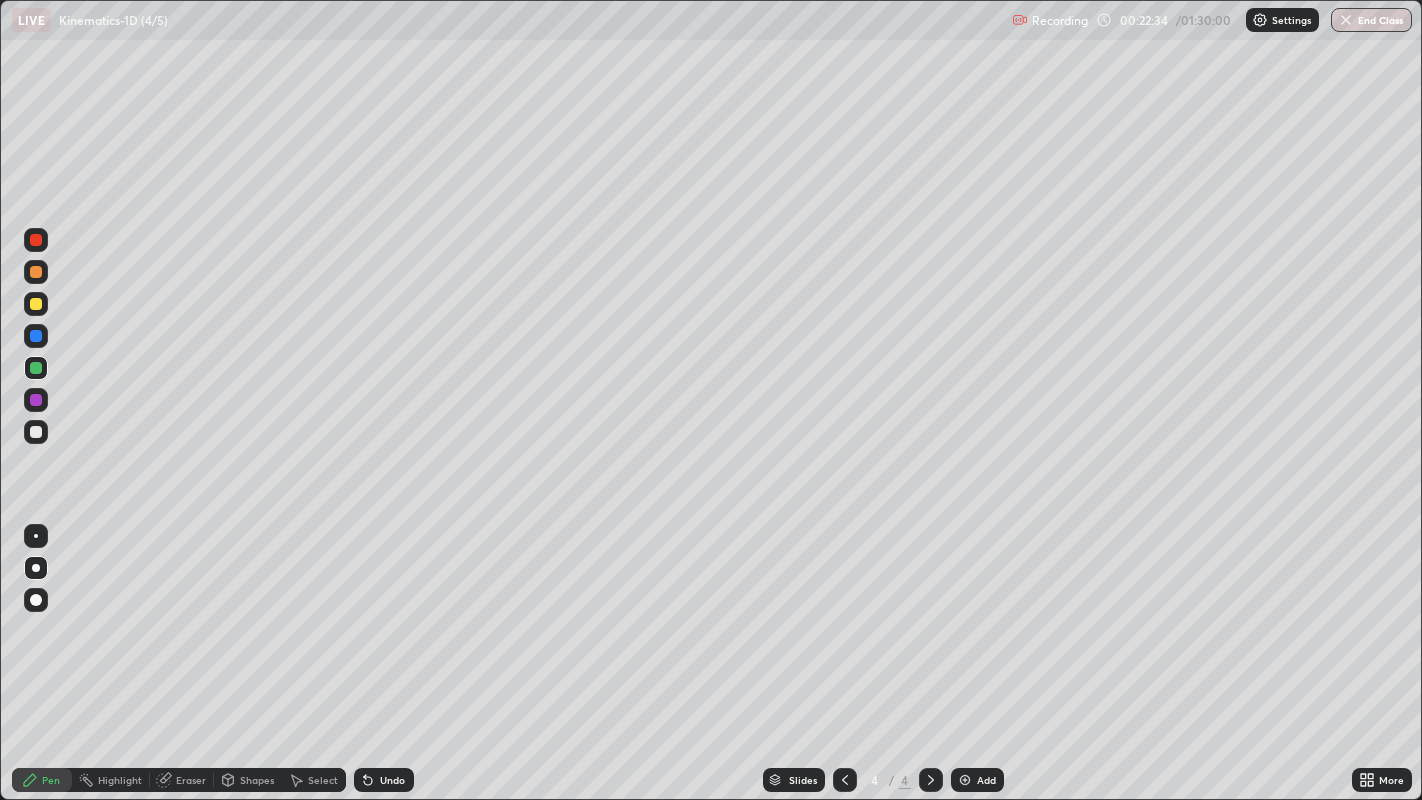 click at bounding box center [36, 432] 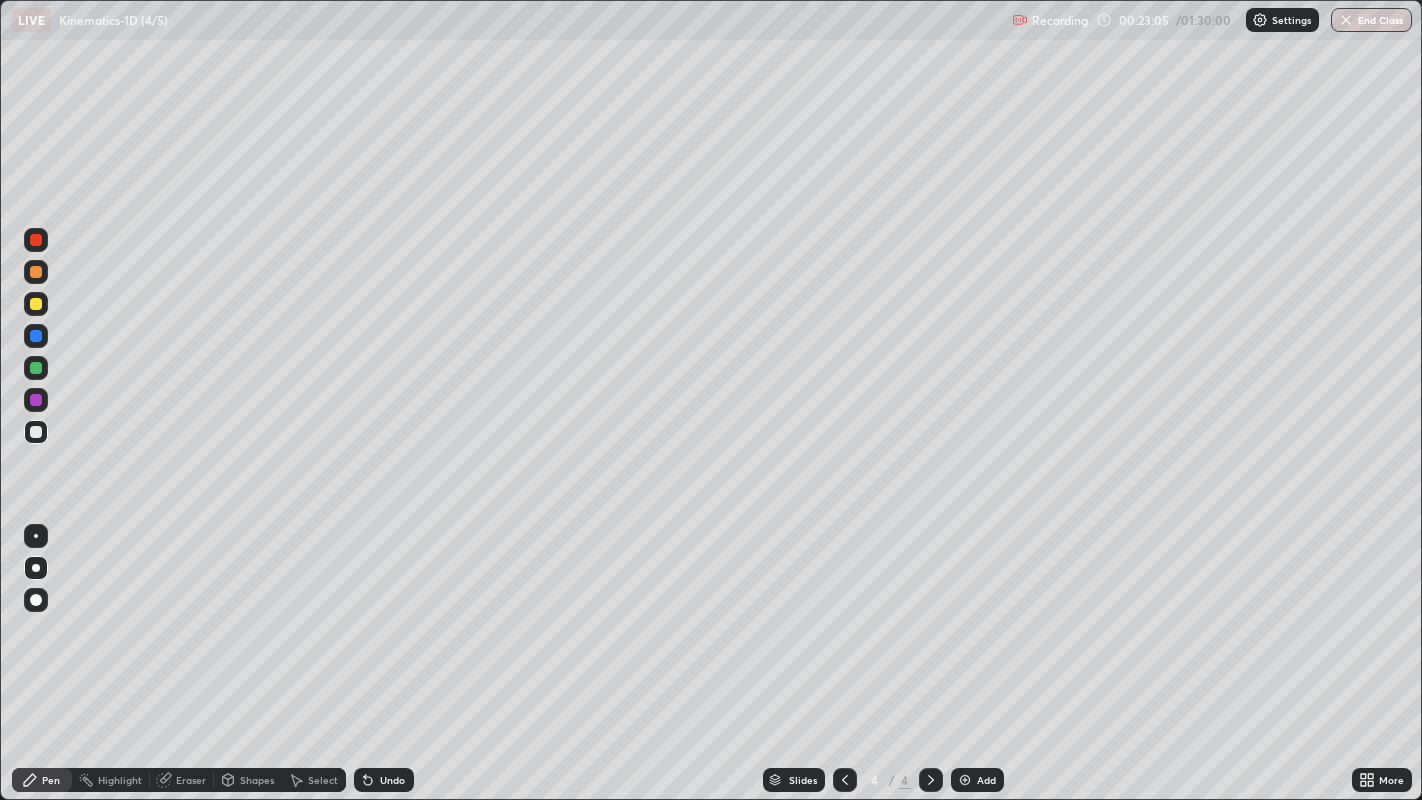 click on "Eraser" at bounding box center (191, 780) 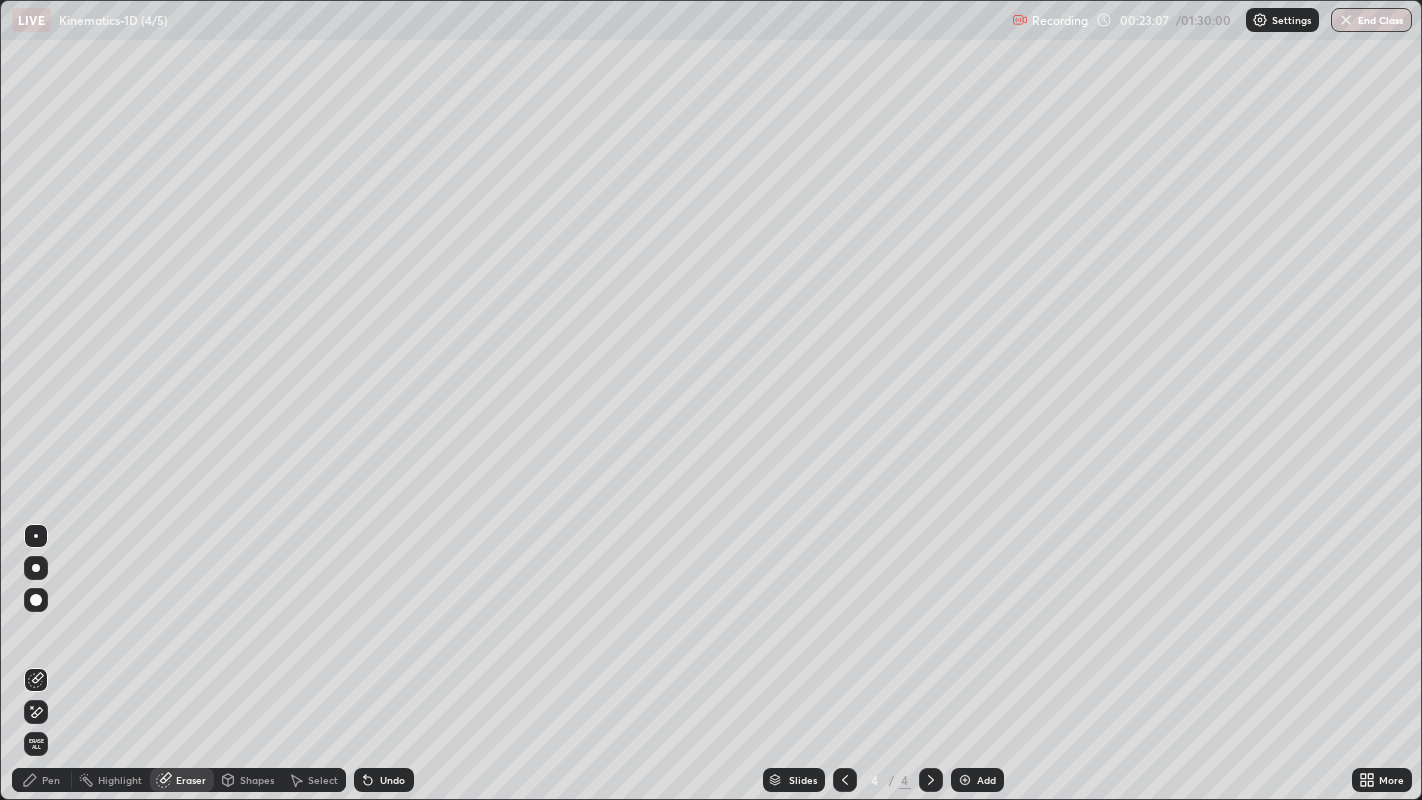 click on "Pen" at bounding box center [42, 780] 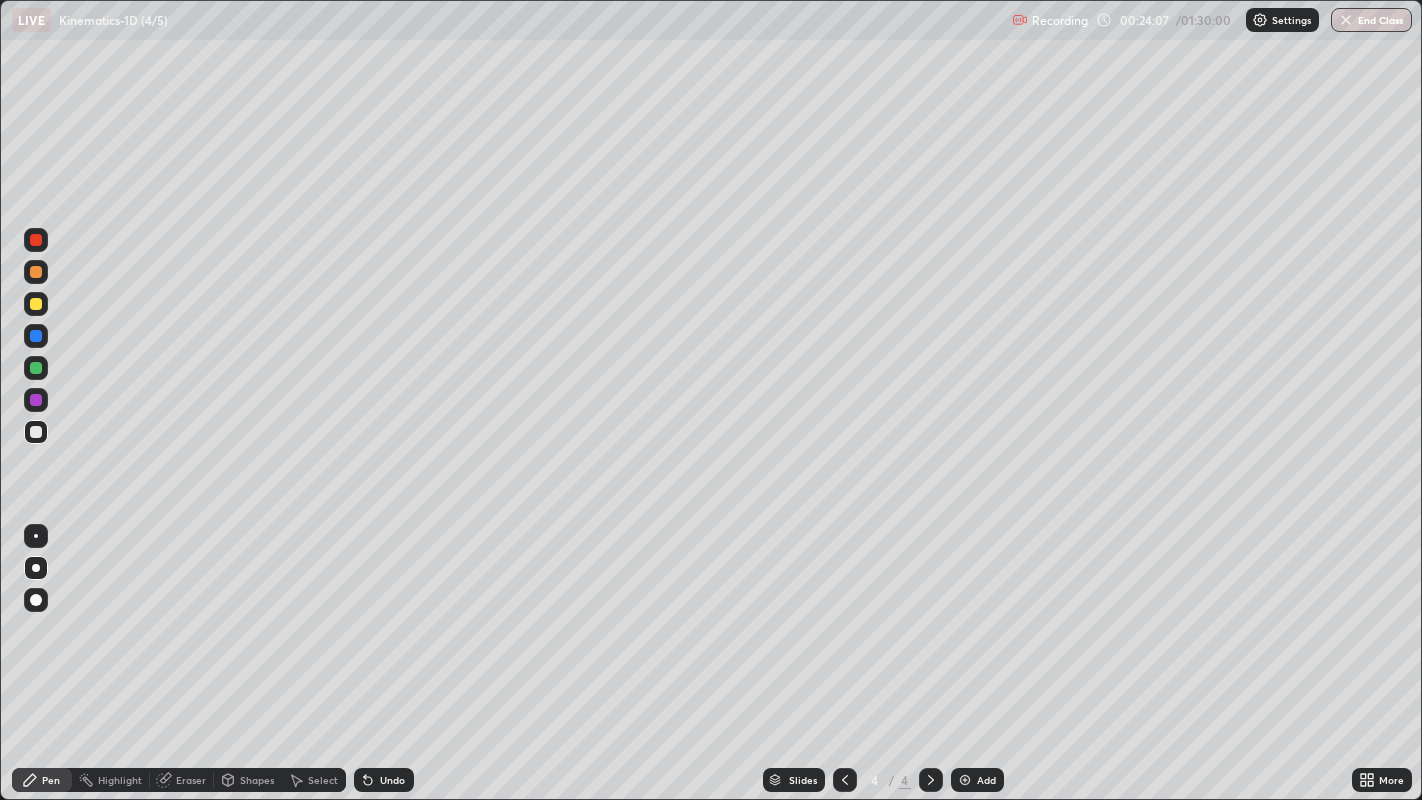 click at bounding box center [36, 304] 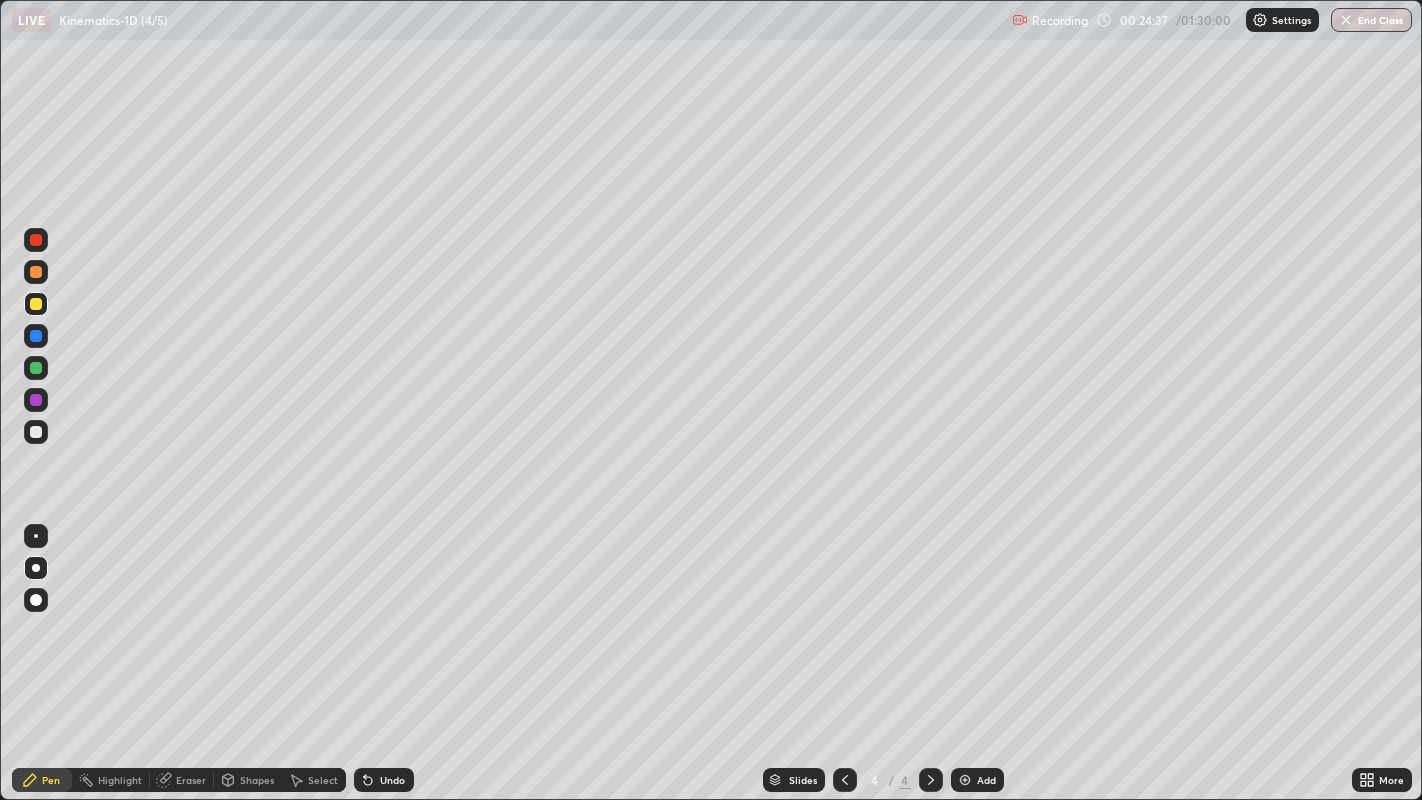 click at bounding box center [36, 368] 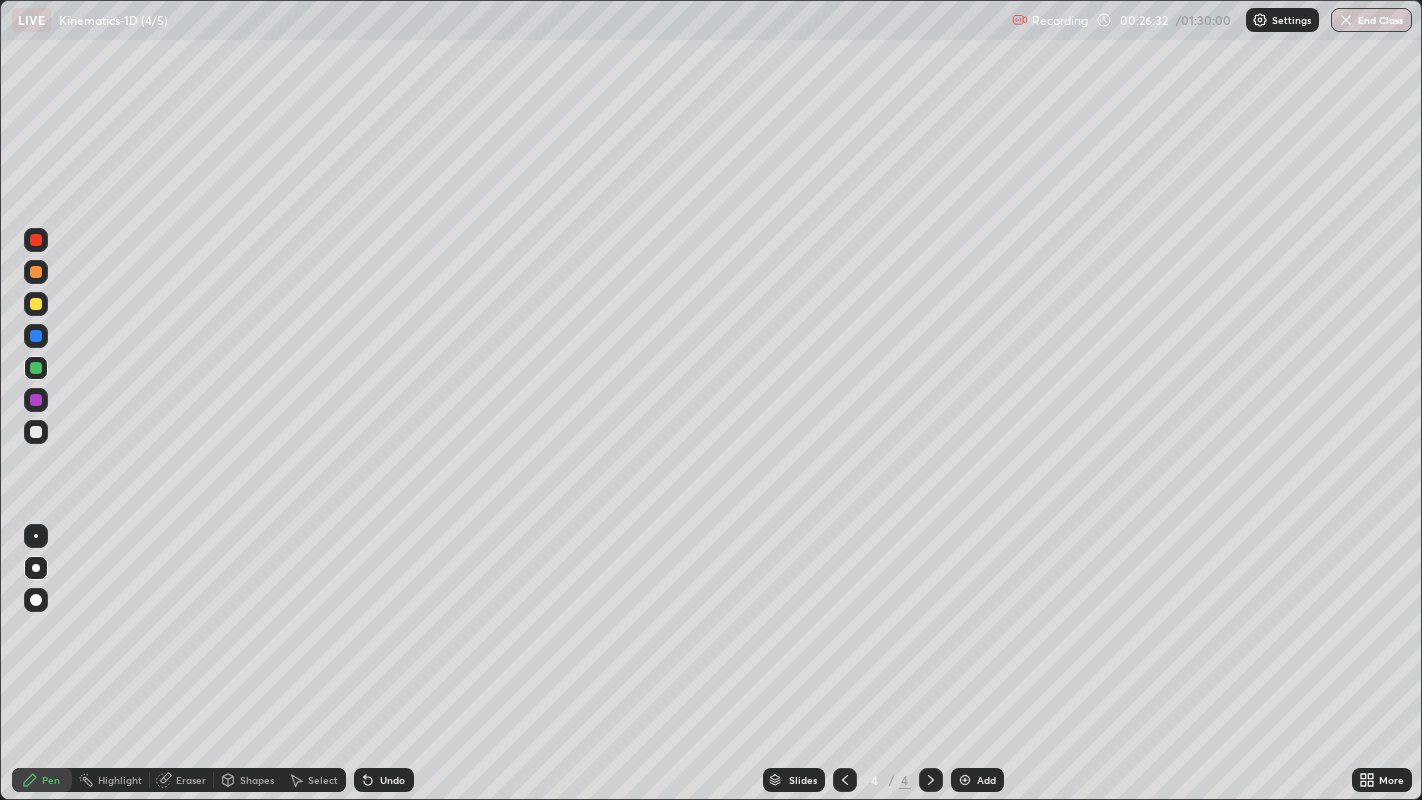 click at bounding box center [36, 432] 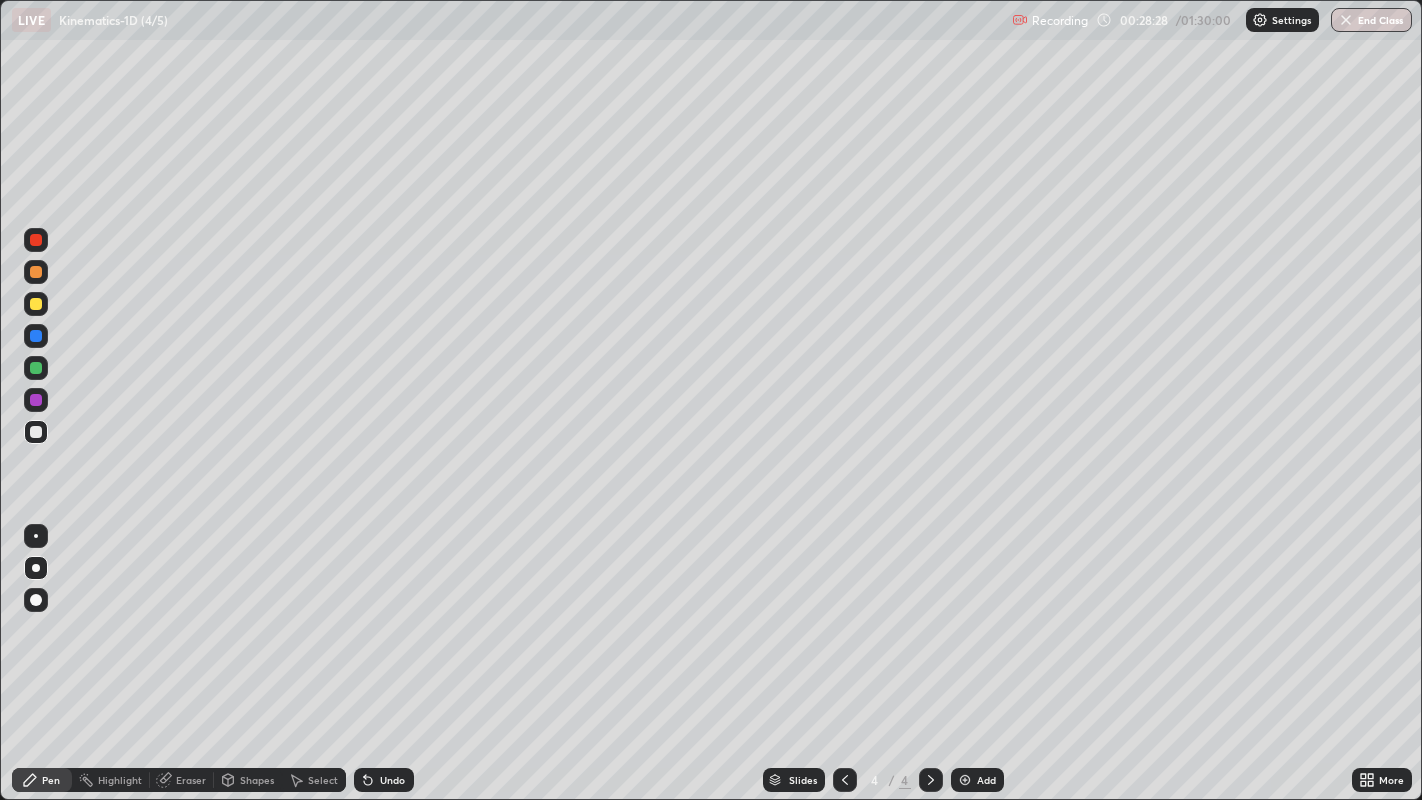 click on "Undo" at bounding box center (392, 780) 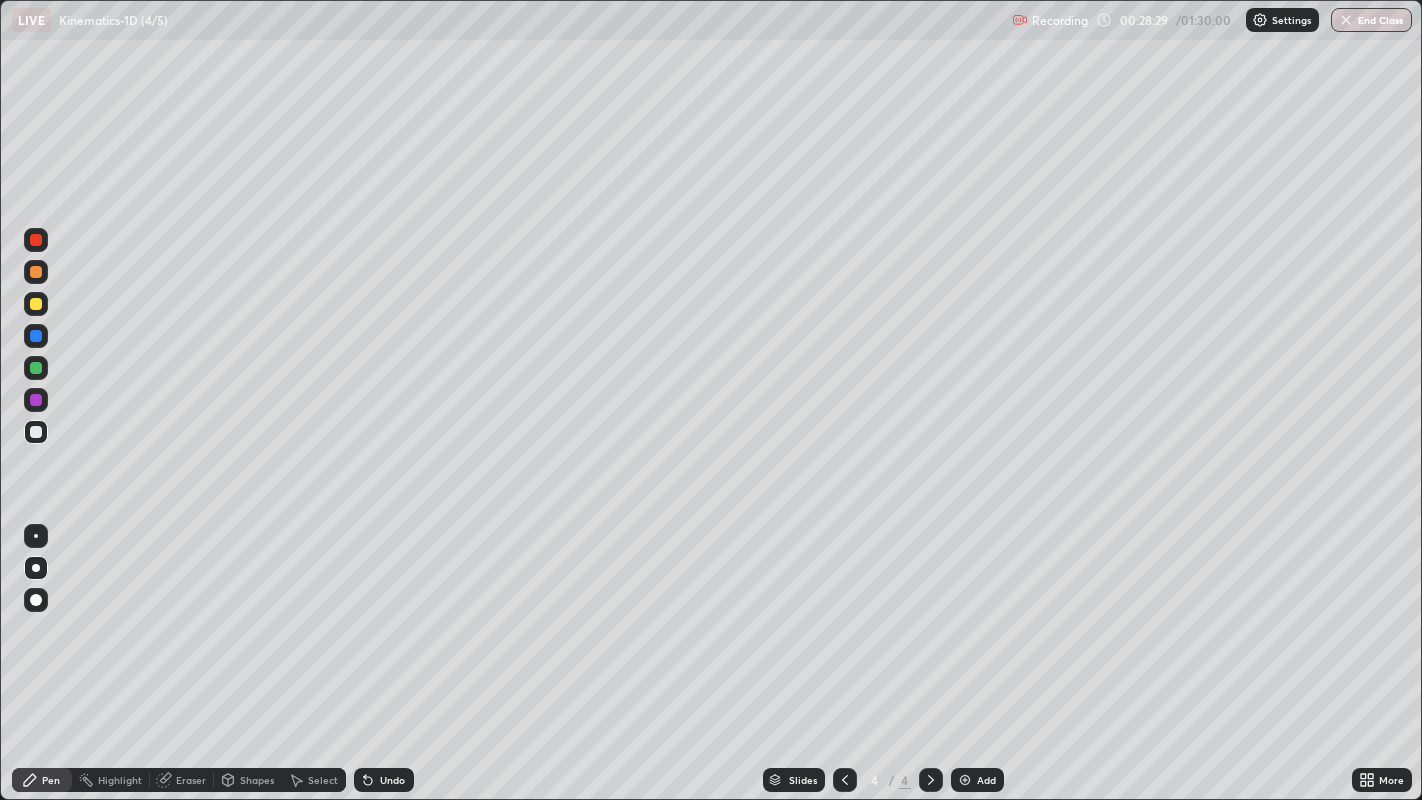 click on "Undo" at bounding box center [392, 780] 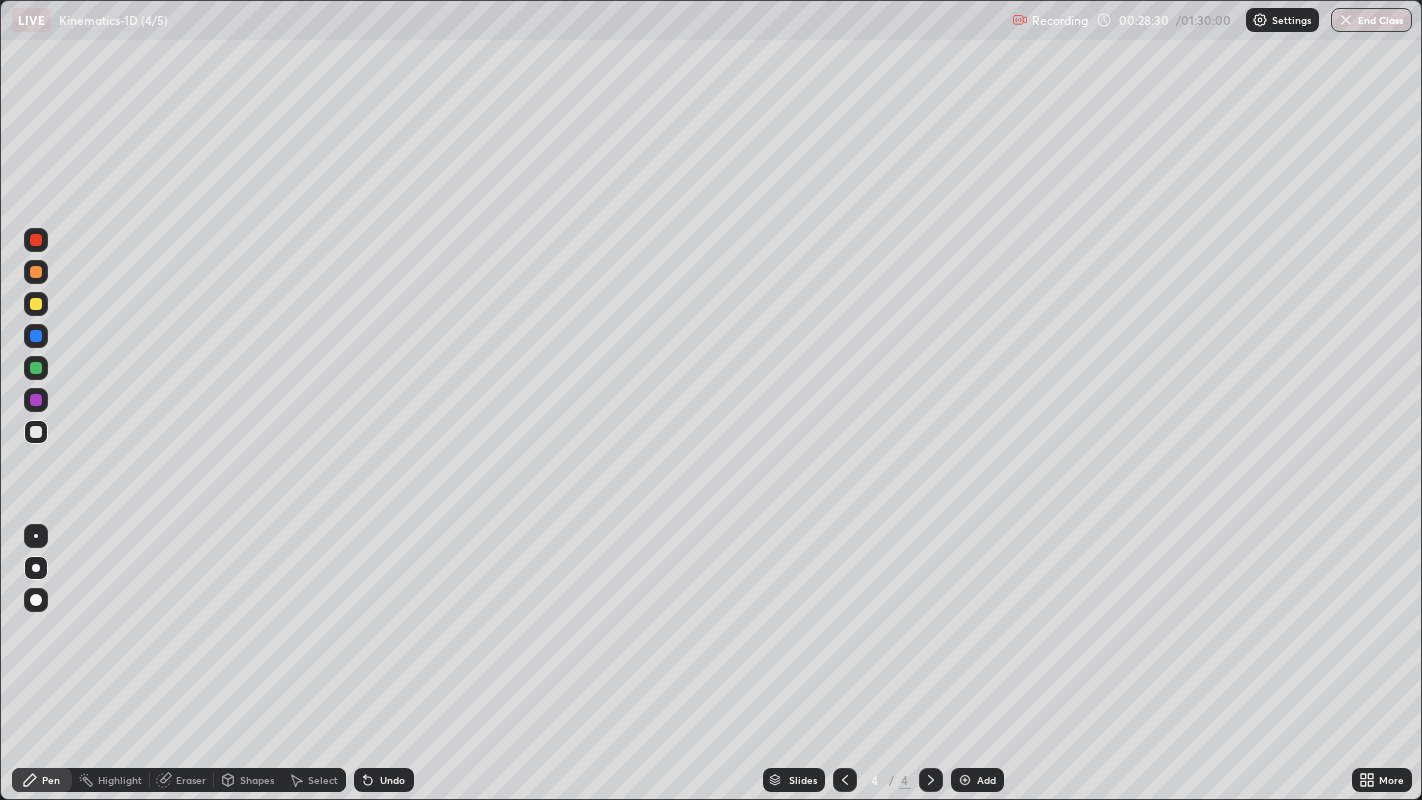 click on "Undo" at bounding box center (392, 780) 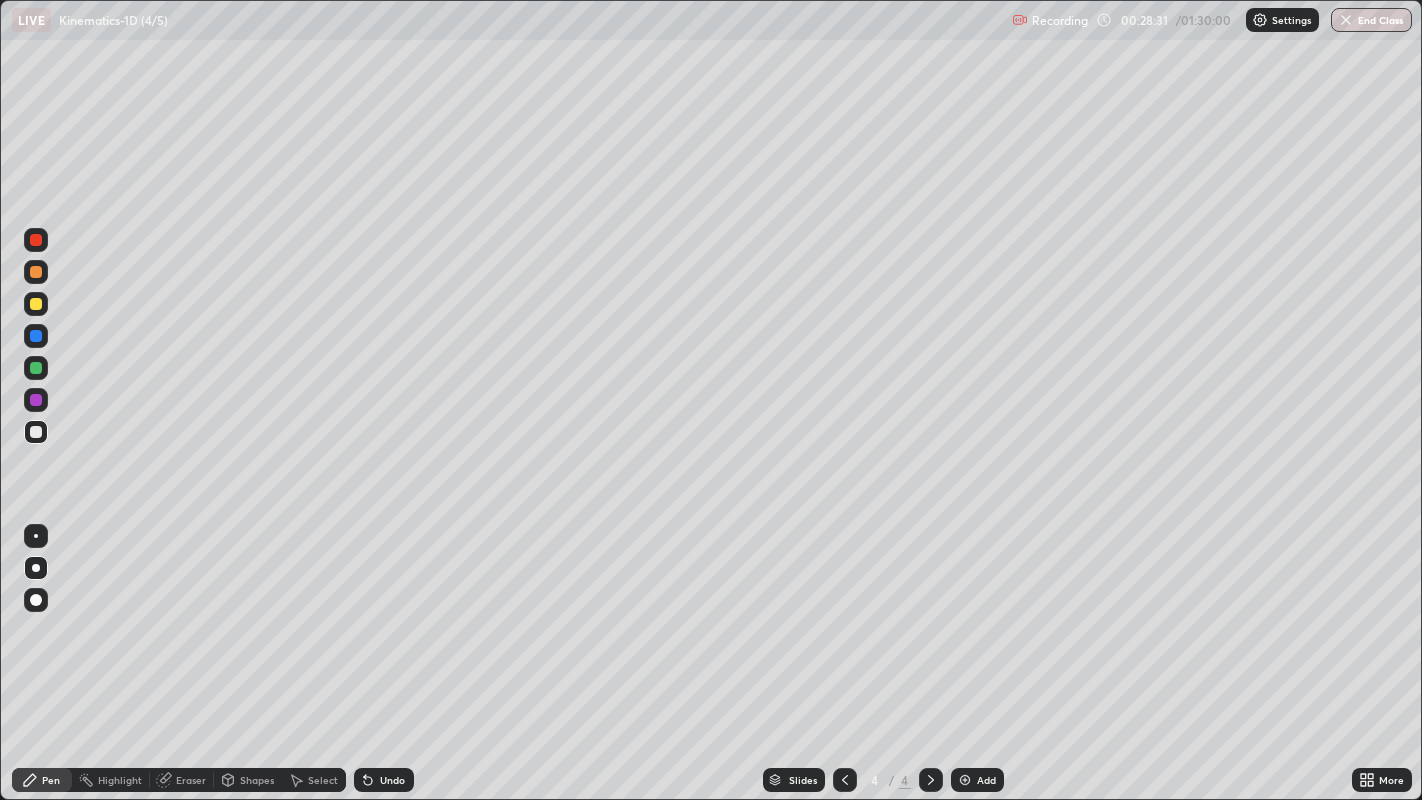 click on "Undo" at bounding box center (392, 780) 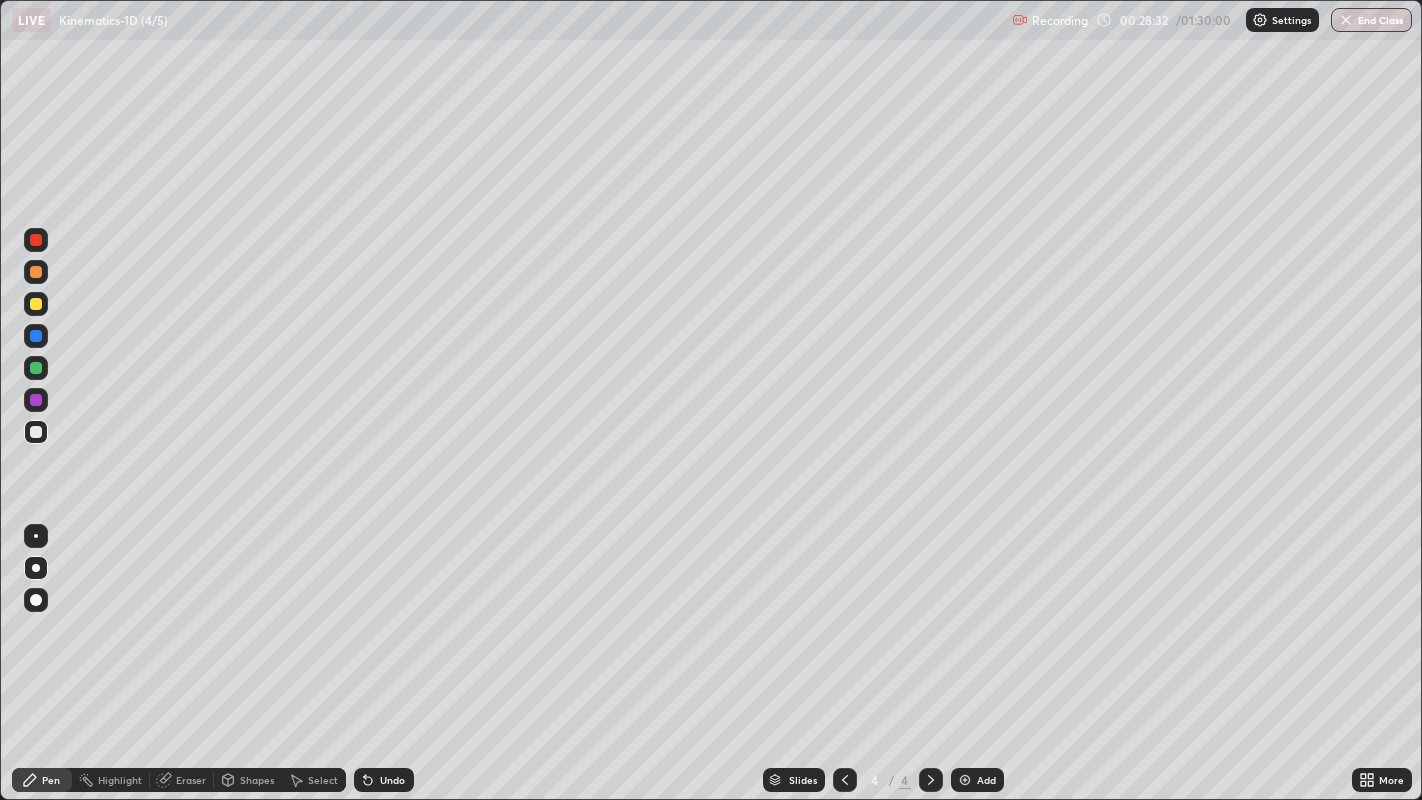 click on "Undo" at bounding box center [392, 780] 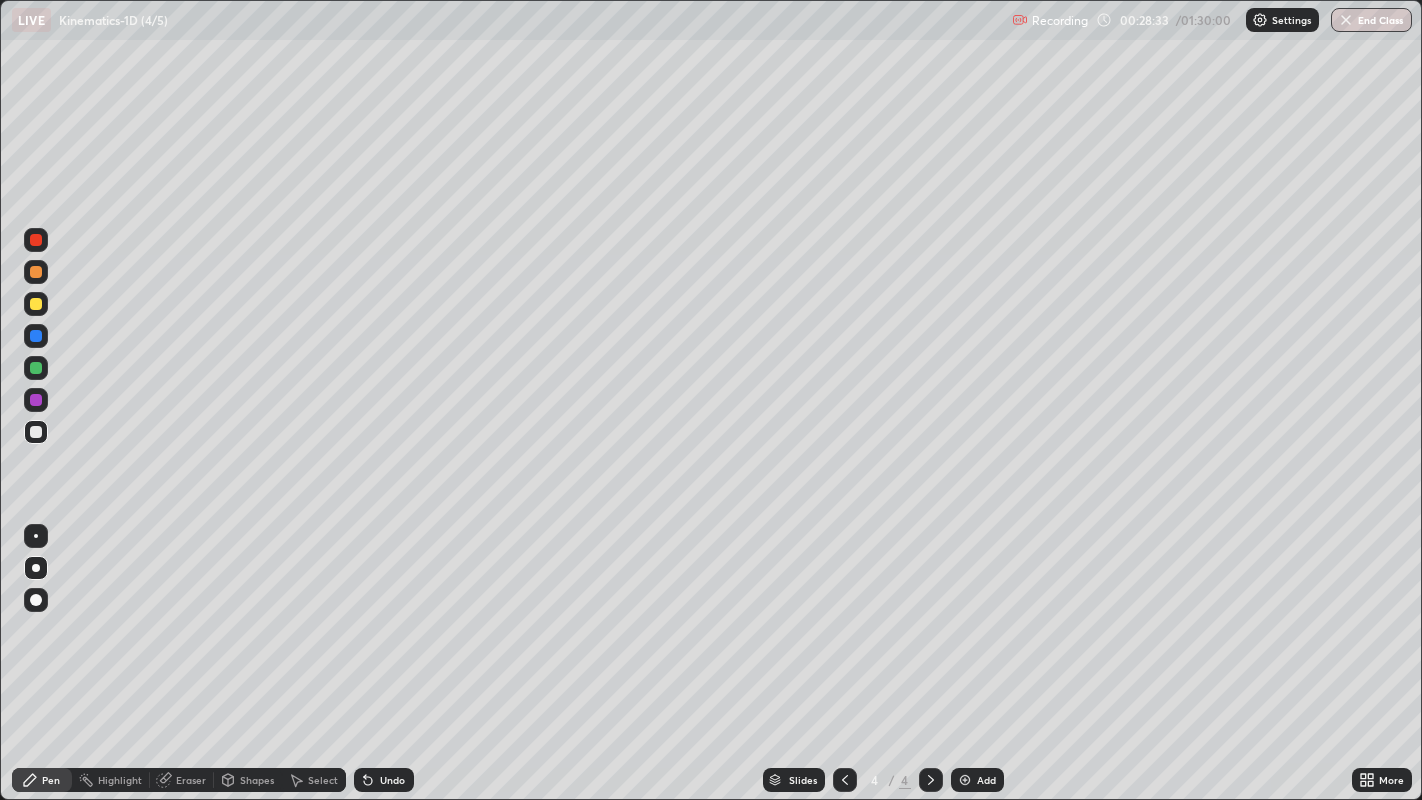 click on "Undo" at bounding box center [392, 780] 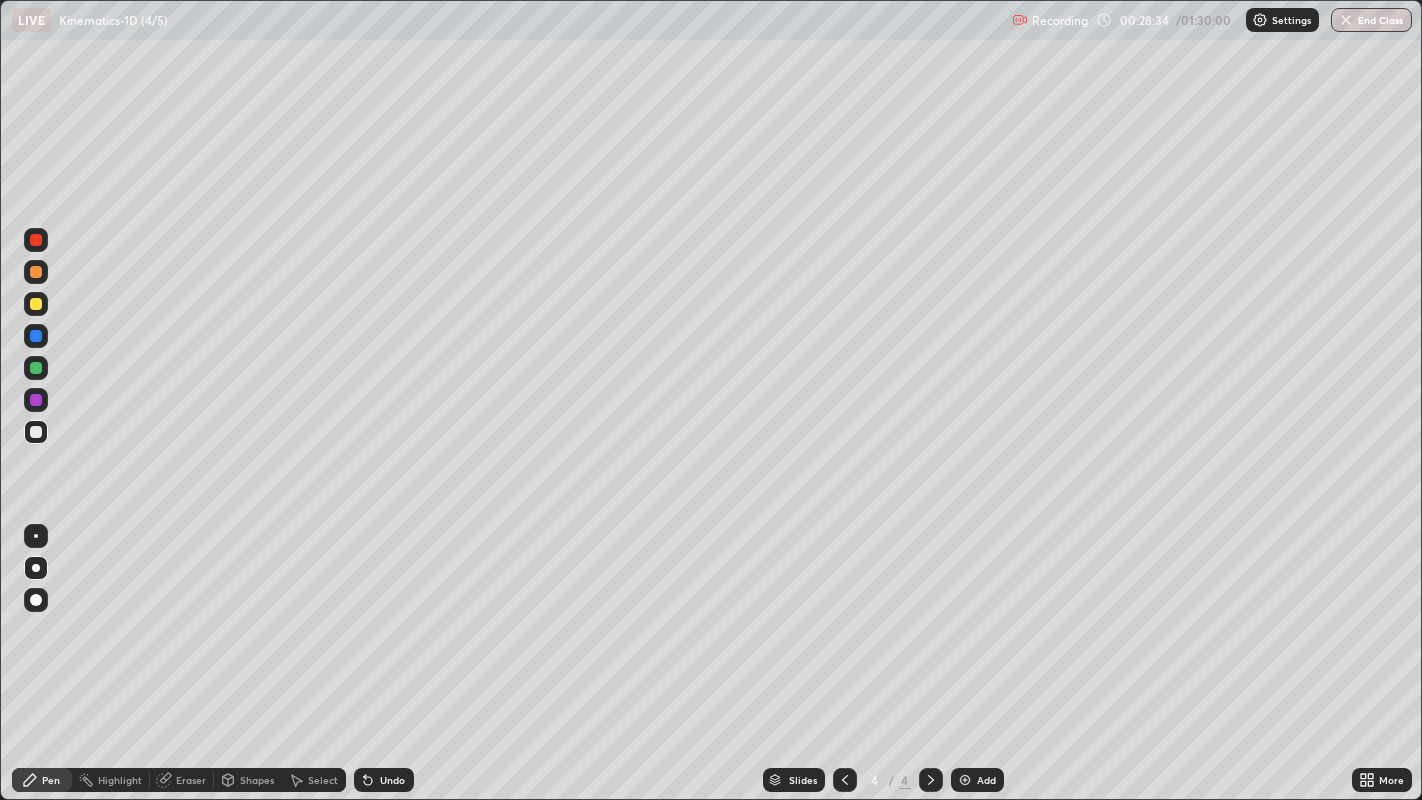 click 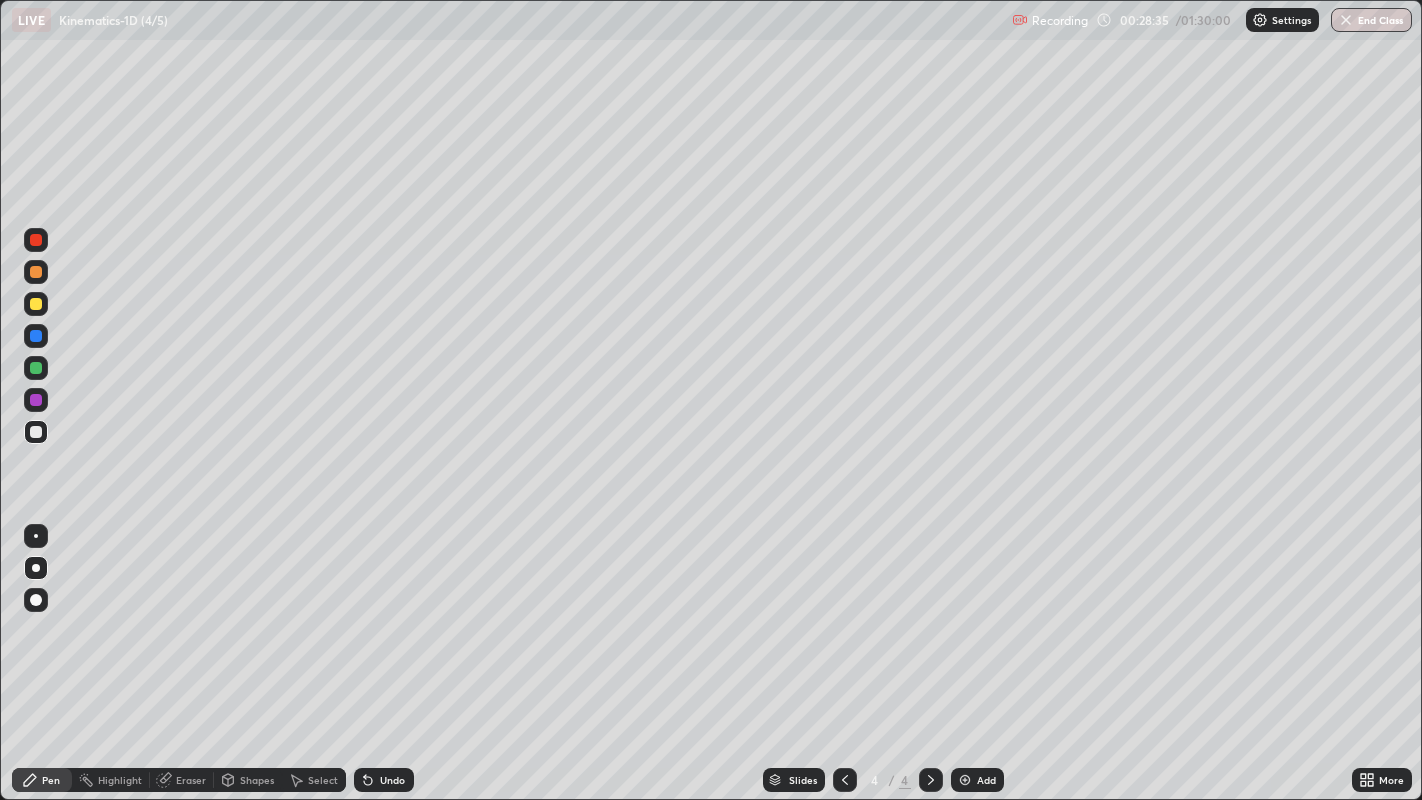 click on "Undo" at bounding box center [384, 780] 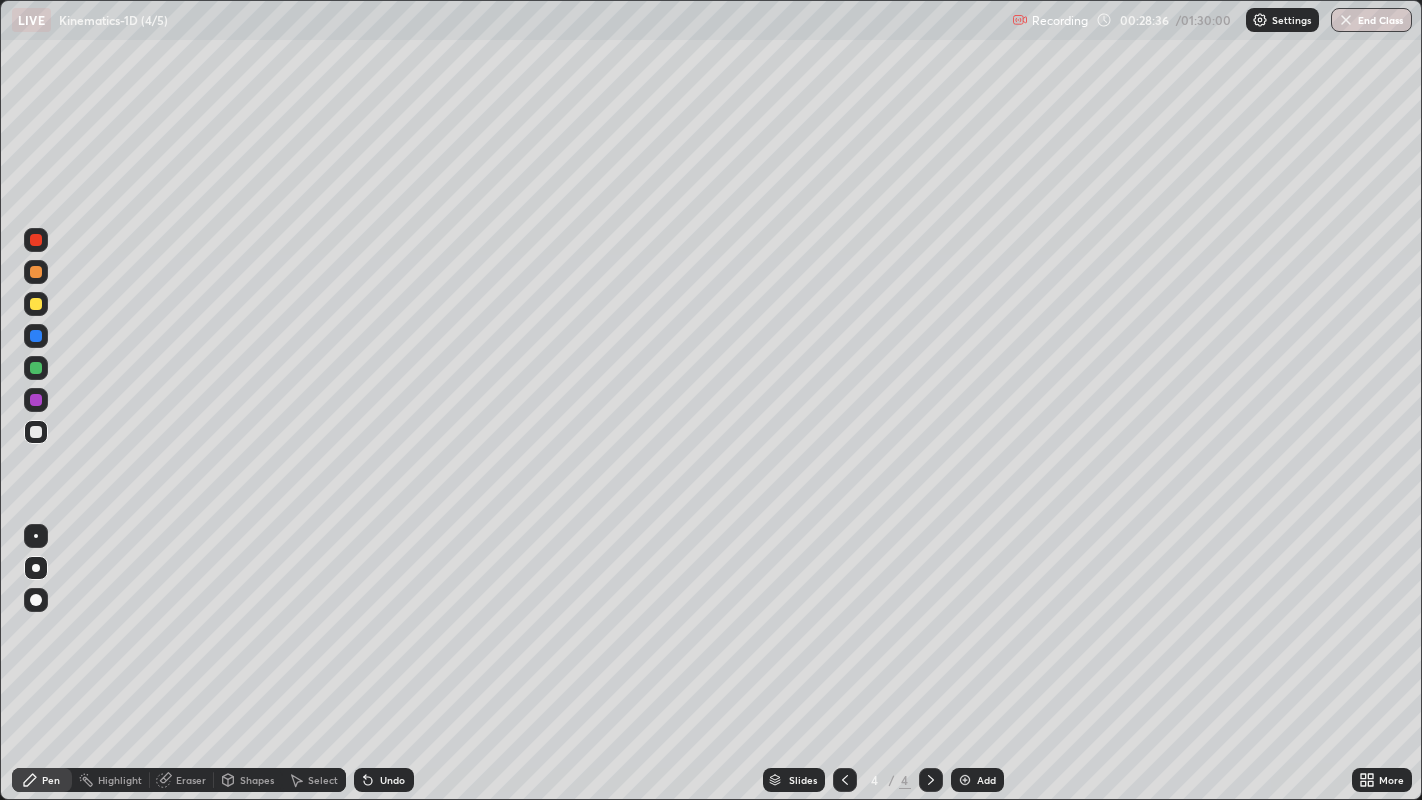 click on "Undo" at bounding box center [384, 780] 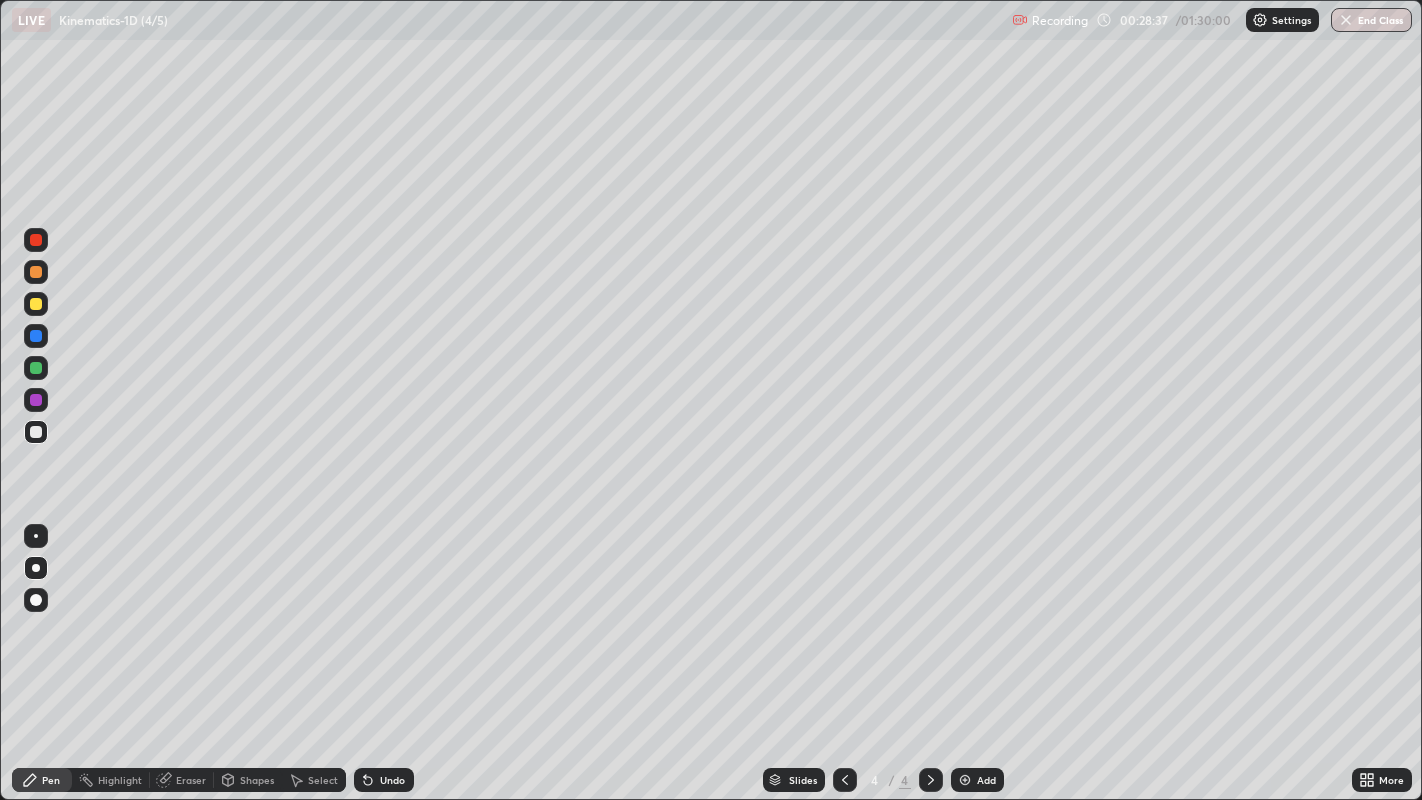 click on "Undo" at bounding box center [384, 780] 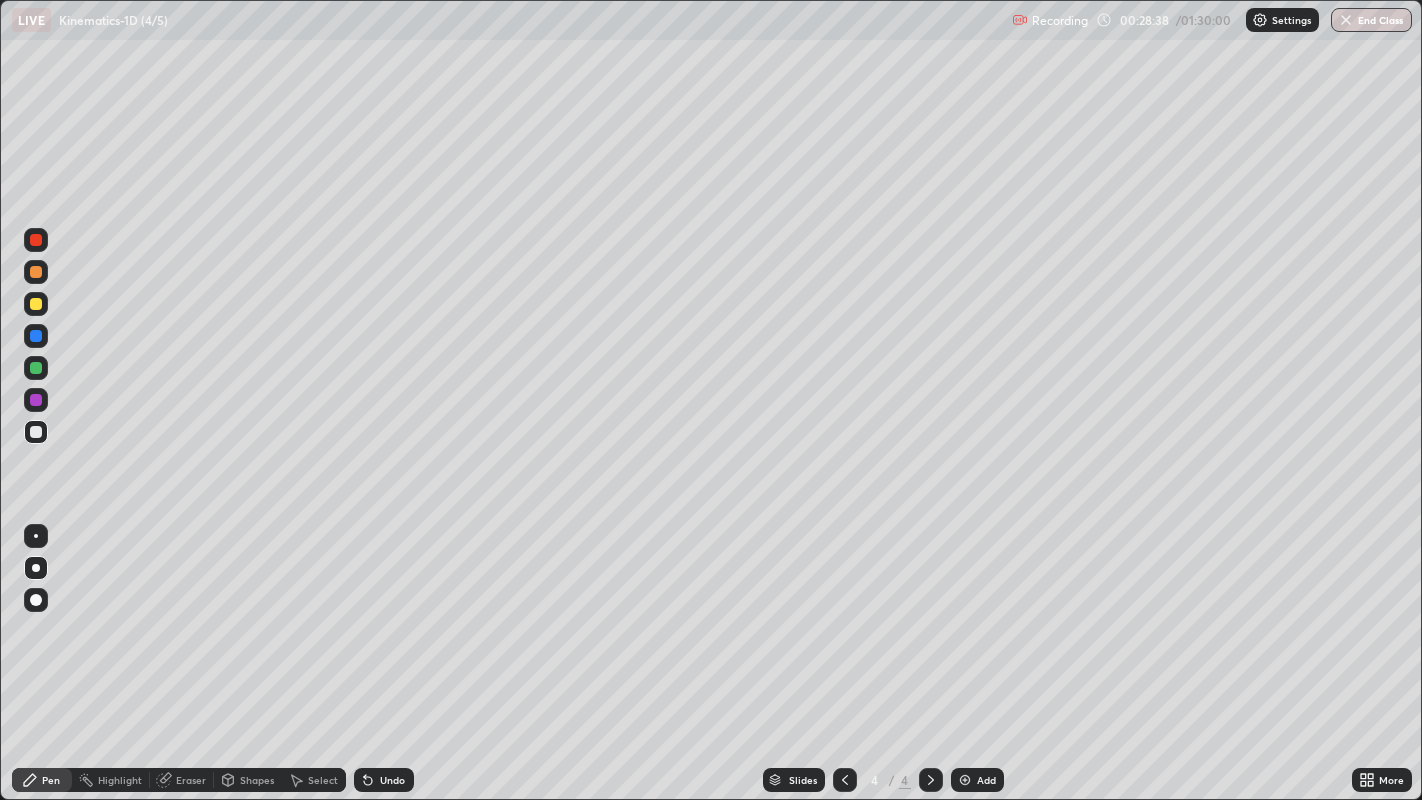 click on "Undo" at bounding box center (384, 780) 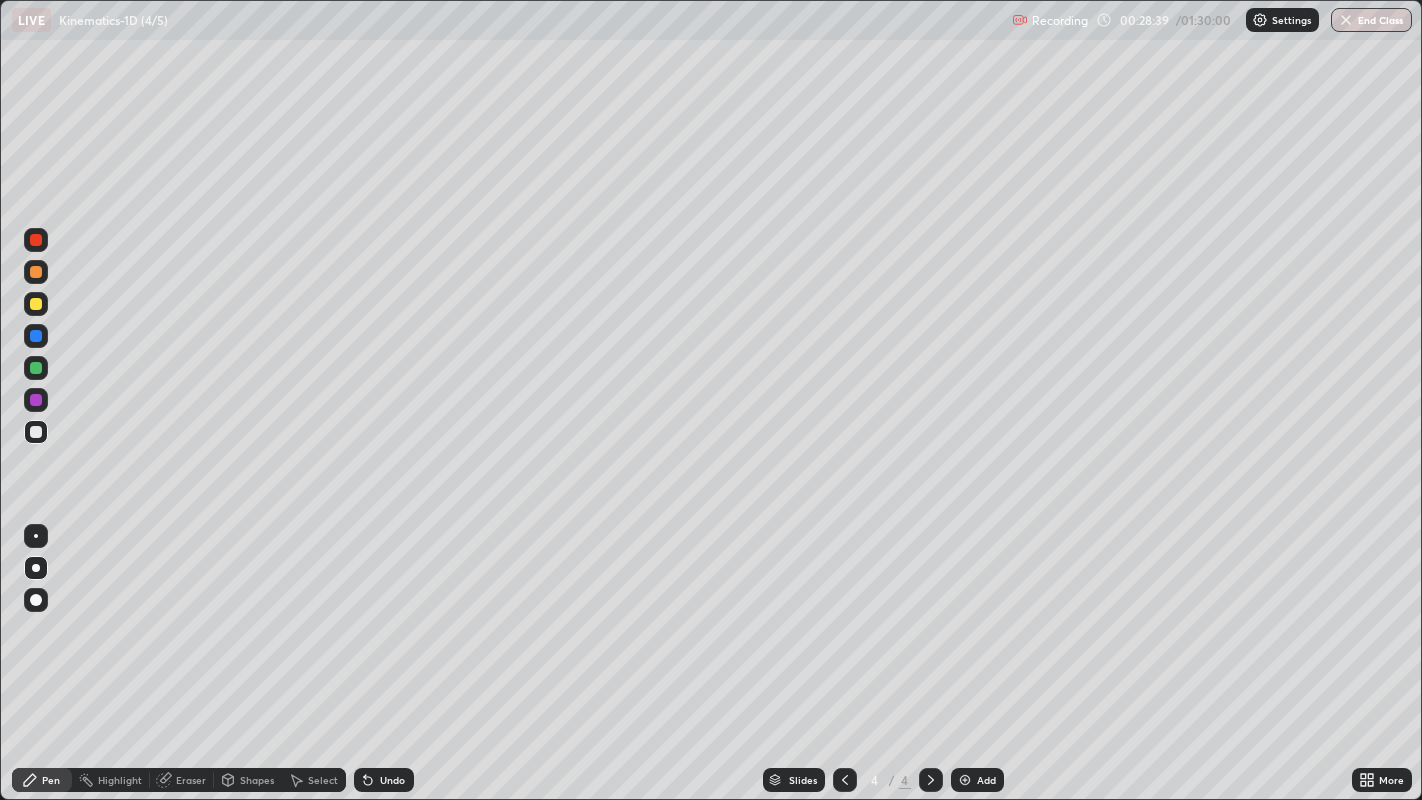 click on "Undo" at bounding box center (384, 780) 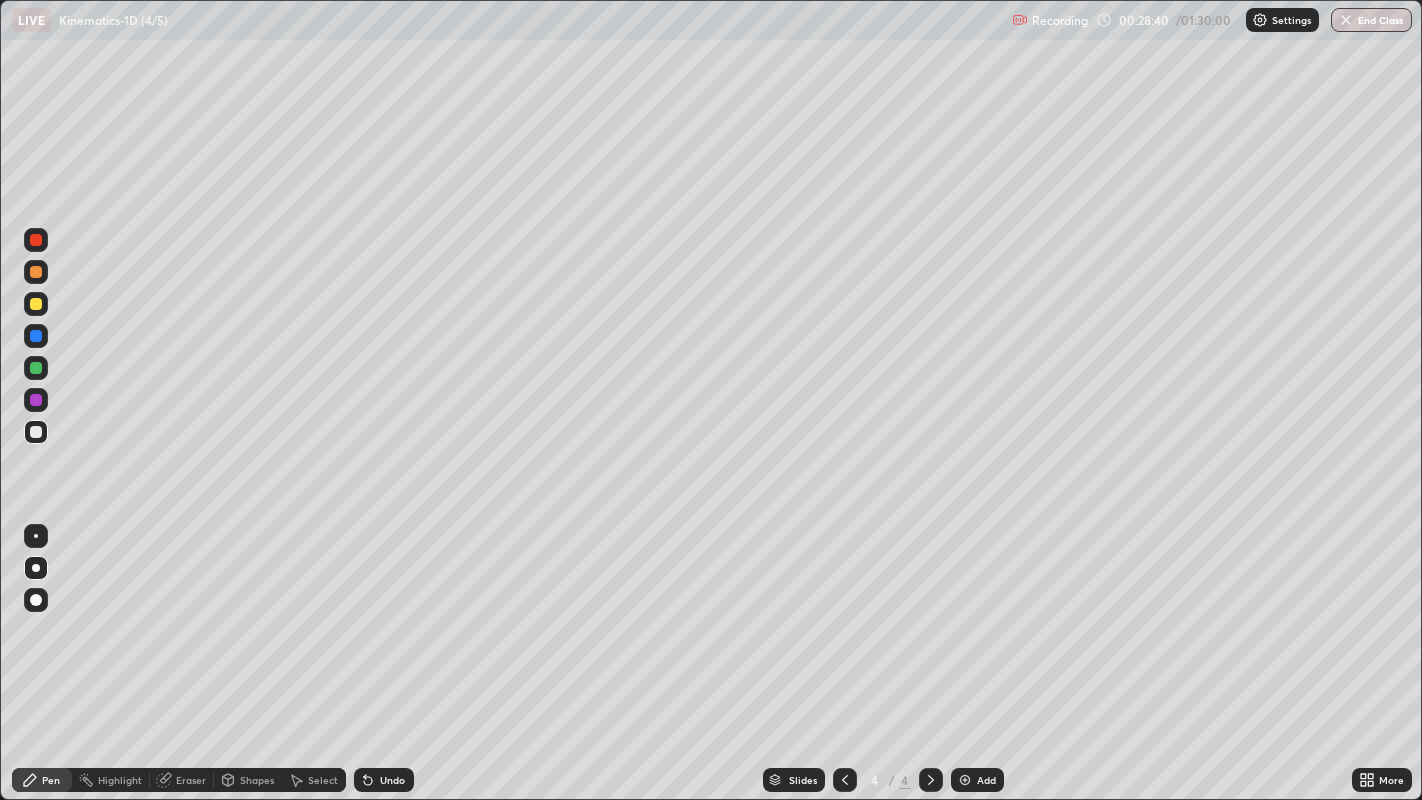 click 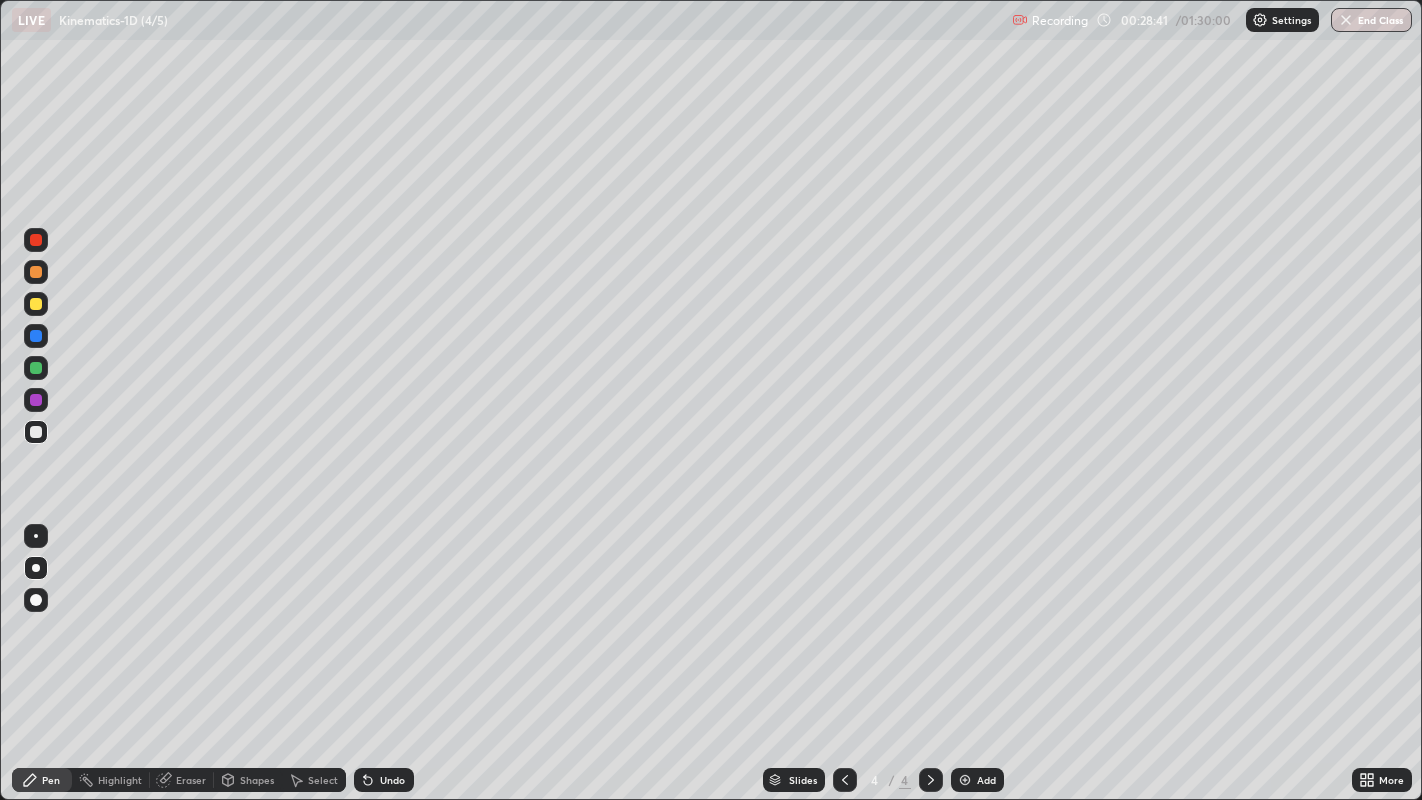 click 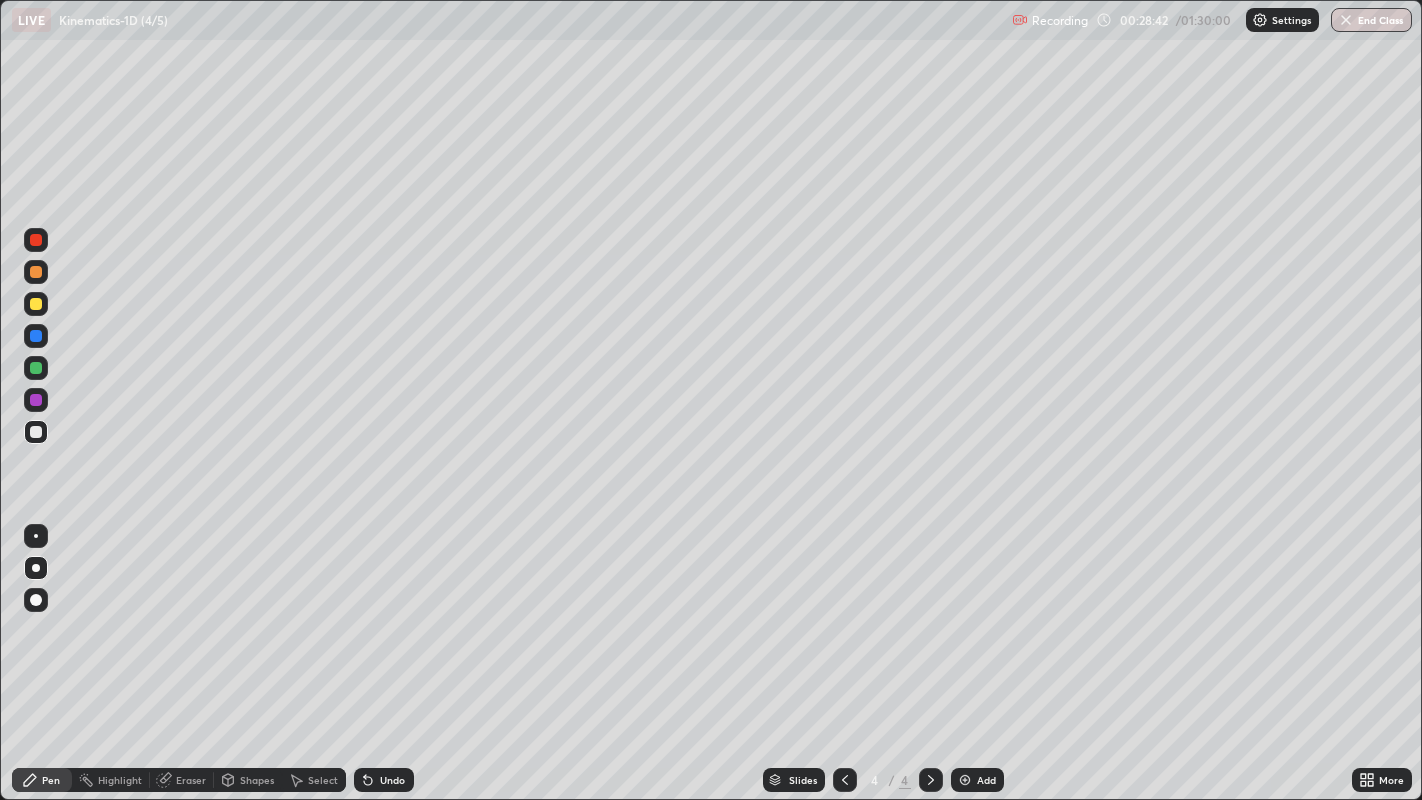 click 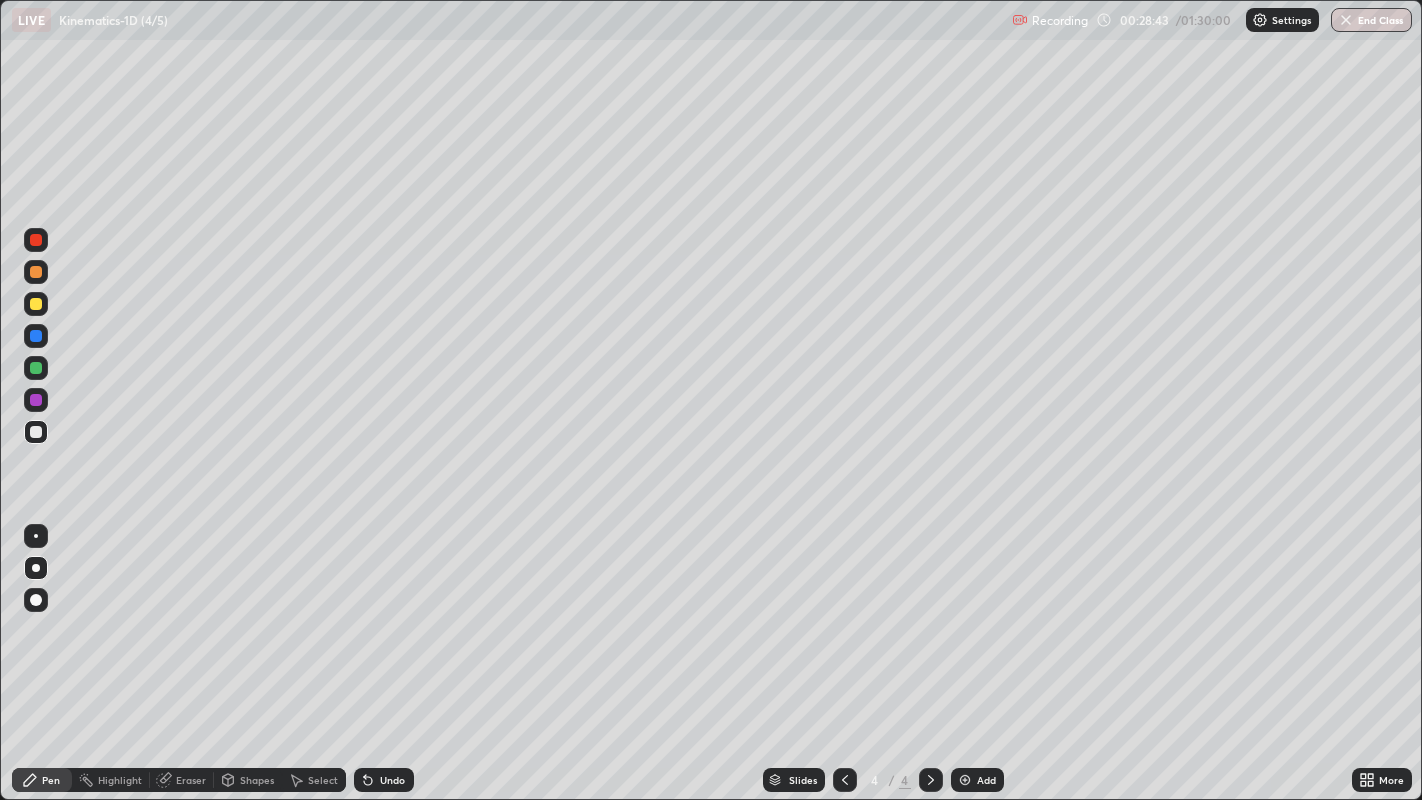 click 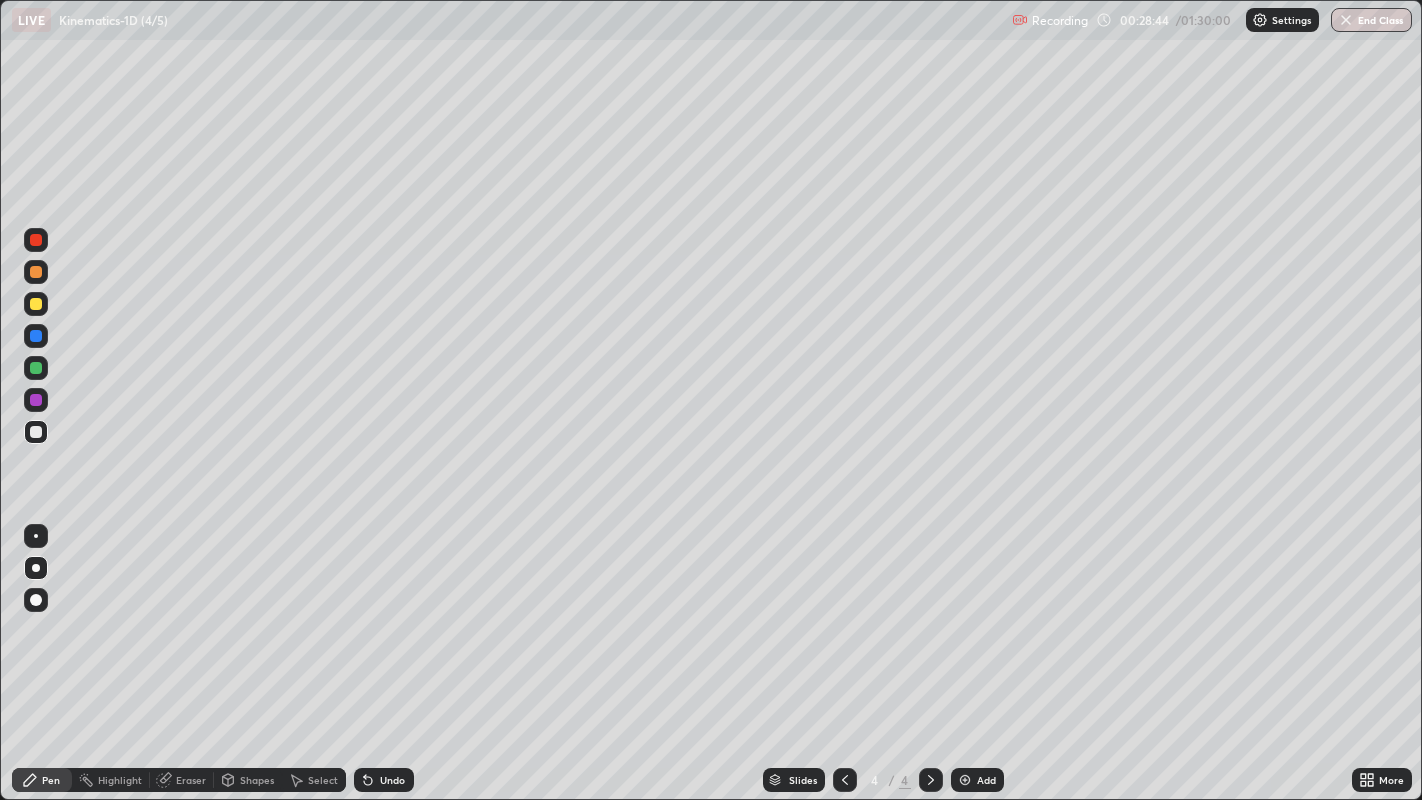 click 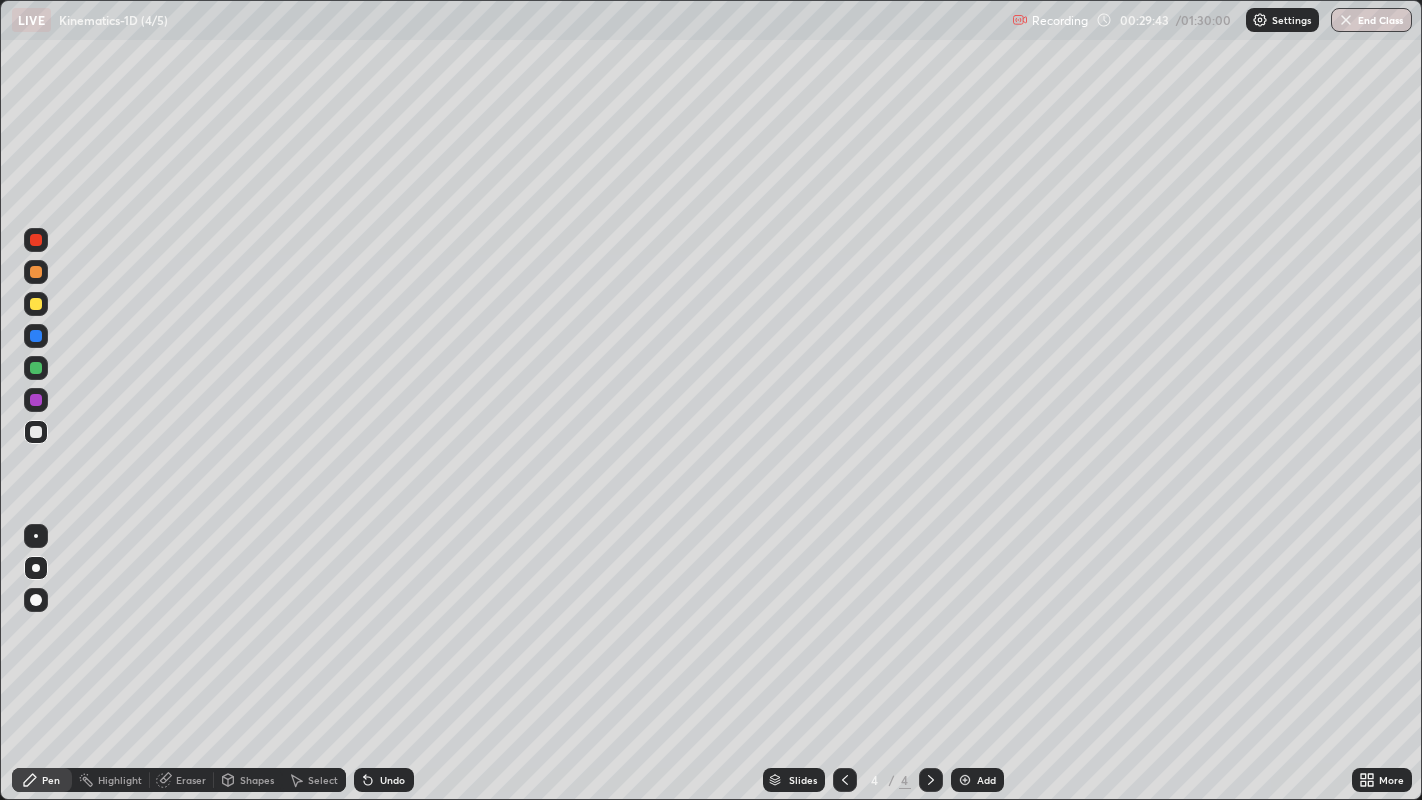 click at bounding box center [36, 304] 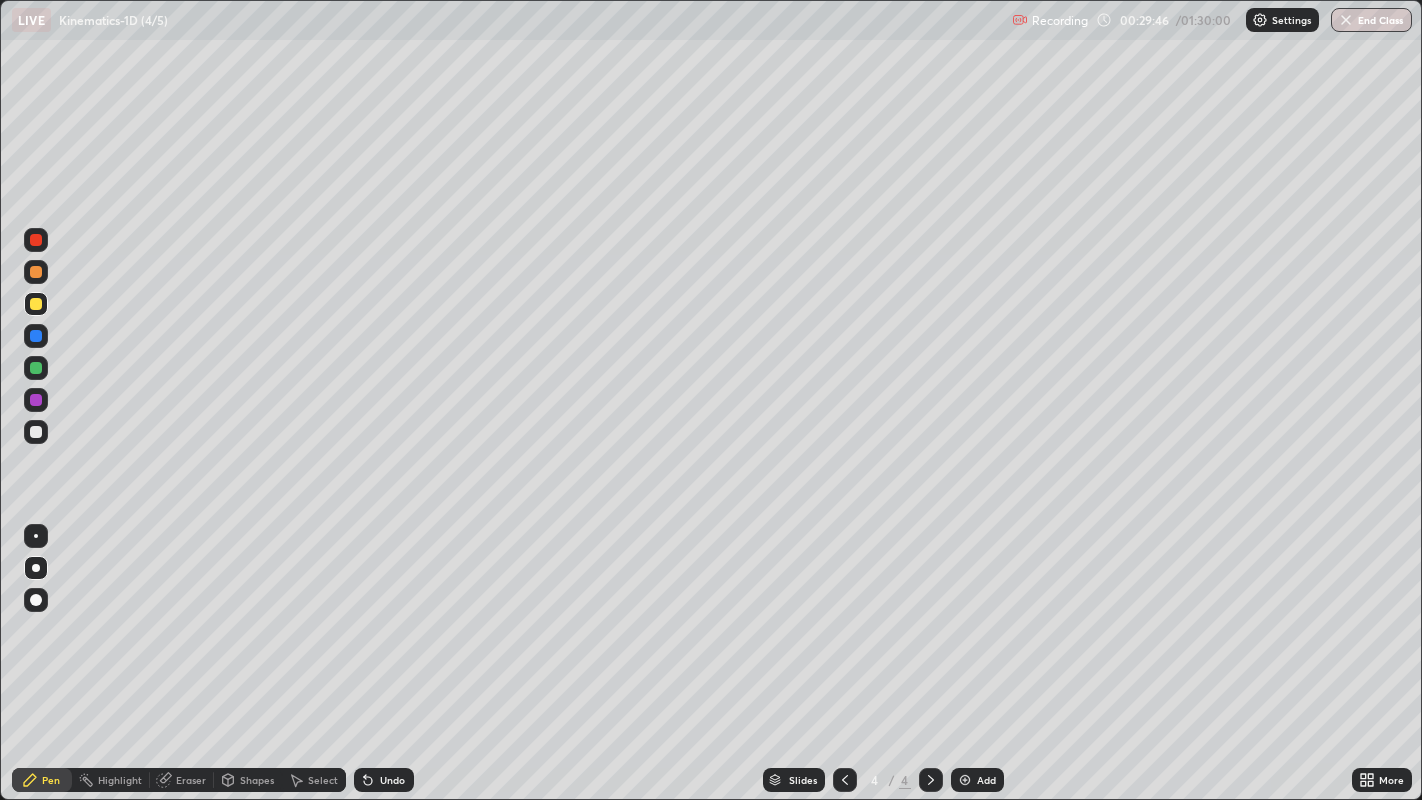 click at bounding box center (965, 780) 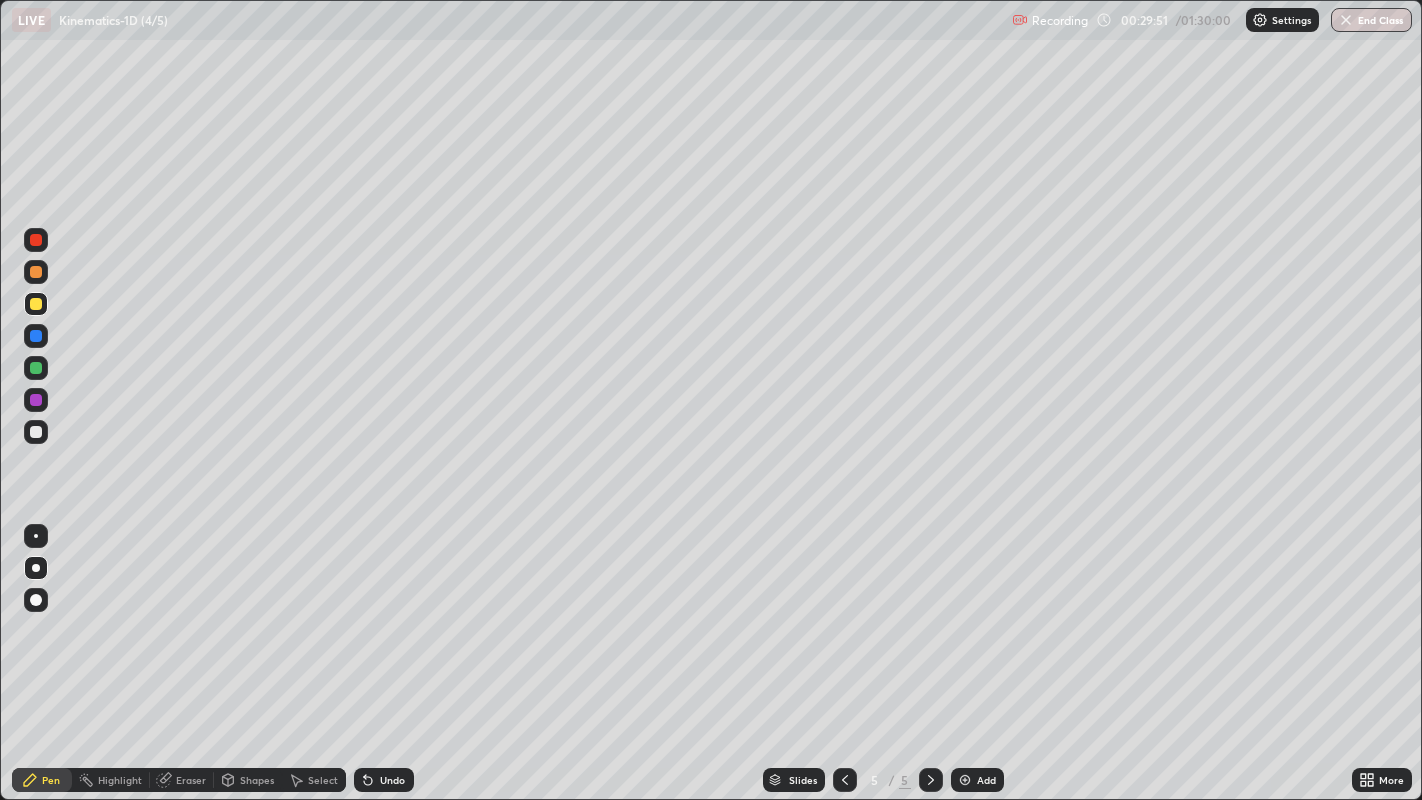 click on "Shapes" at bounding box center [257, 780] 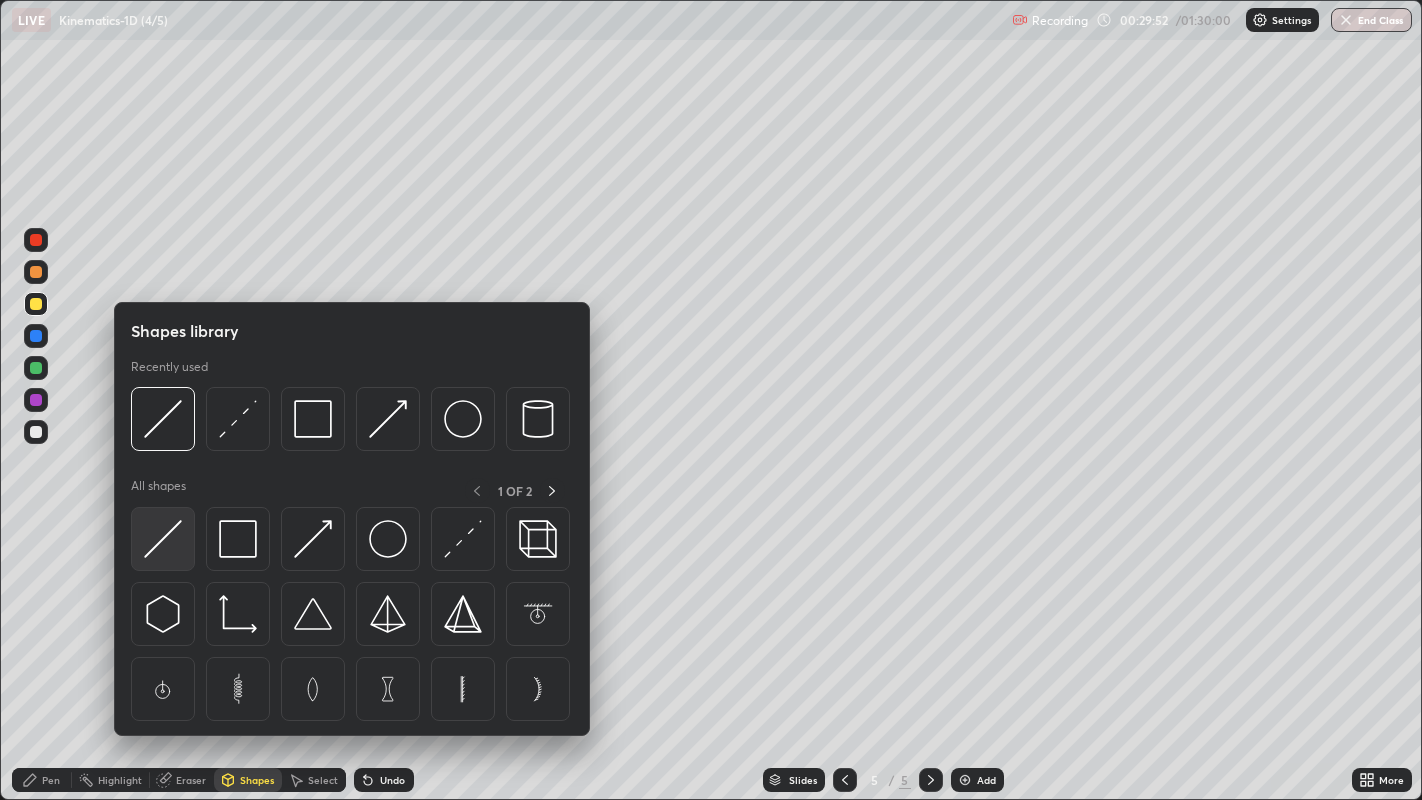 click at bounding box center (163, 539) 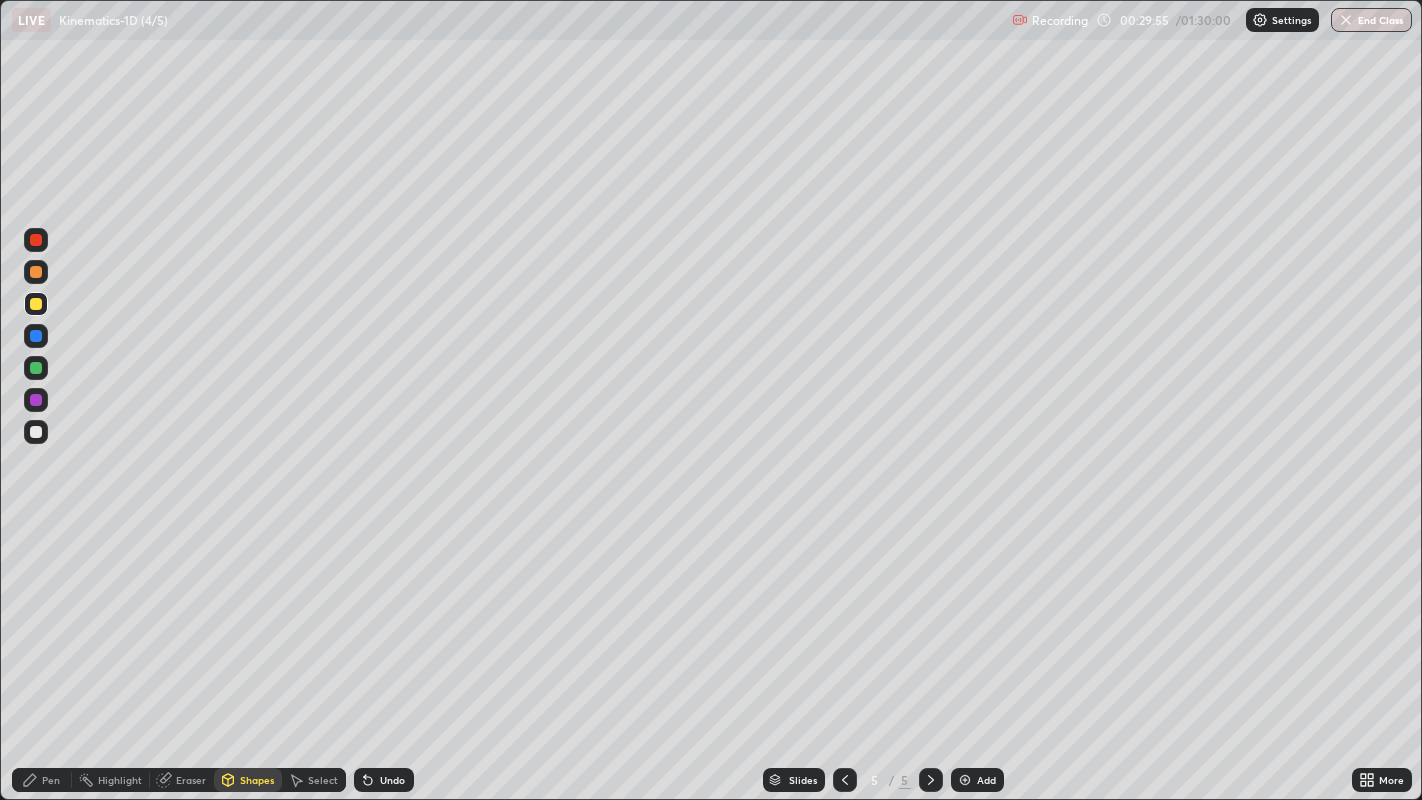 click on "Pen" at bounding box center (42, 780) 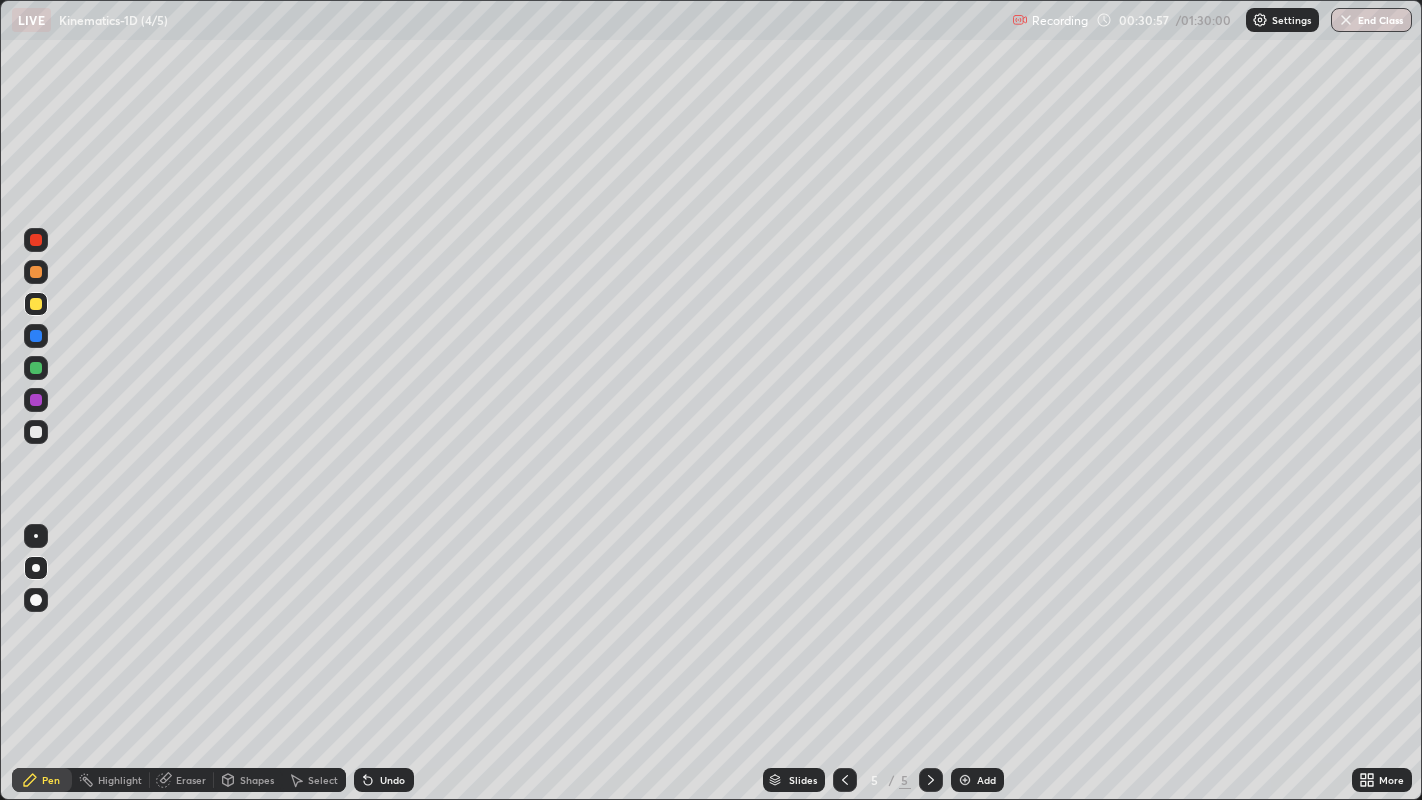 click at bounding box center (36, 368) 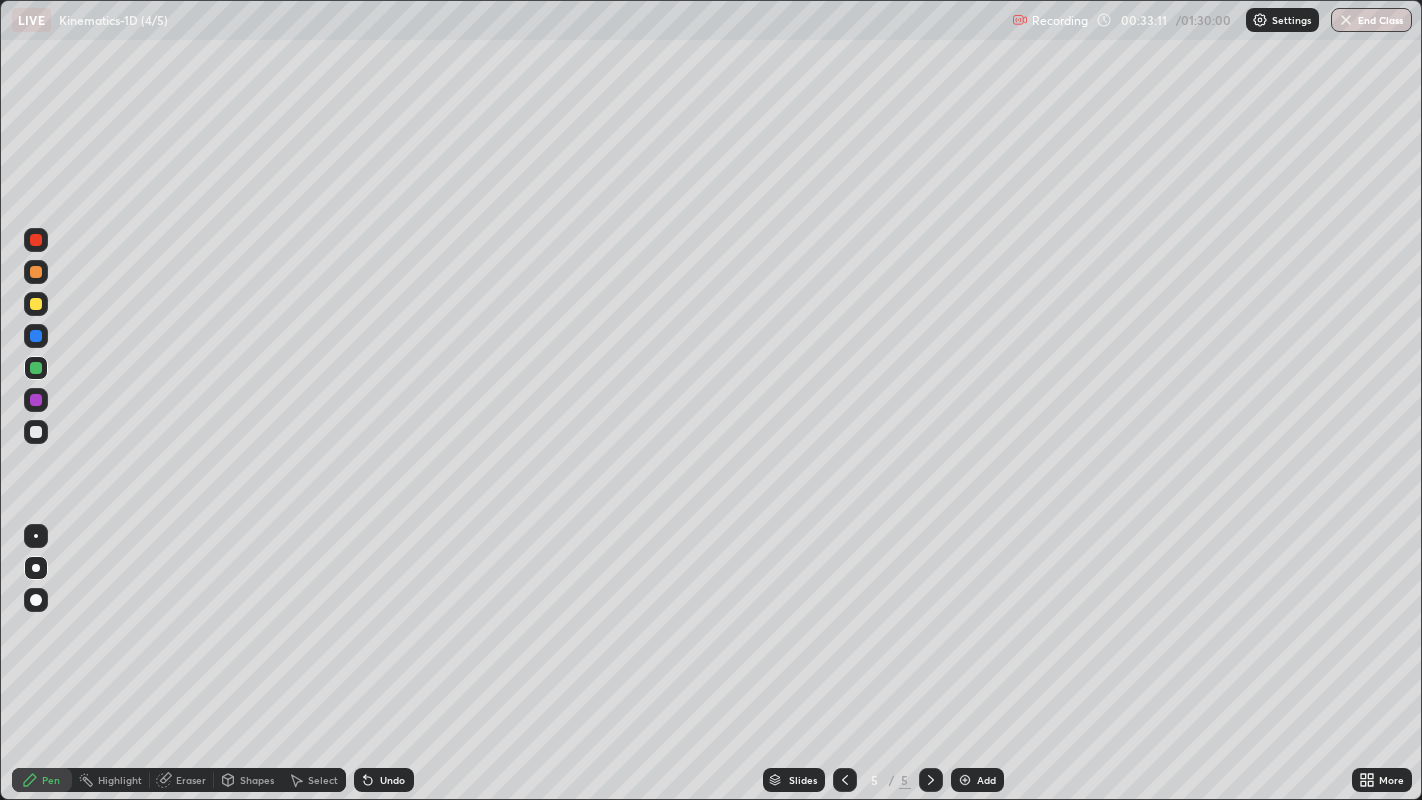 click at bounding box center [36, 432] 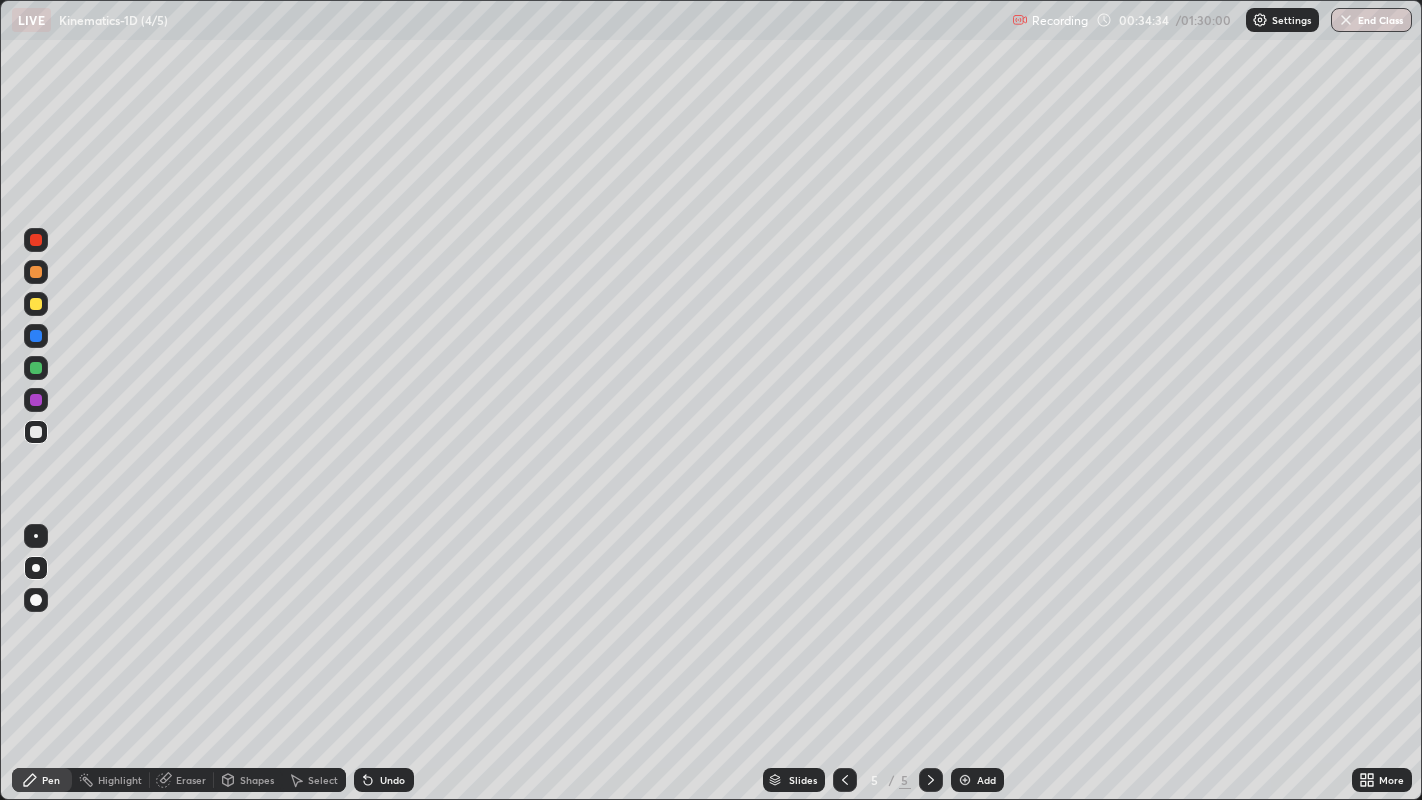 click at bounding box center (36, 304) 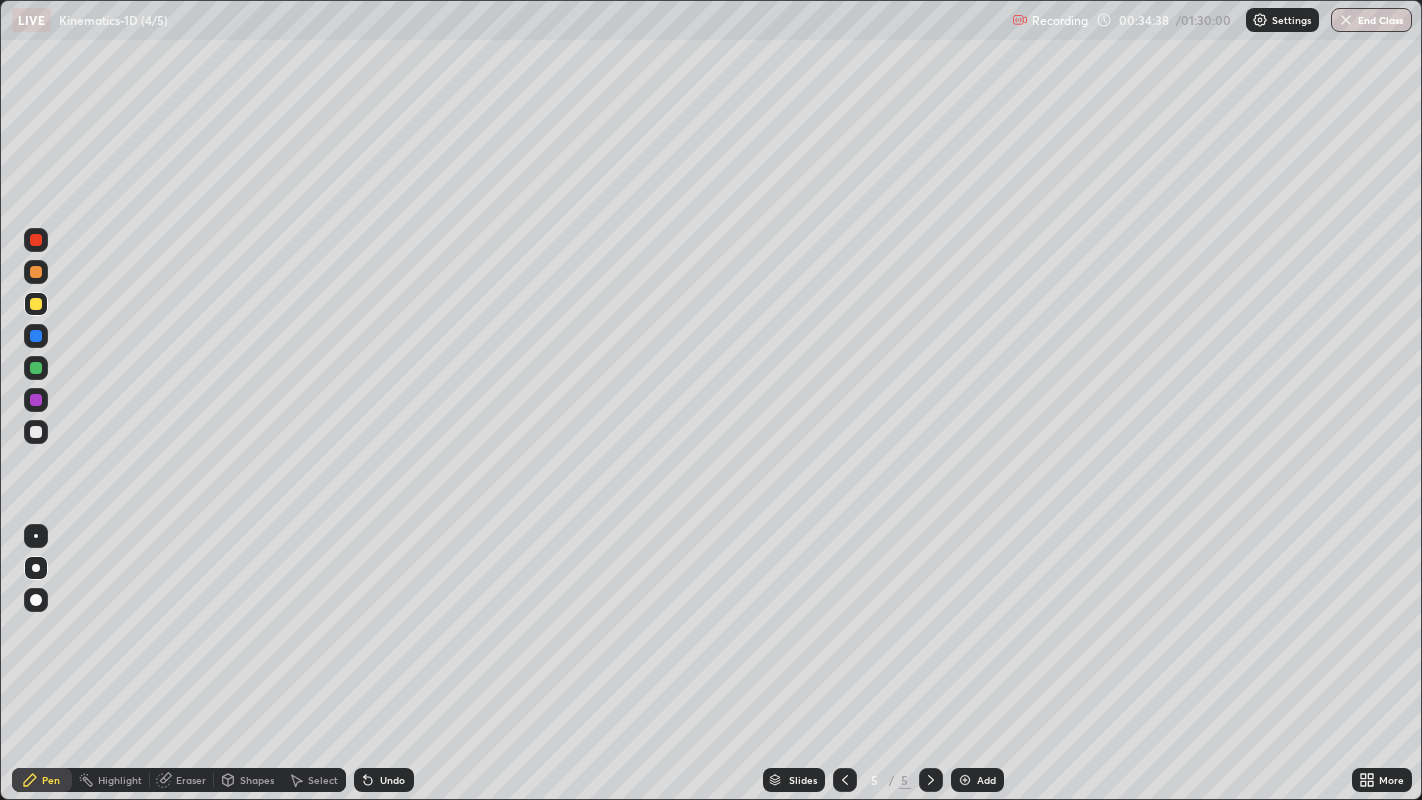 click at bounding box center (36, 432) 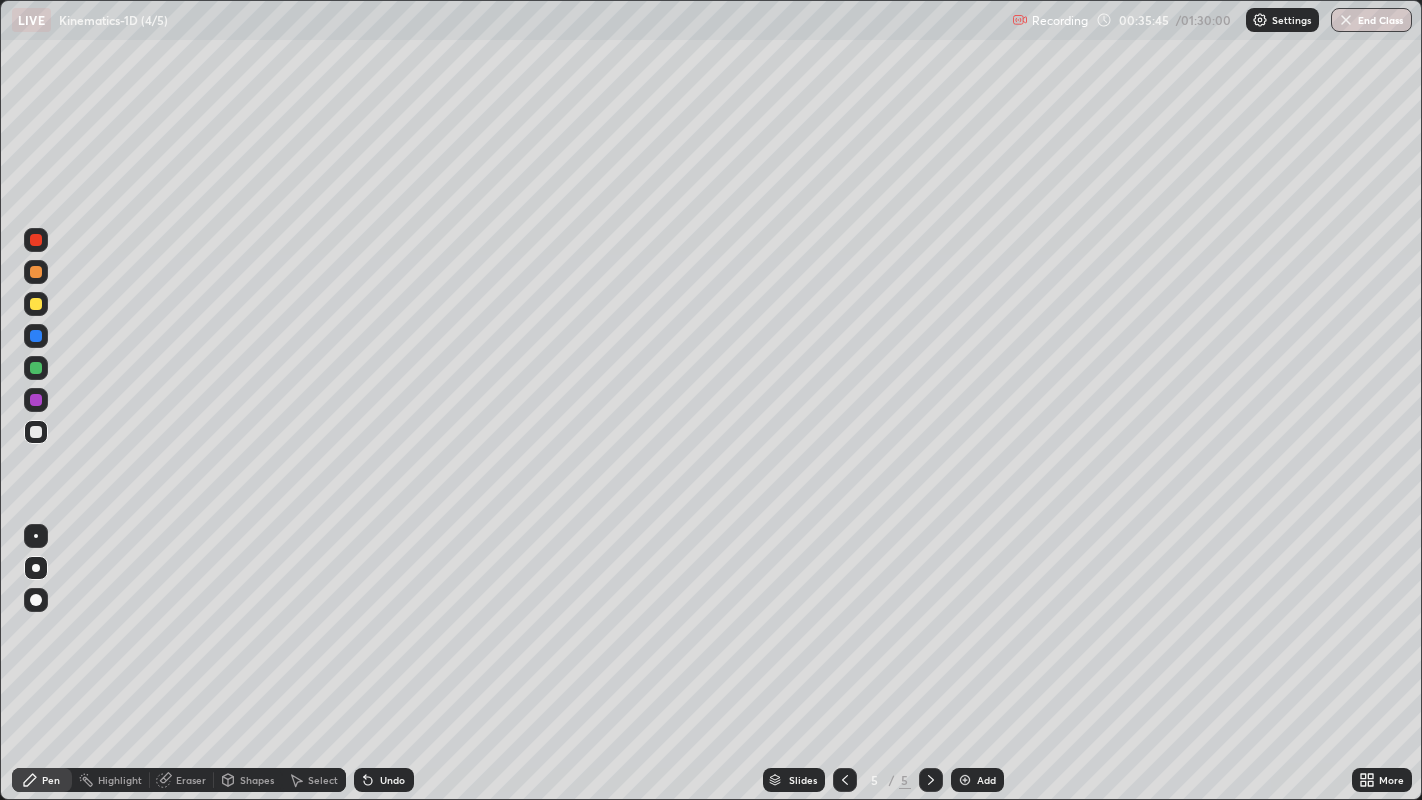 click on "Undo" at bounding box center (392, 780) 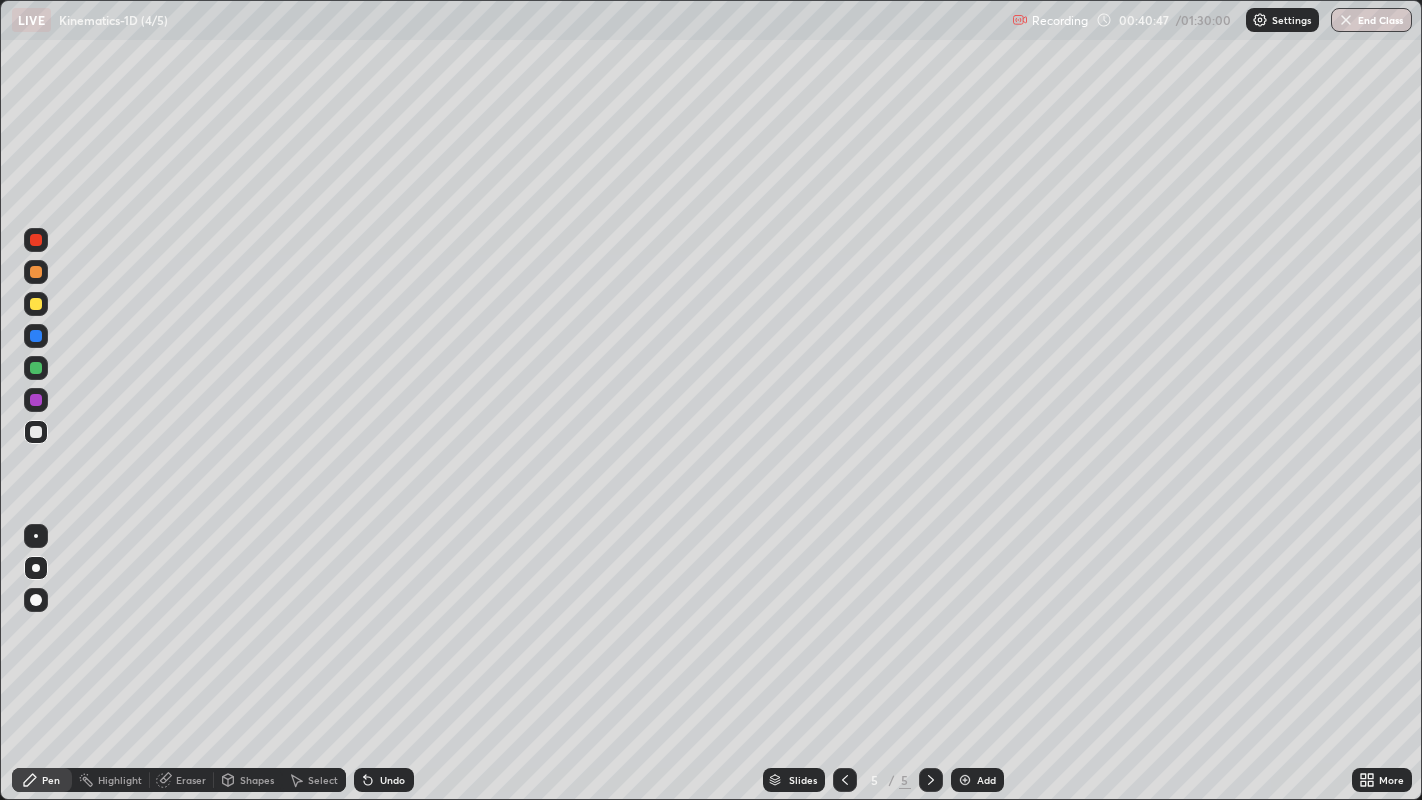 click on "Add" at bounding box center [977, 780] 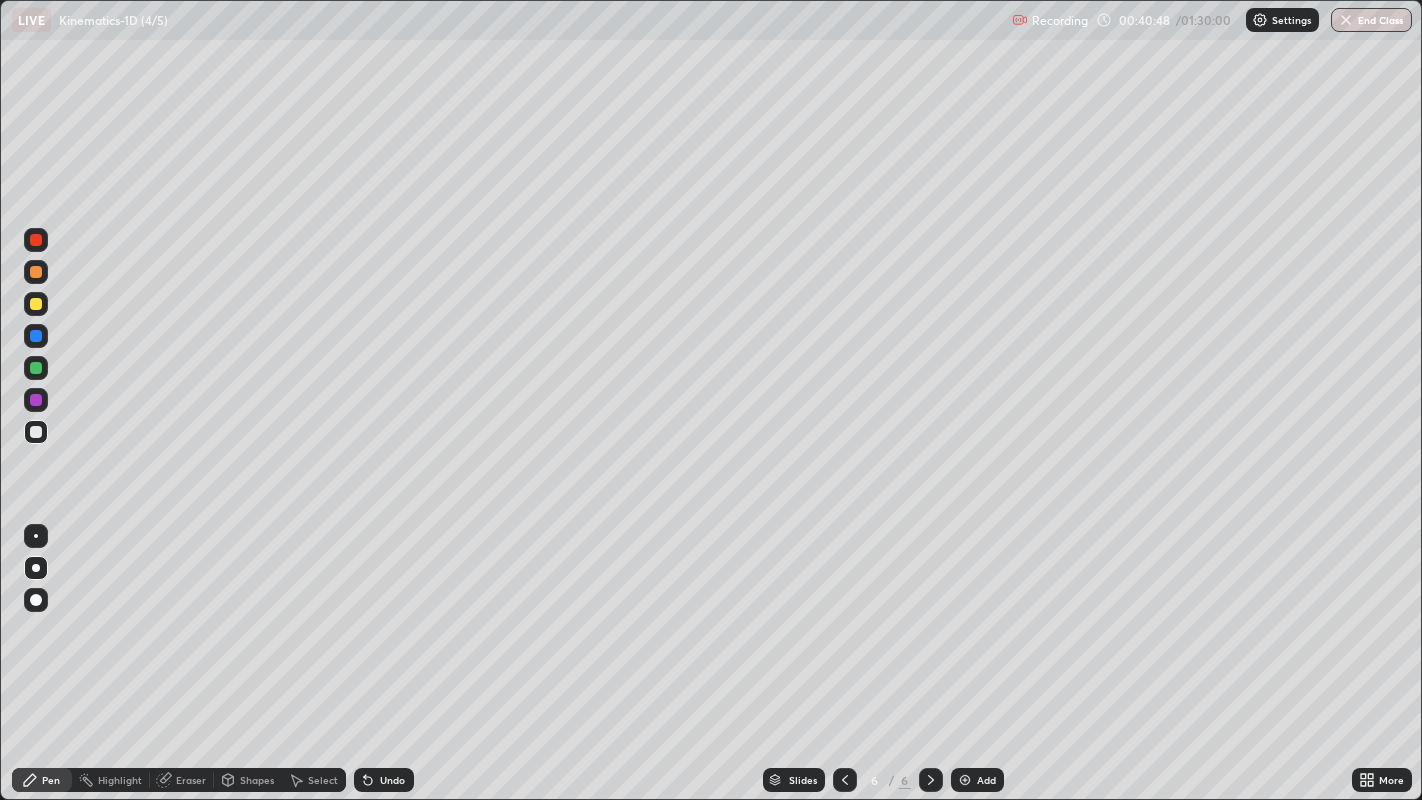 click at bounding box center [36, 304] 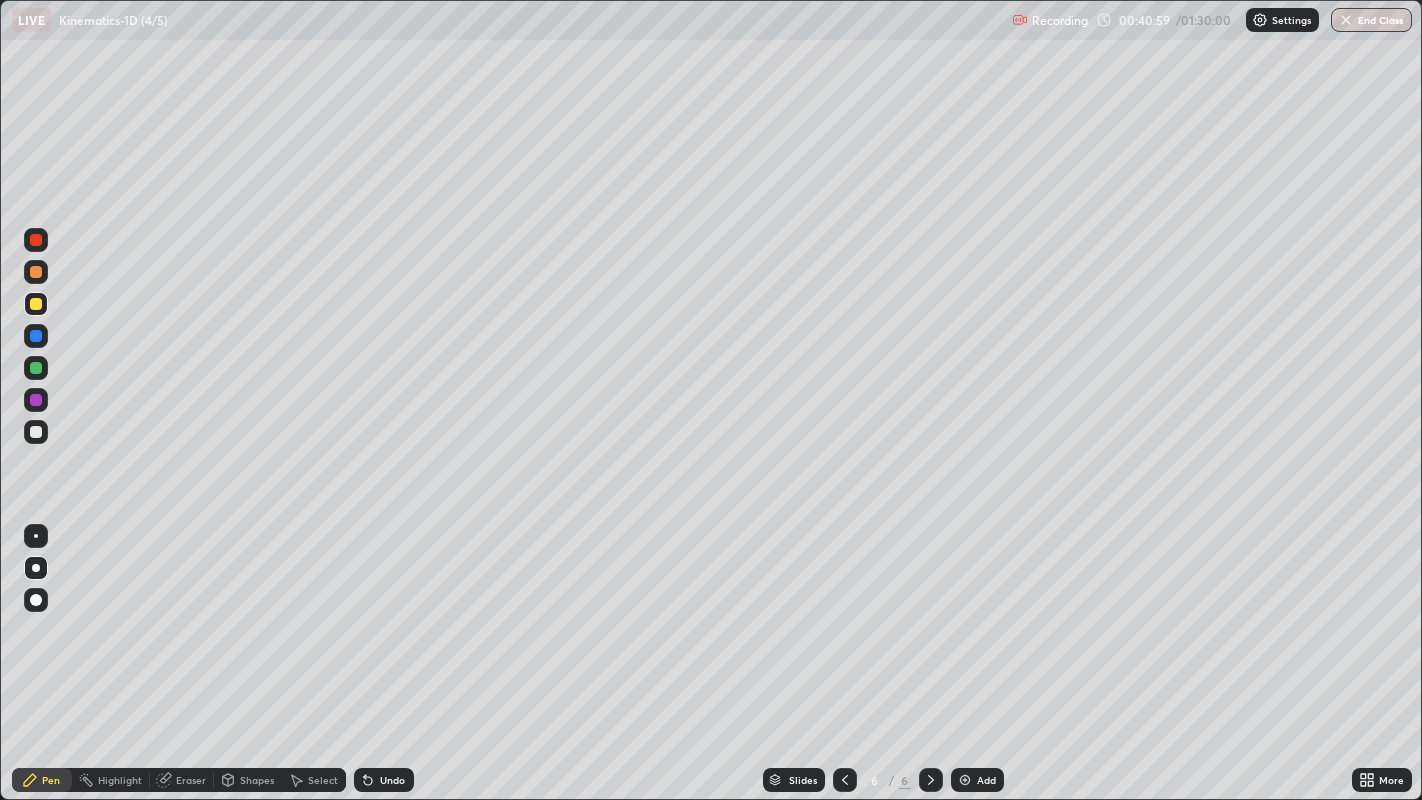 click at bounding box center [36, 432] 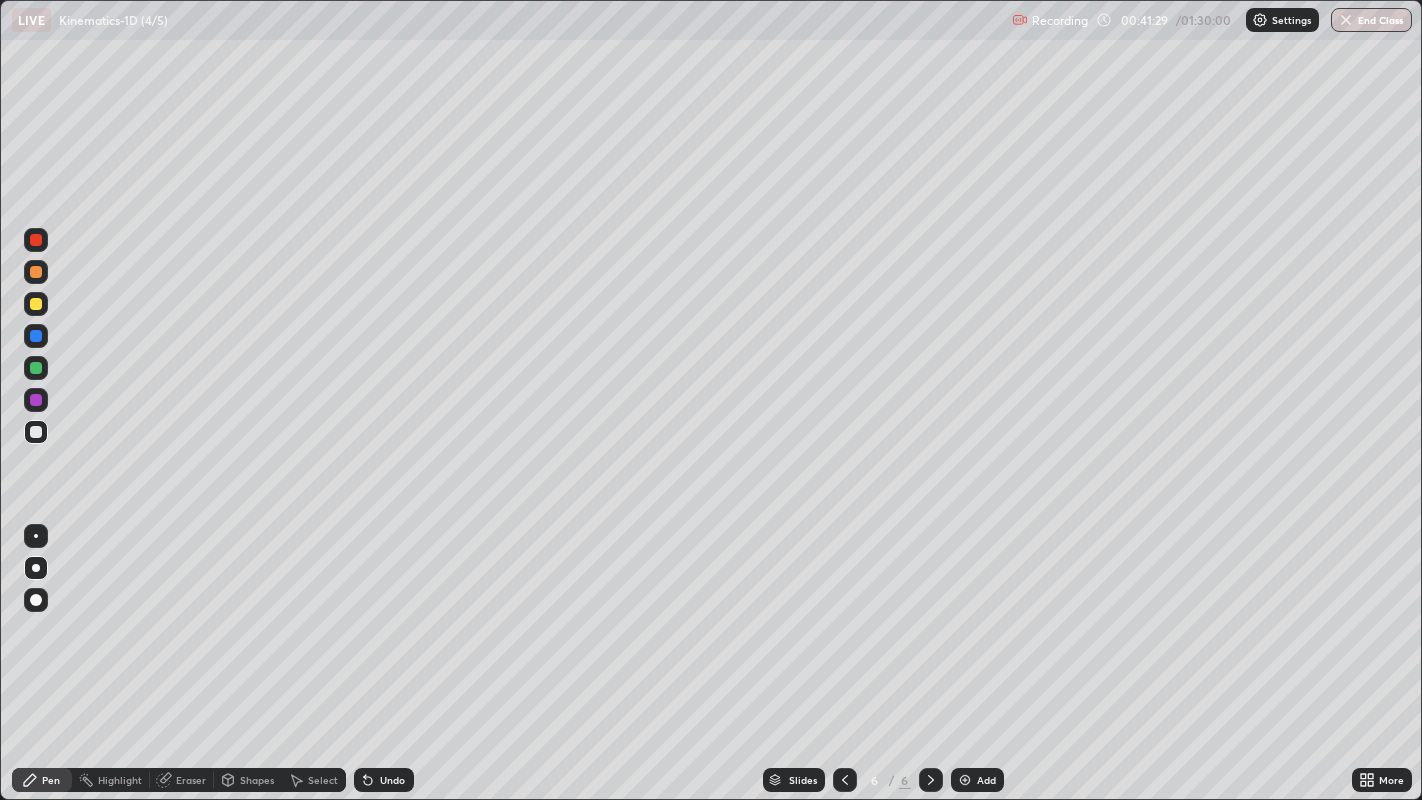 click at bounding box center [36, 432] 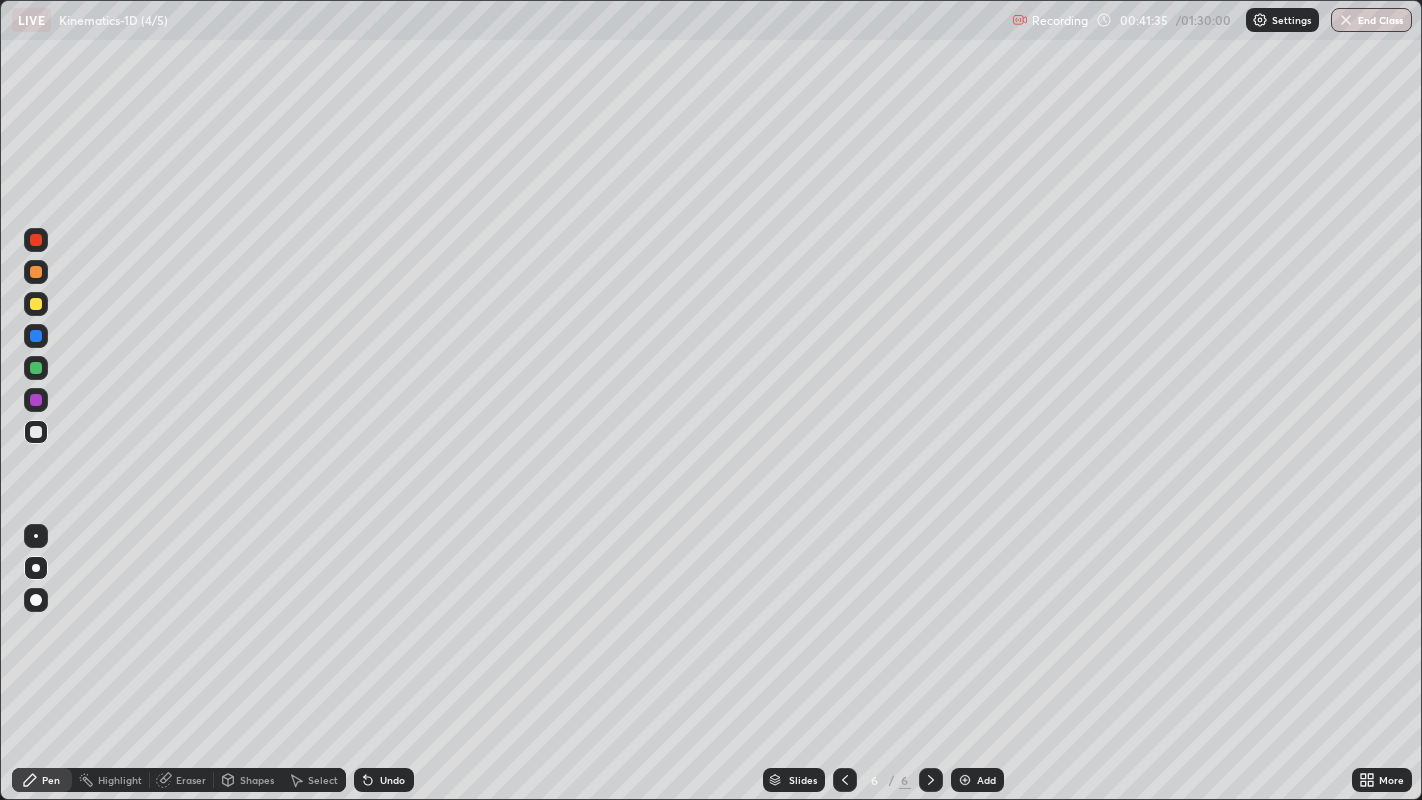 click at bounding box center (36, 432) 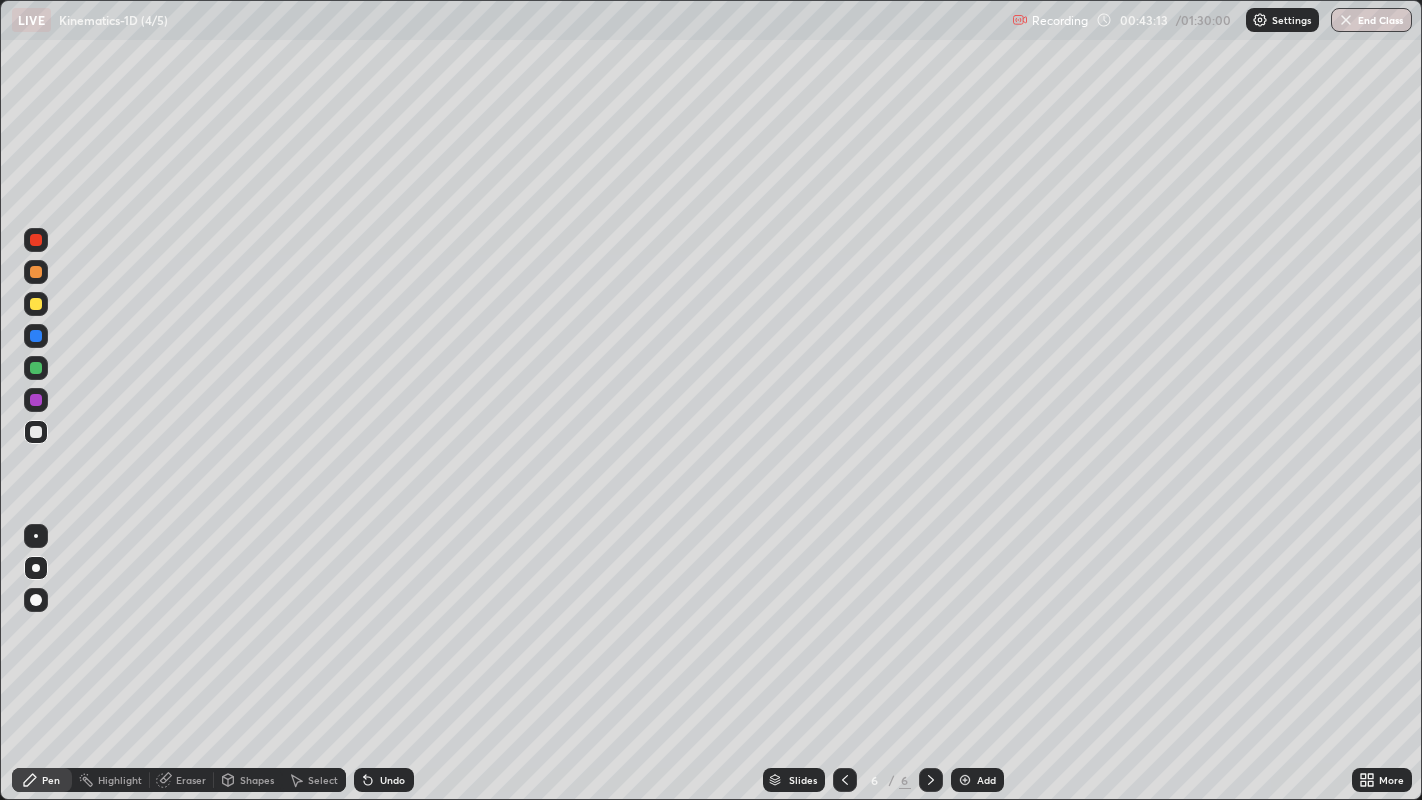 click on "Eraser" at bounding box center (182, 780) 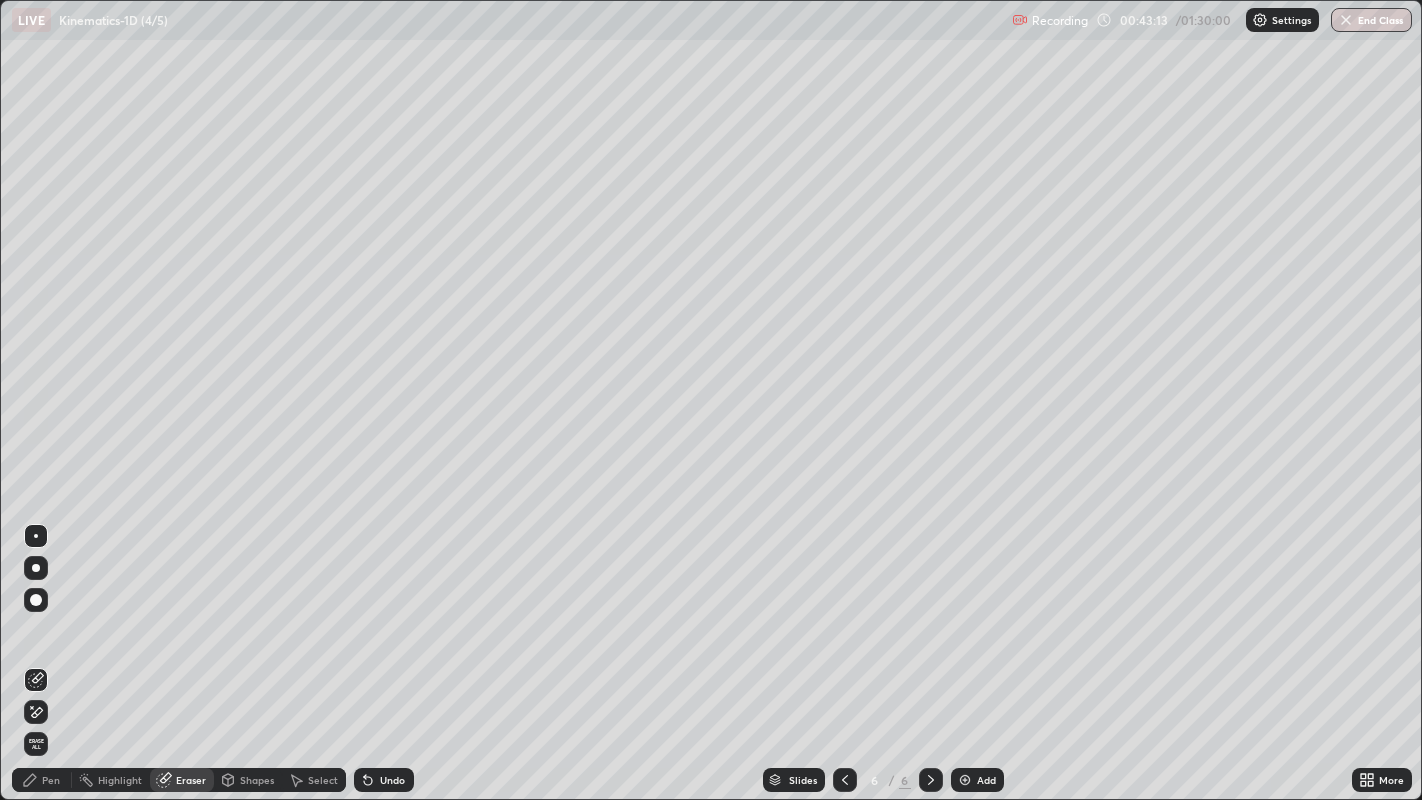 click 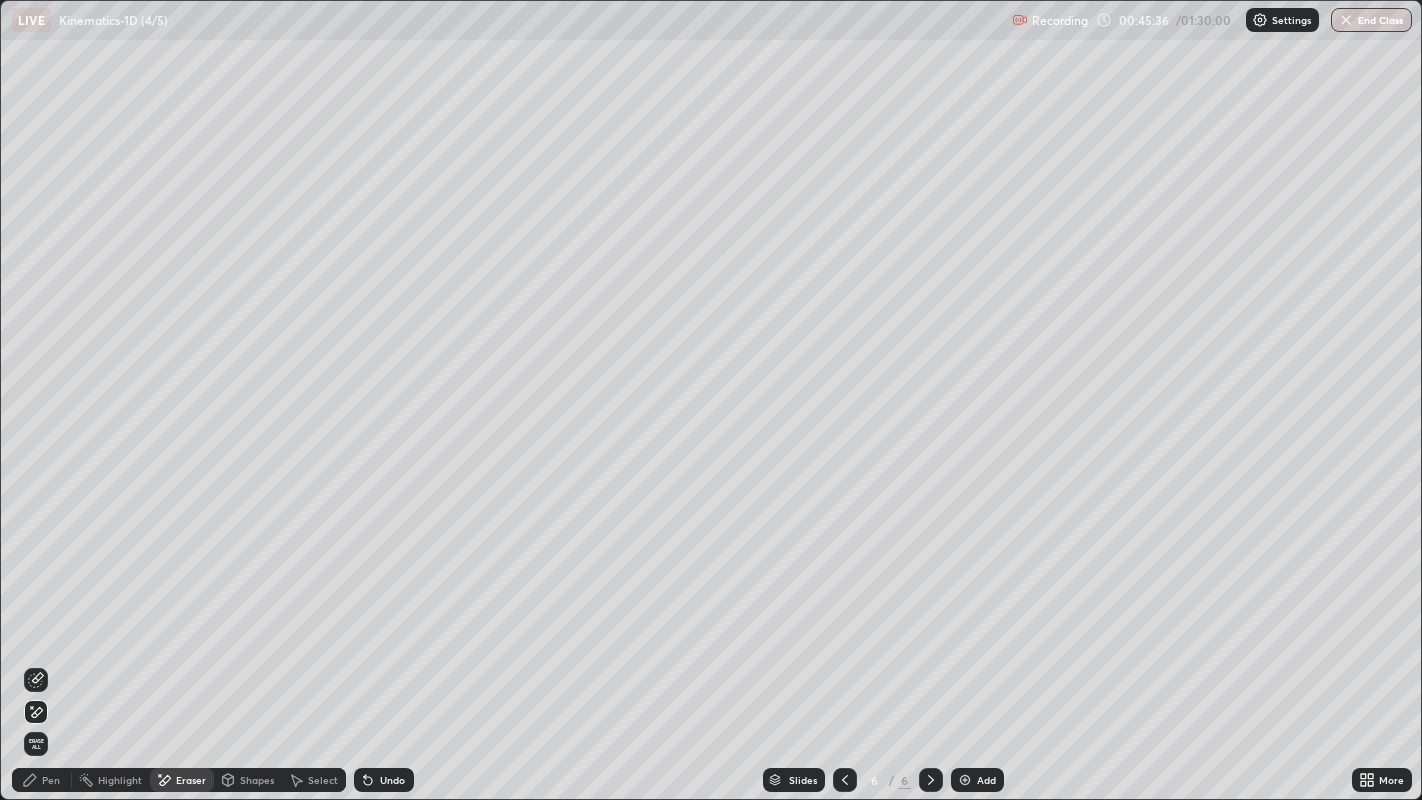 click on "Undo" at bounding box center (384, 780) 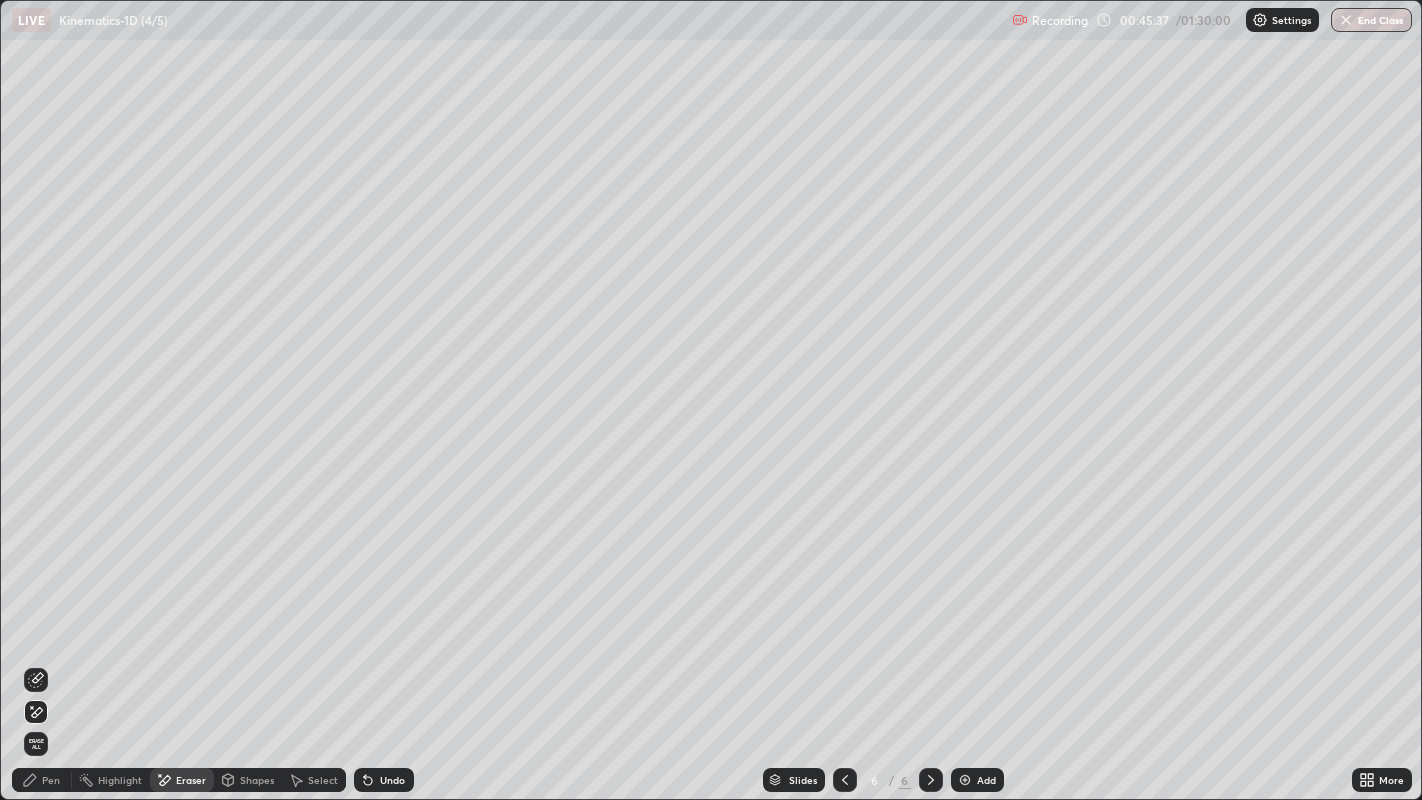 click on "Undo" at bounding box center [384, 780] 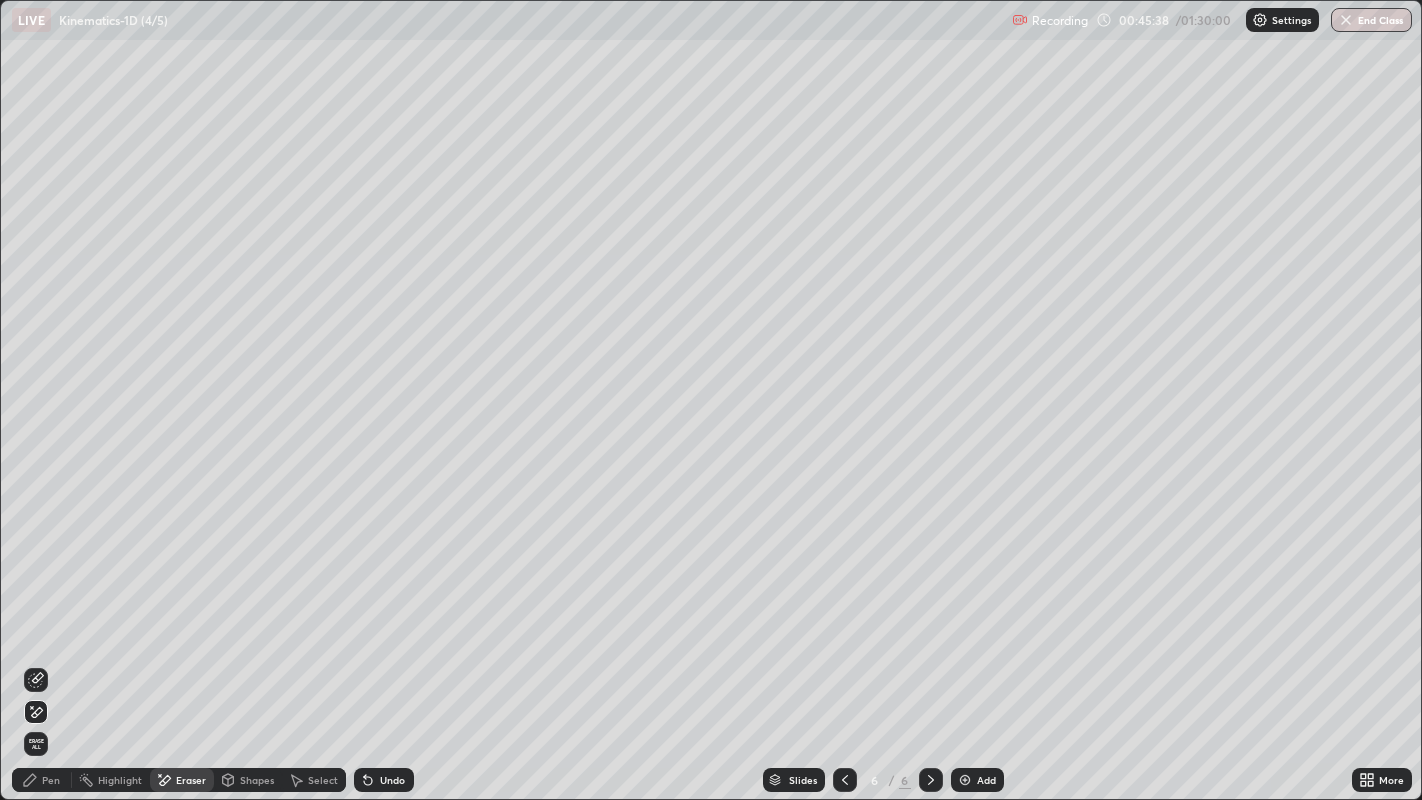 click on "Pen" at bounding box center [51, 780] 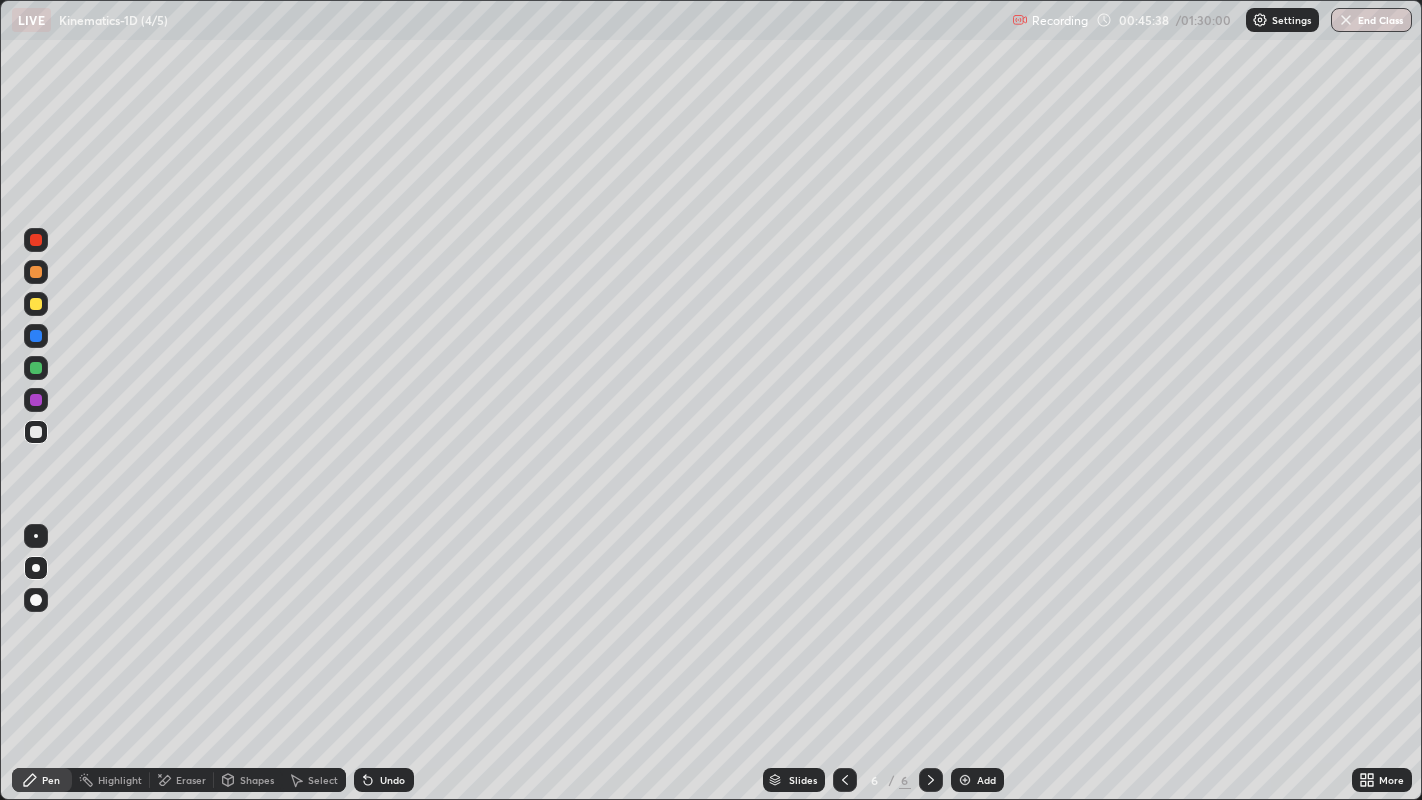 click at bounding box center (36, 400) 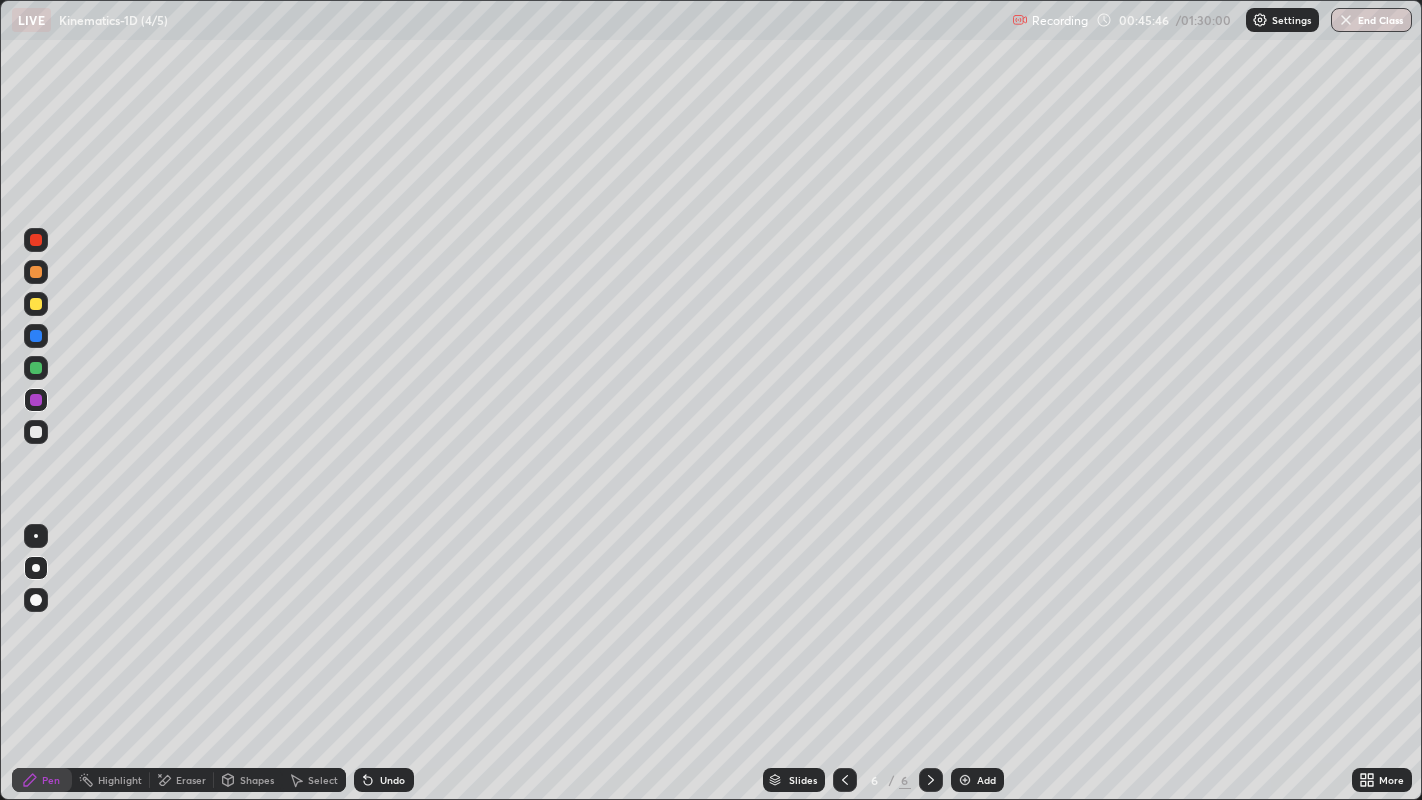 click at bounding box center [36, 432] 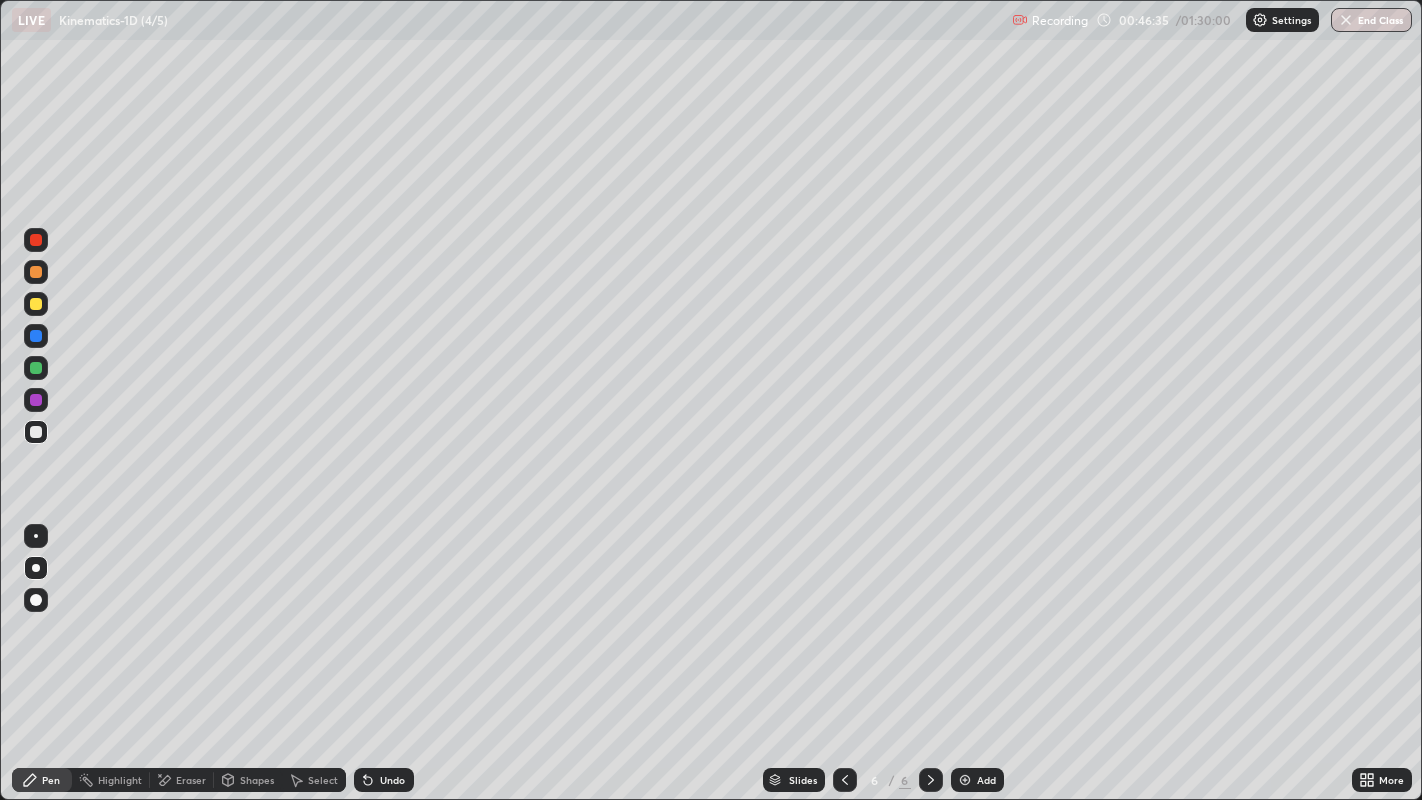 click at bounding box center [36, 336] 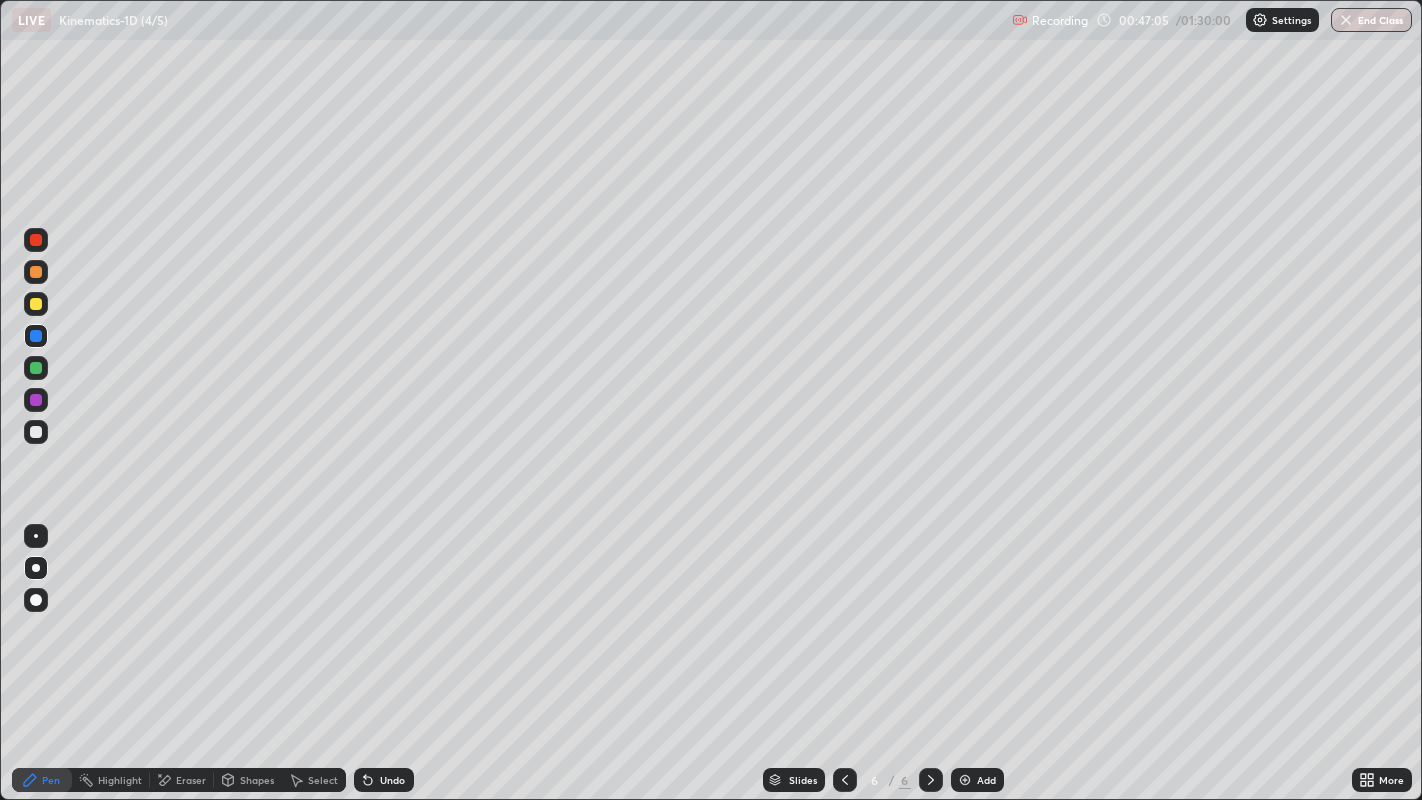 click at bounding box center [36, 432] 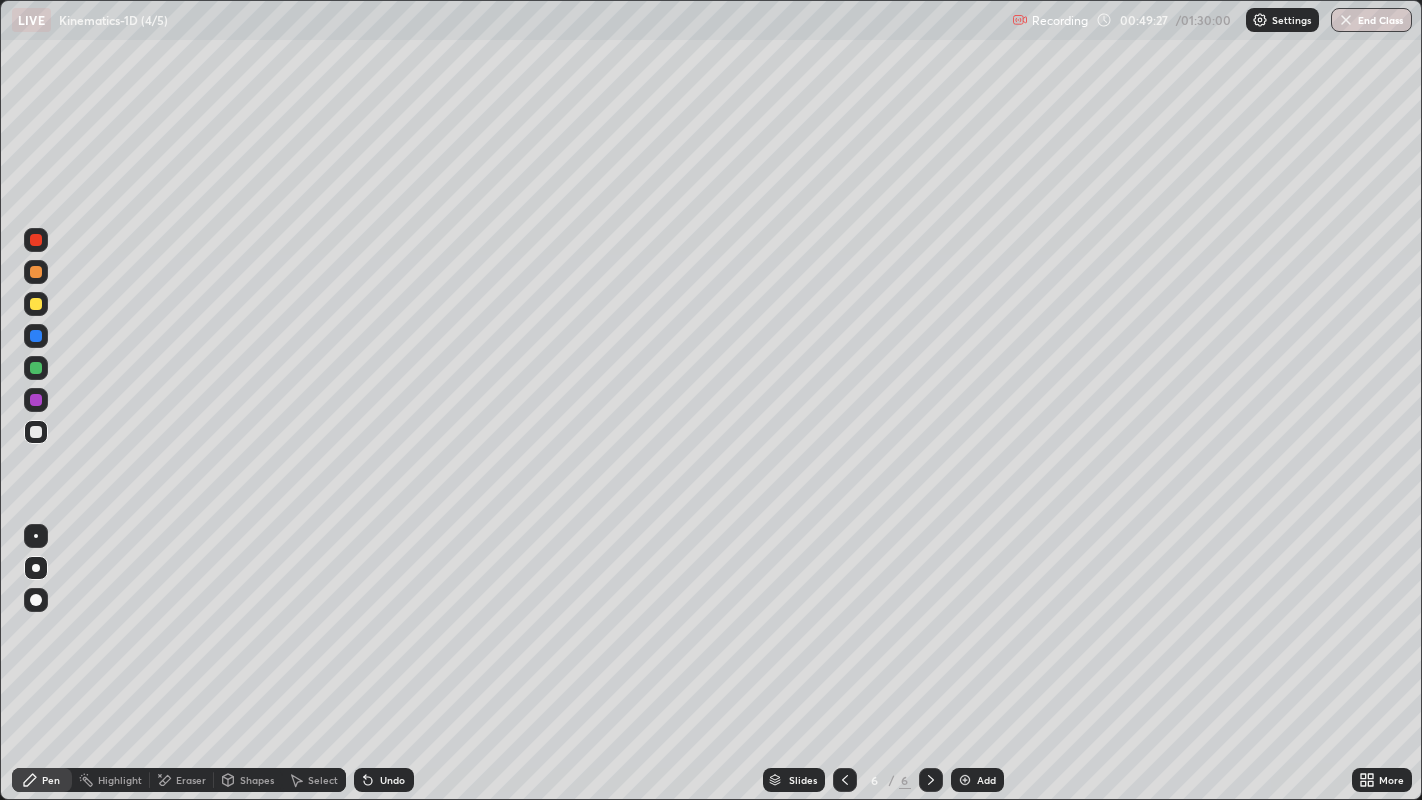 click 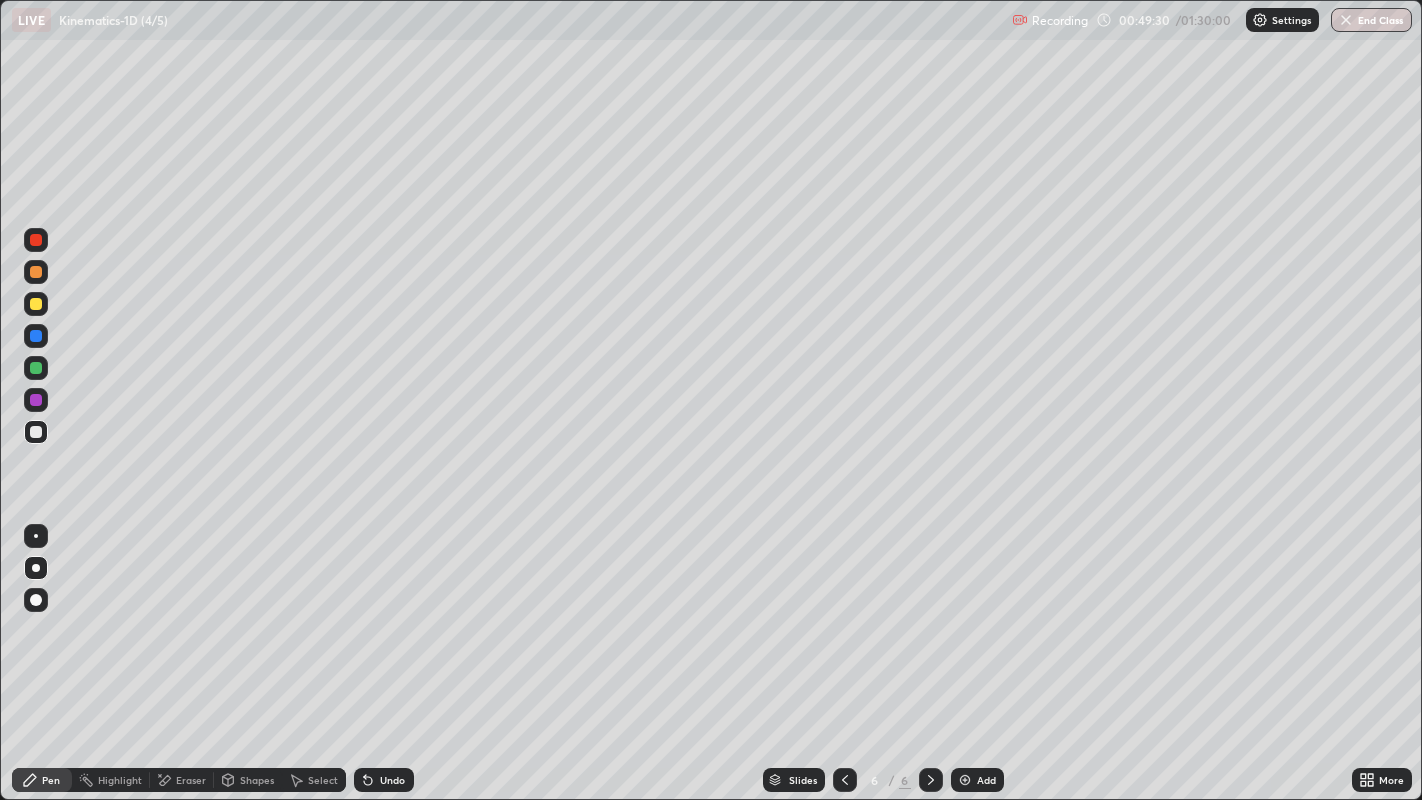click on "Add" at bounding box center [977, 780] 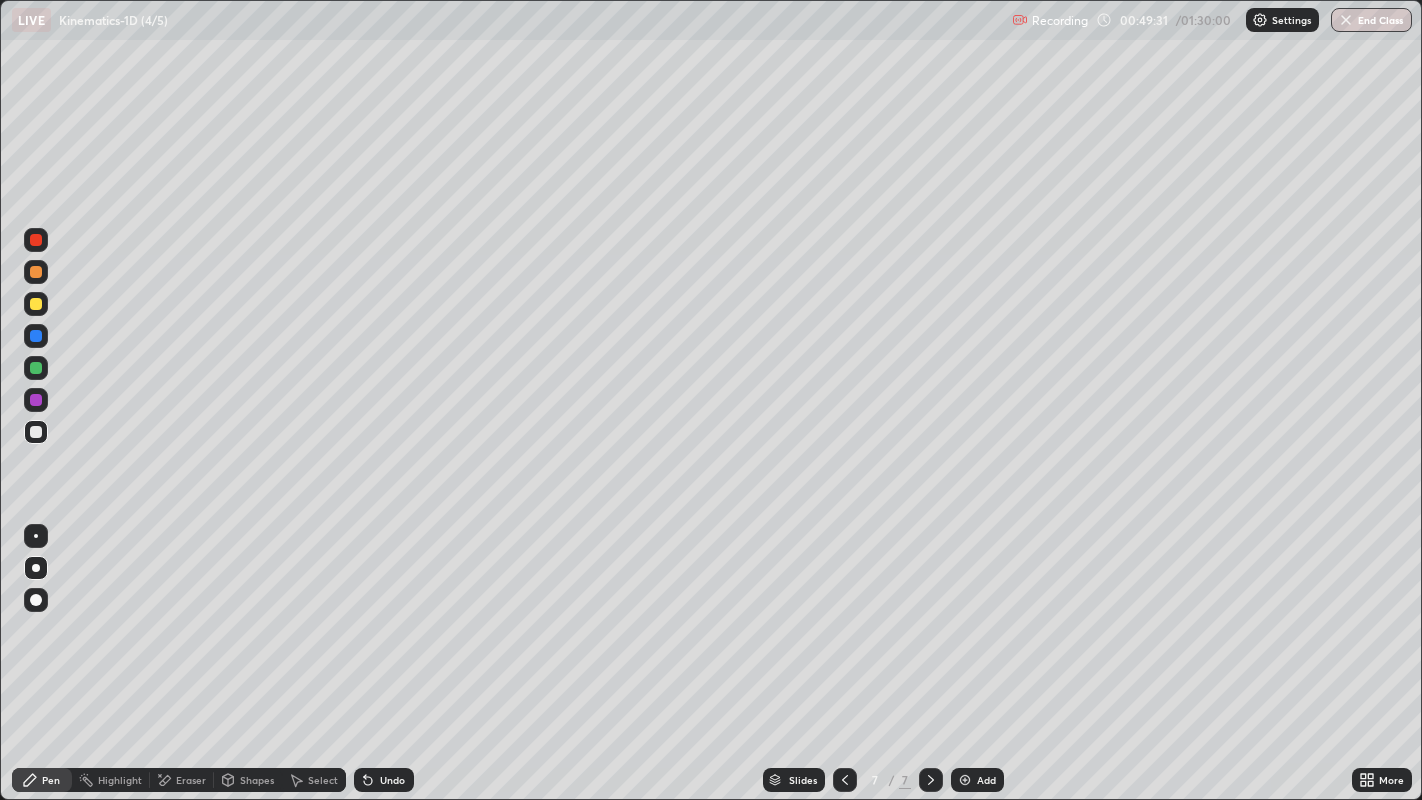 click at bounding box center (36, 304) 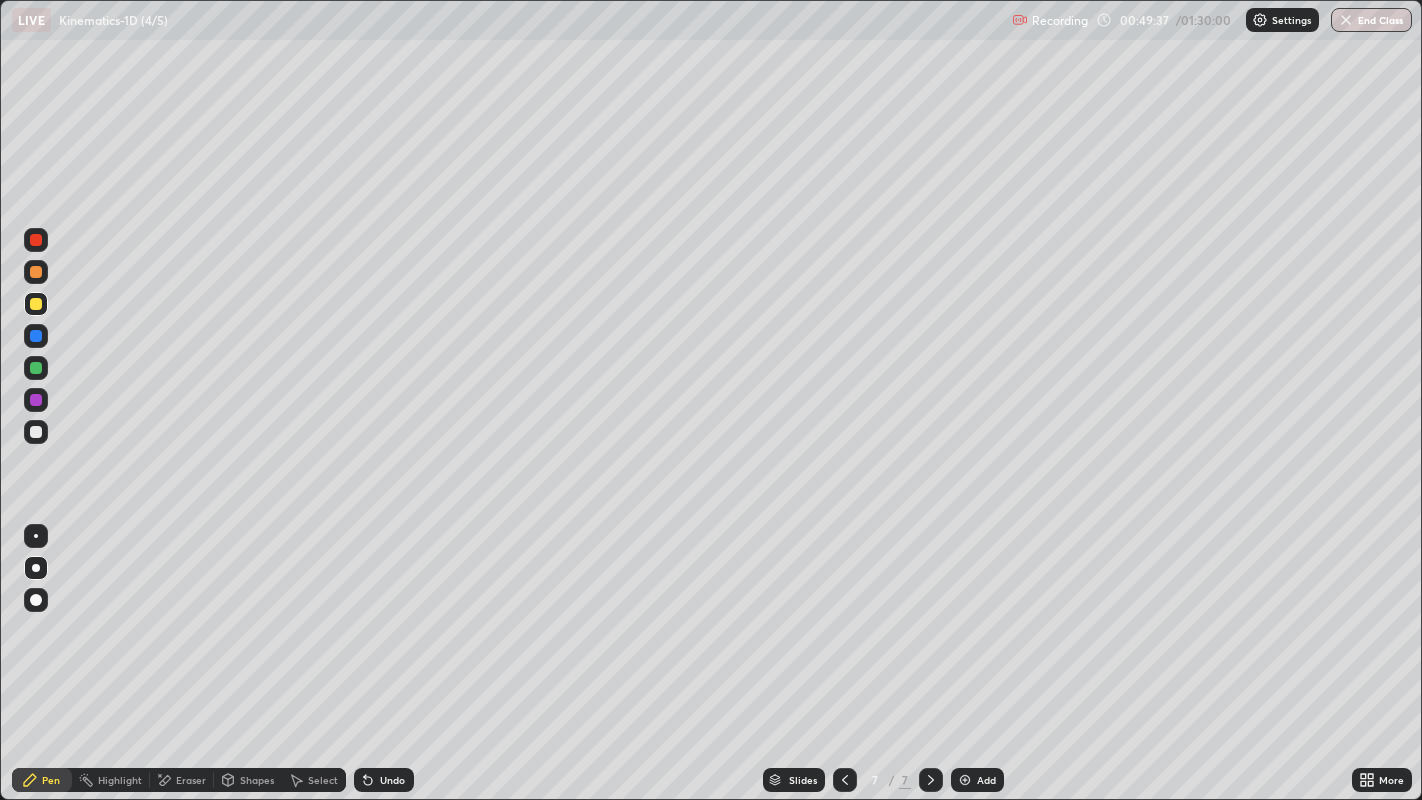 click on "Undo" at bounding box center (392, 780) 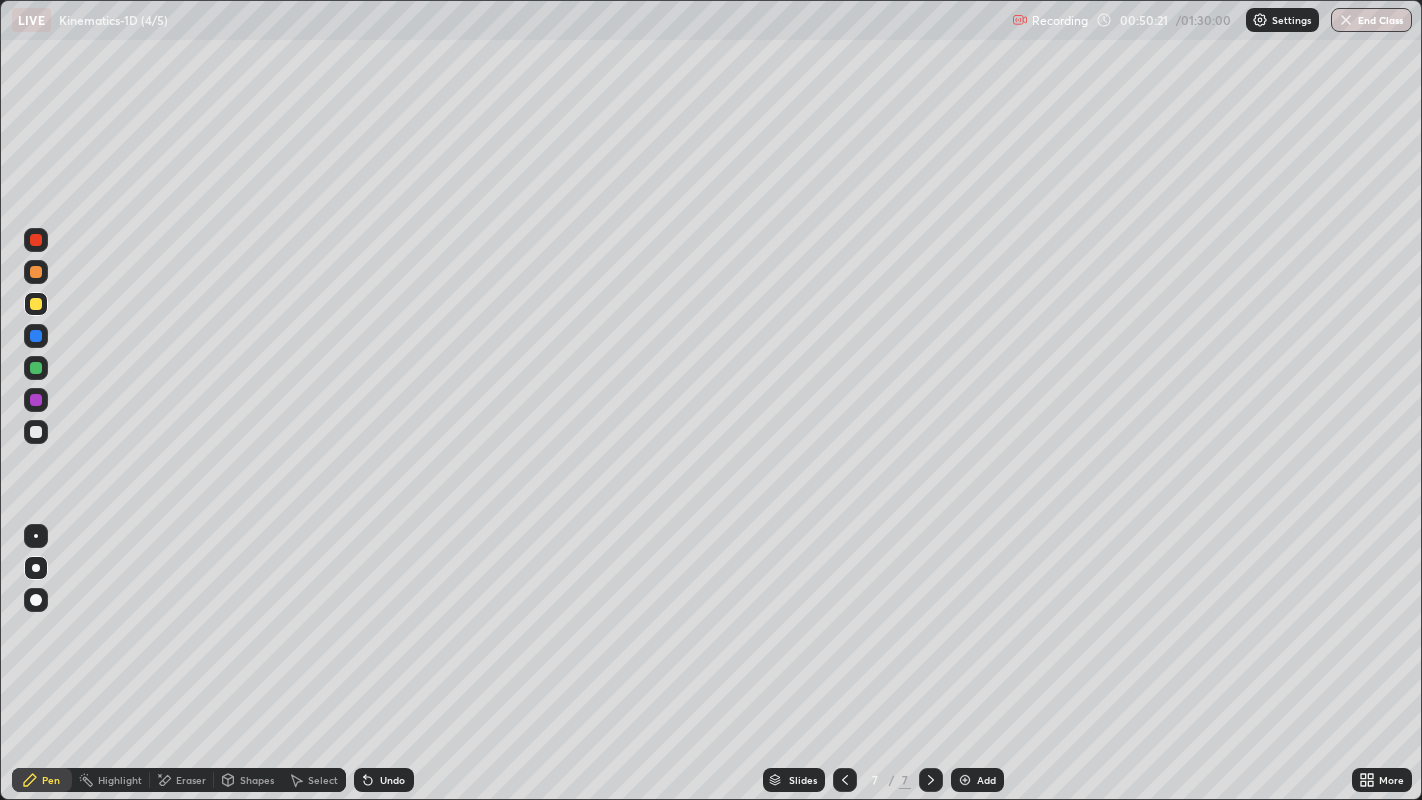 click on "Select" at bounding box center (323, 780) 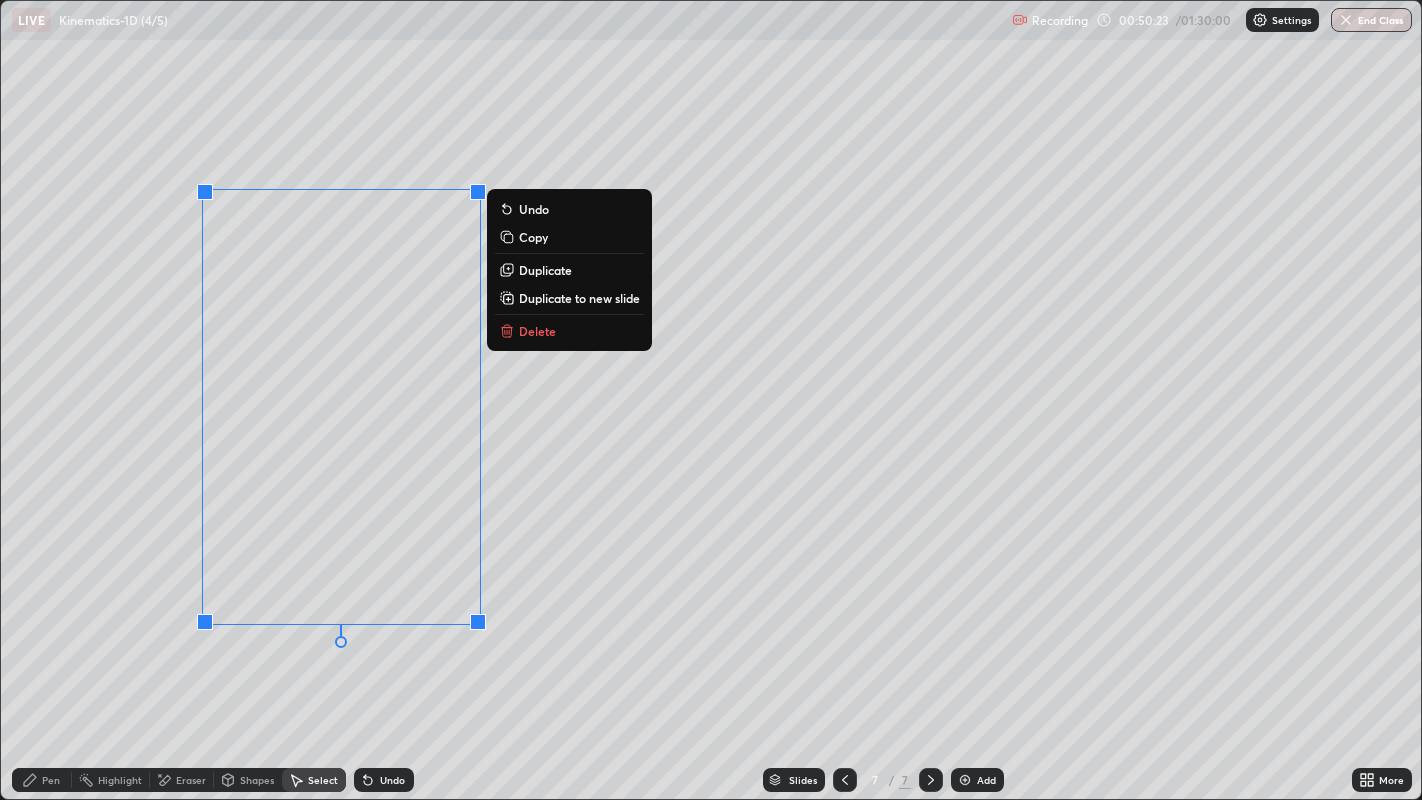 click on "Delete" at bounding box center (569, 331) 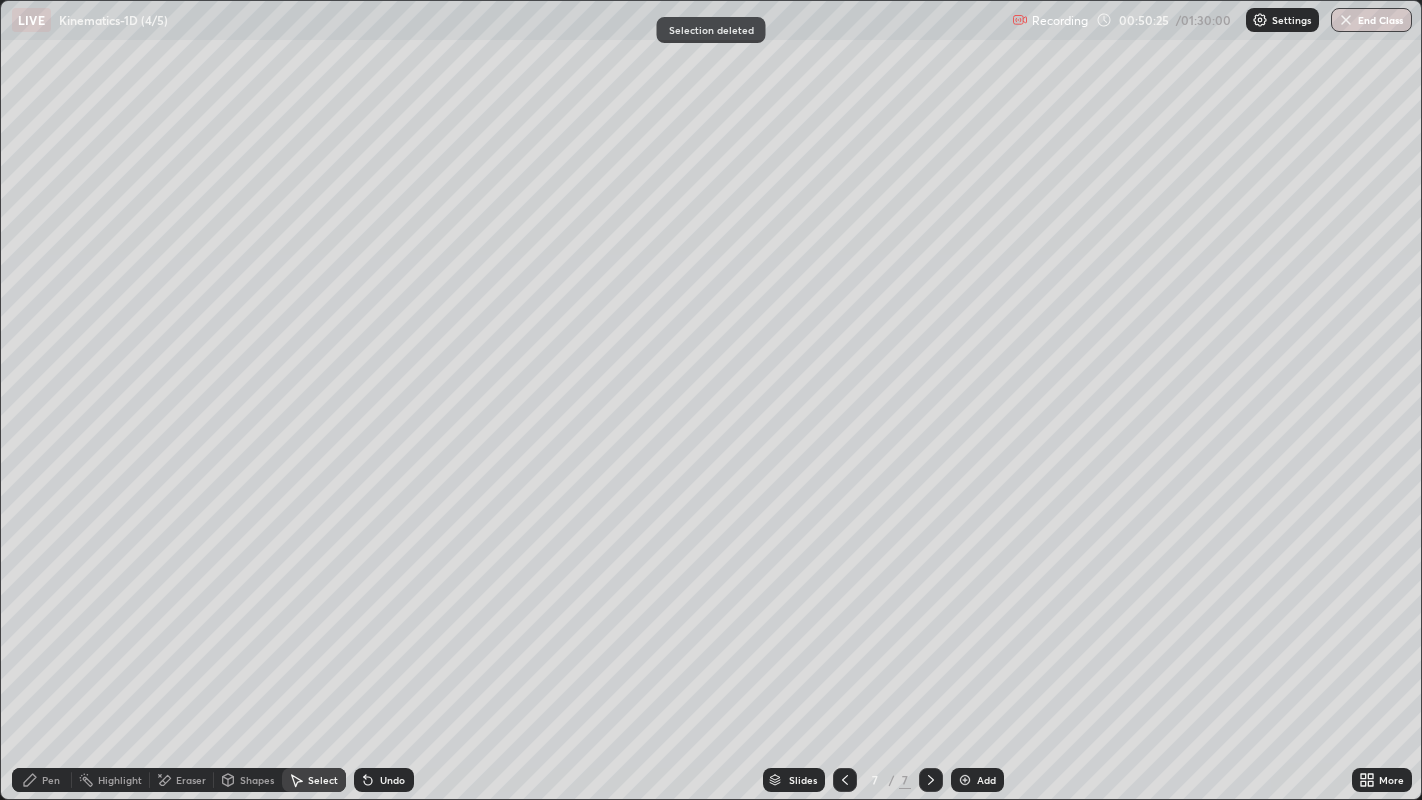 click 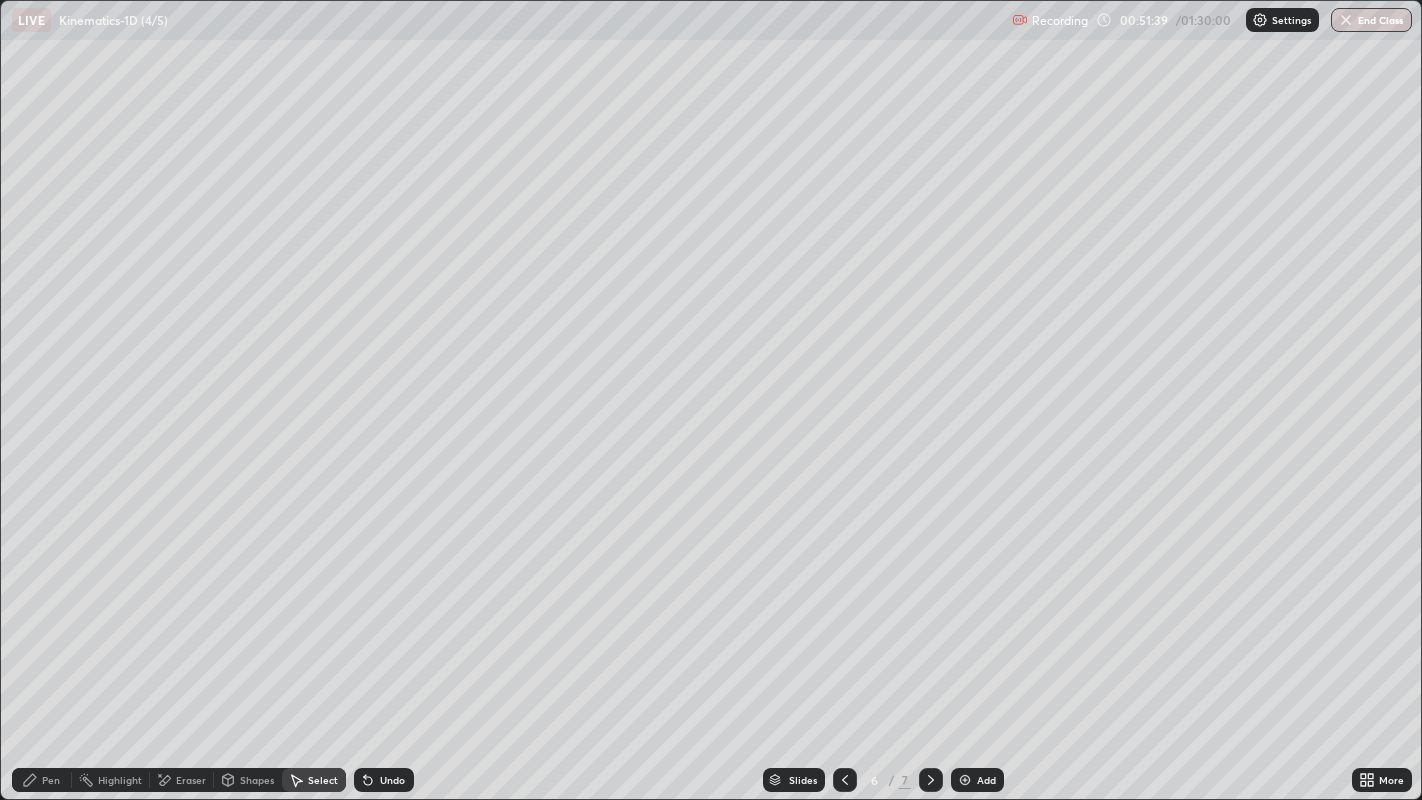click on "Add" at bounding box center (986, 780) 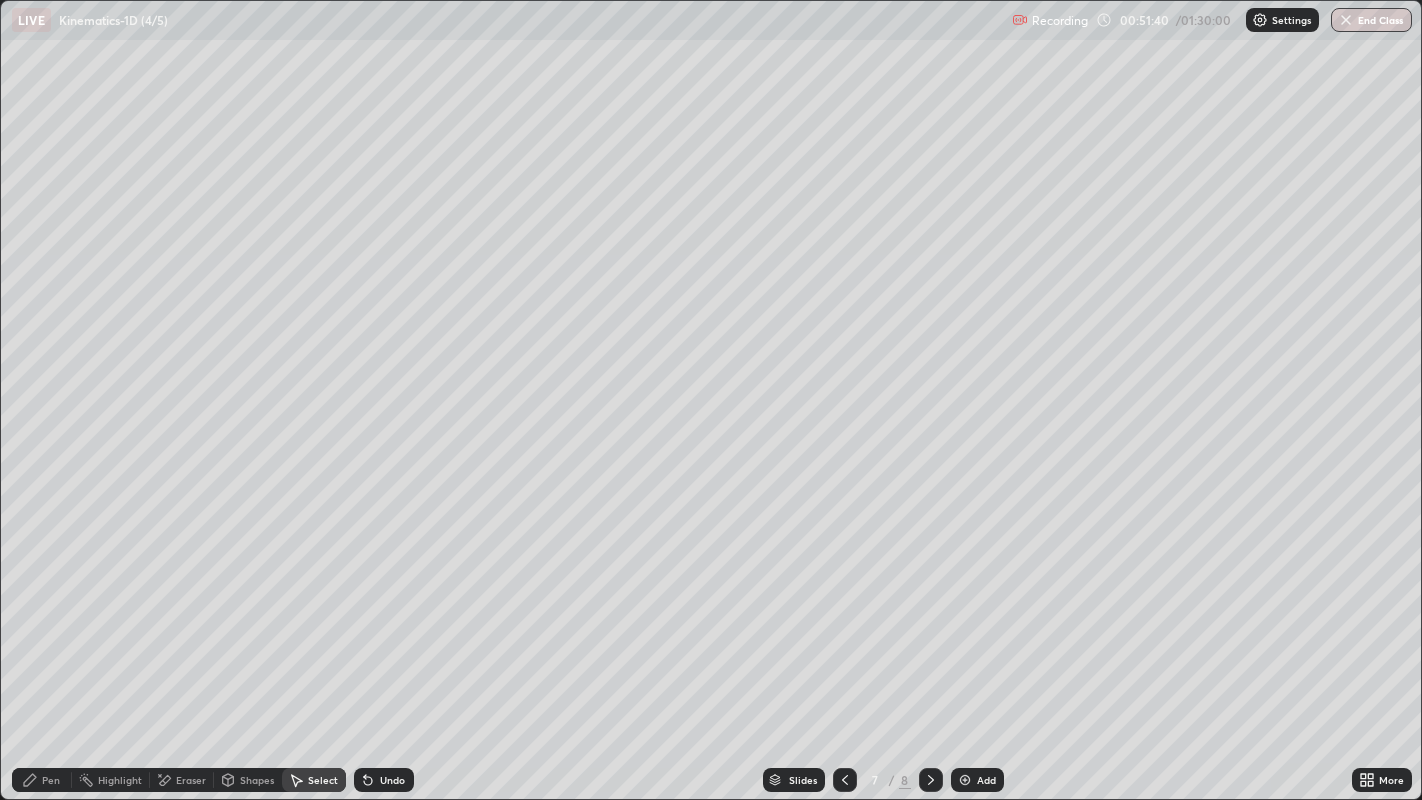 click on "Pen" at bounding box center [51, 780] 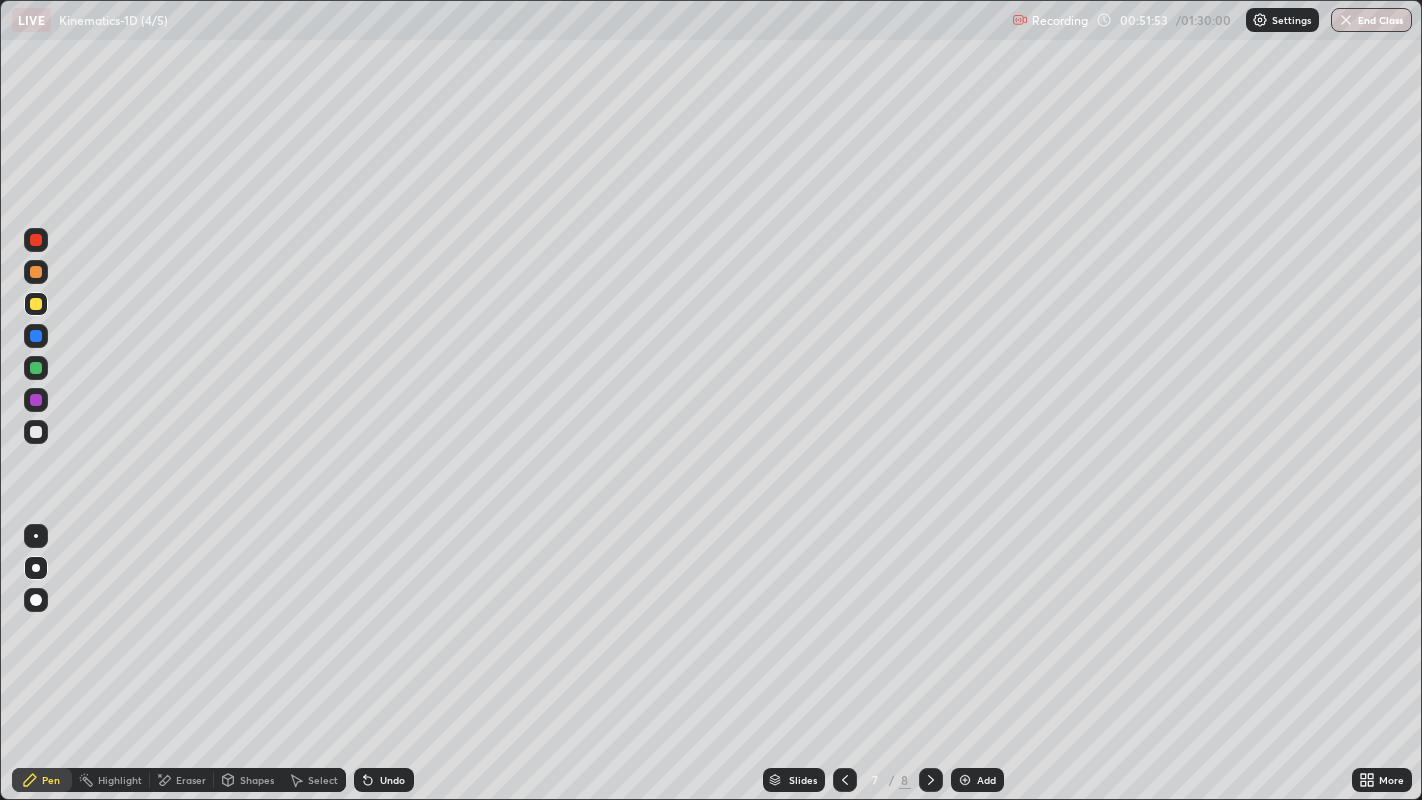 click at bounding box center (36, 432) 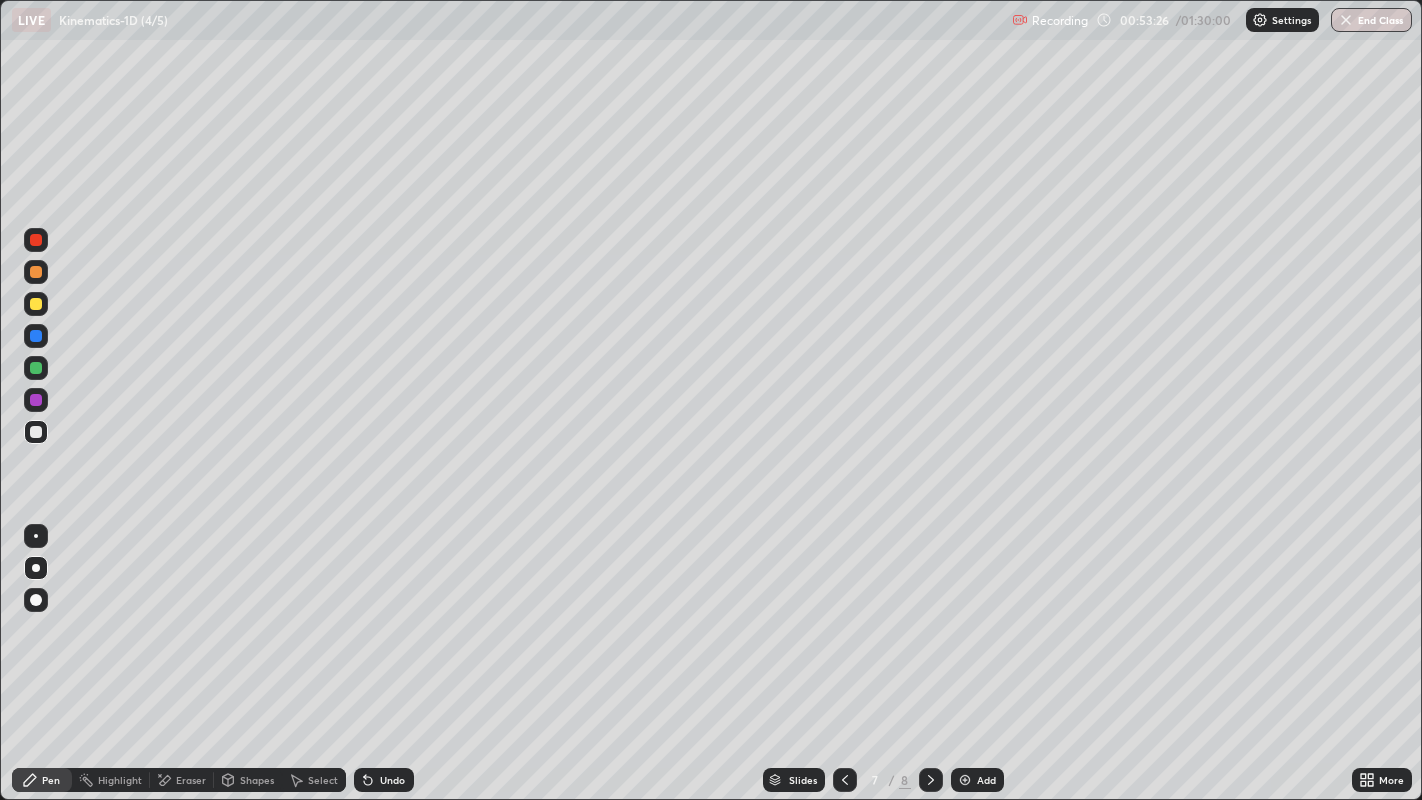 click at bounding box center [36, 368] 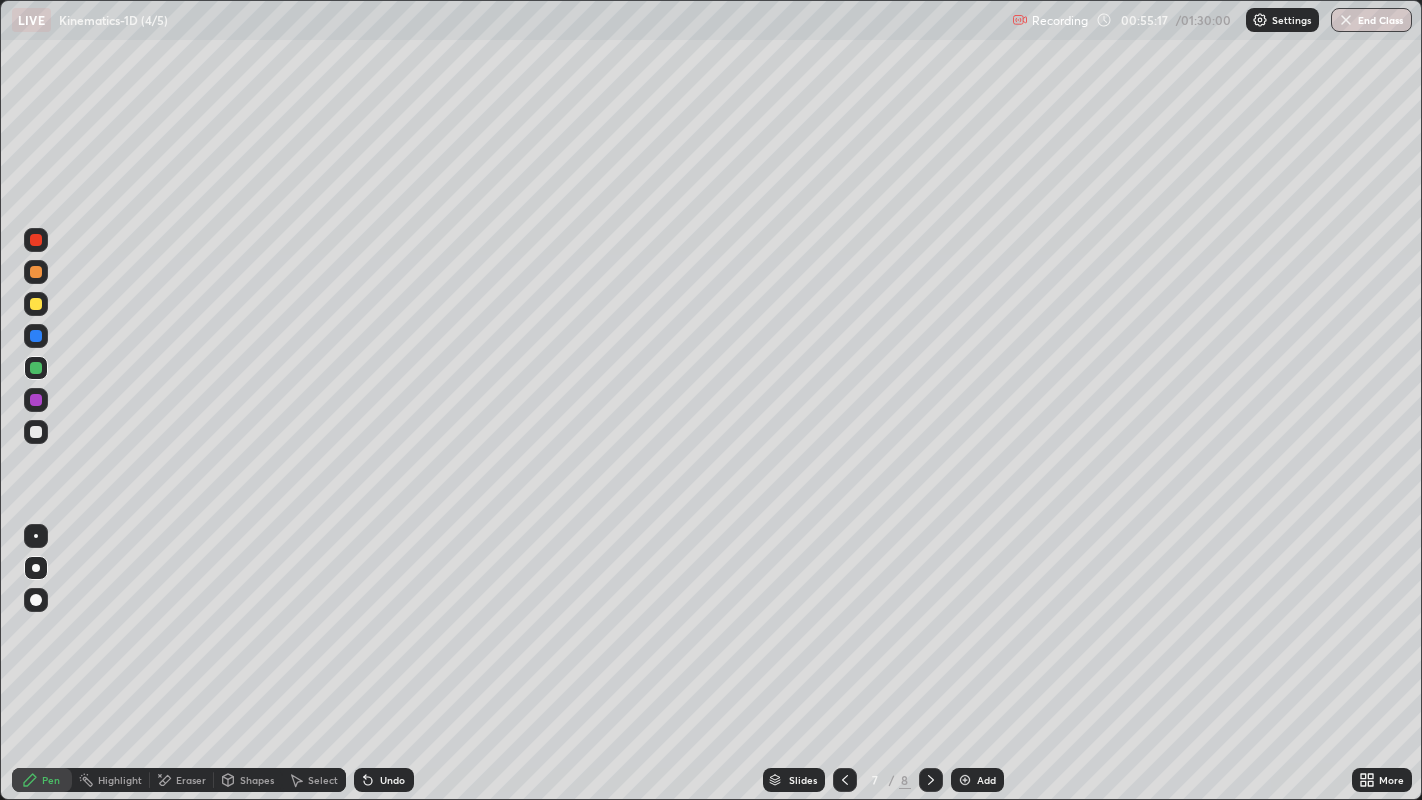 click at bounding box center (36, 432) 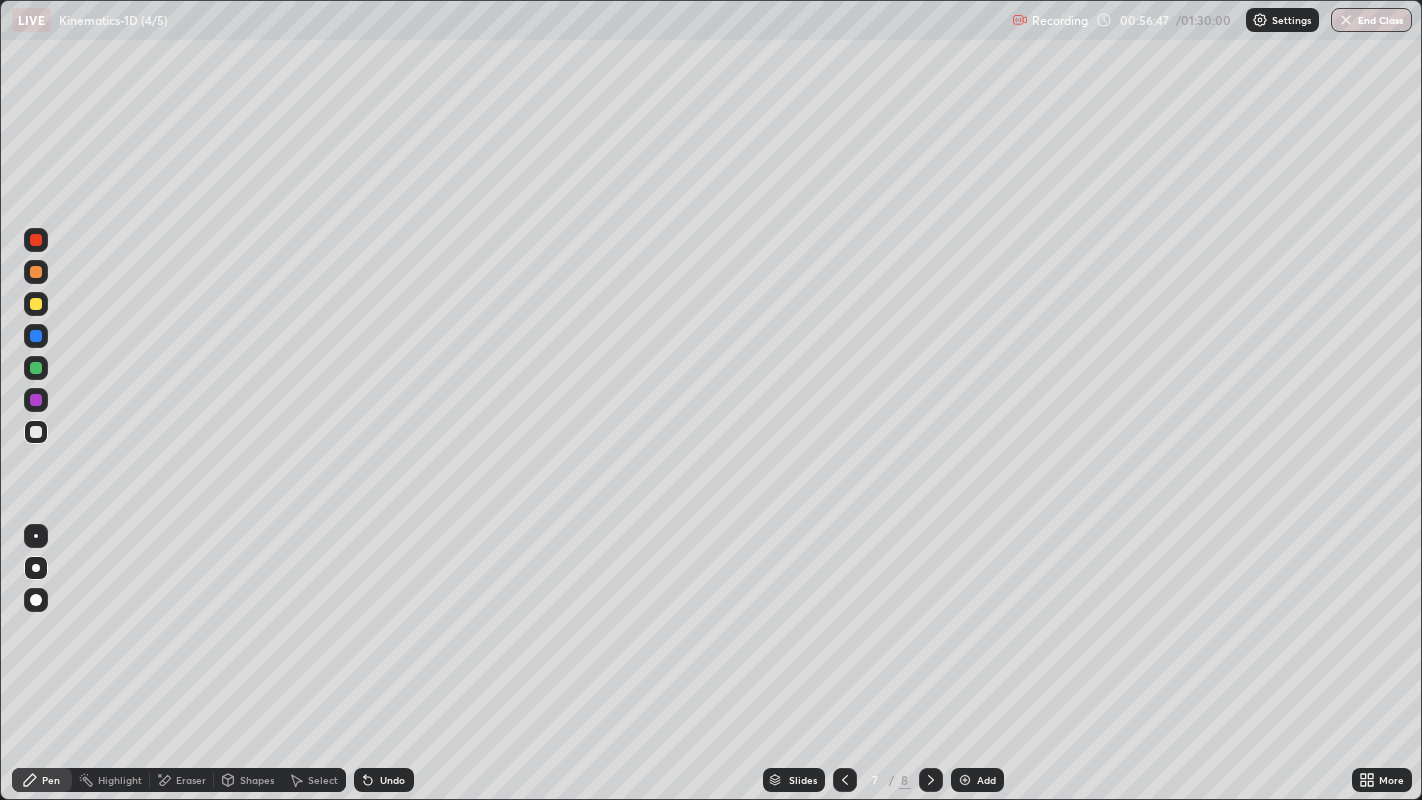 click 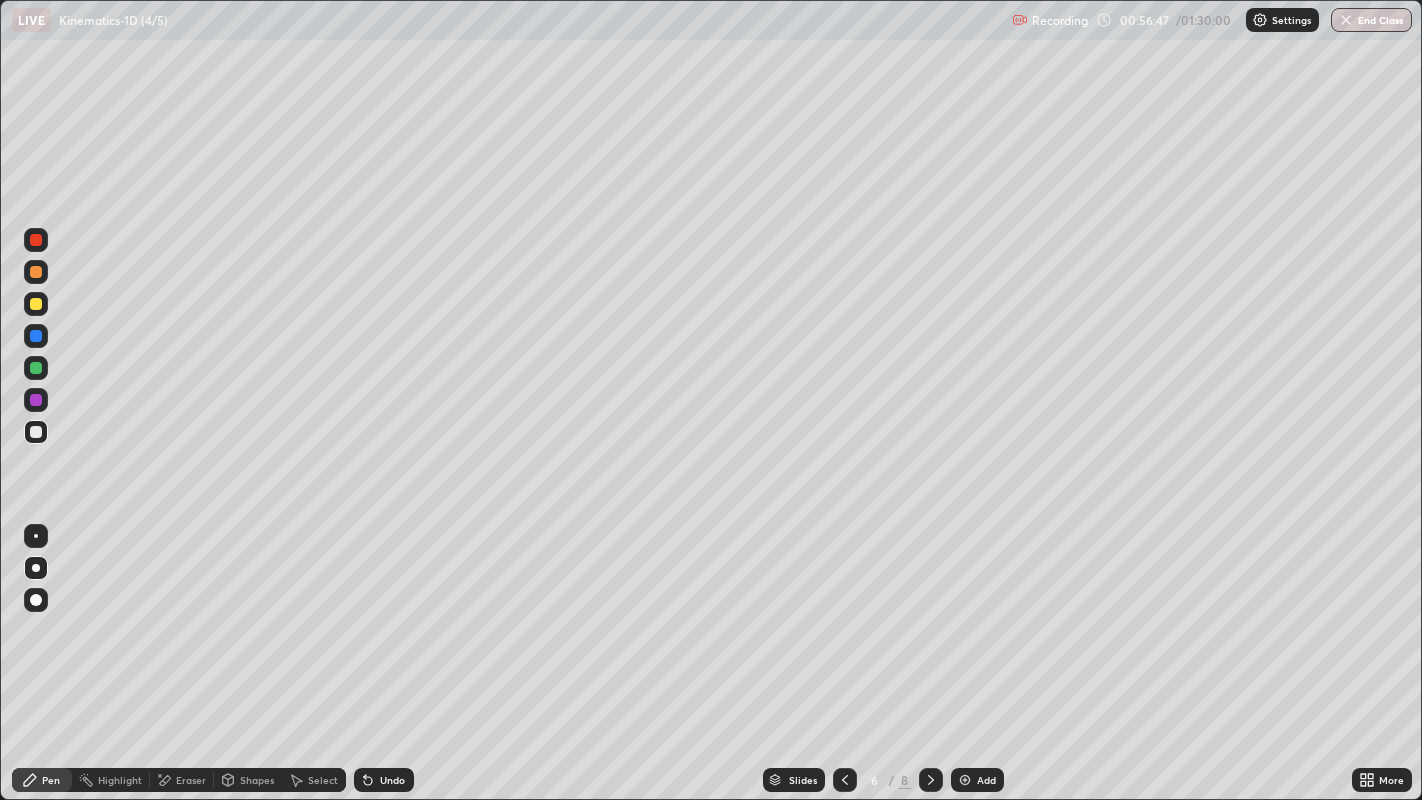 click at bounding box center (845, 780) 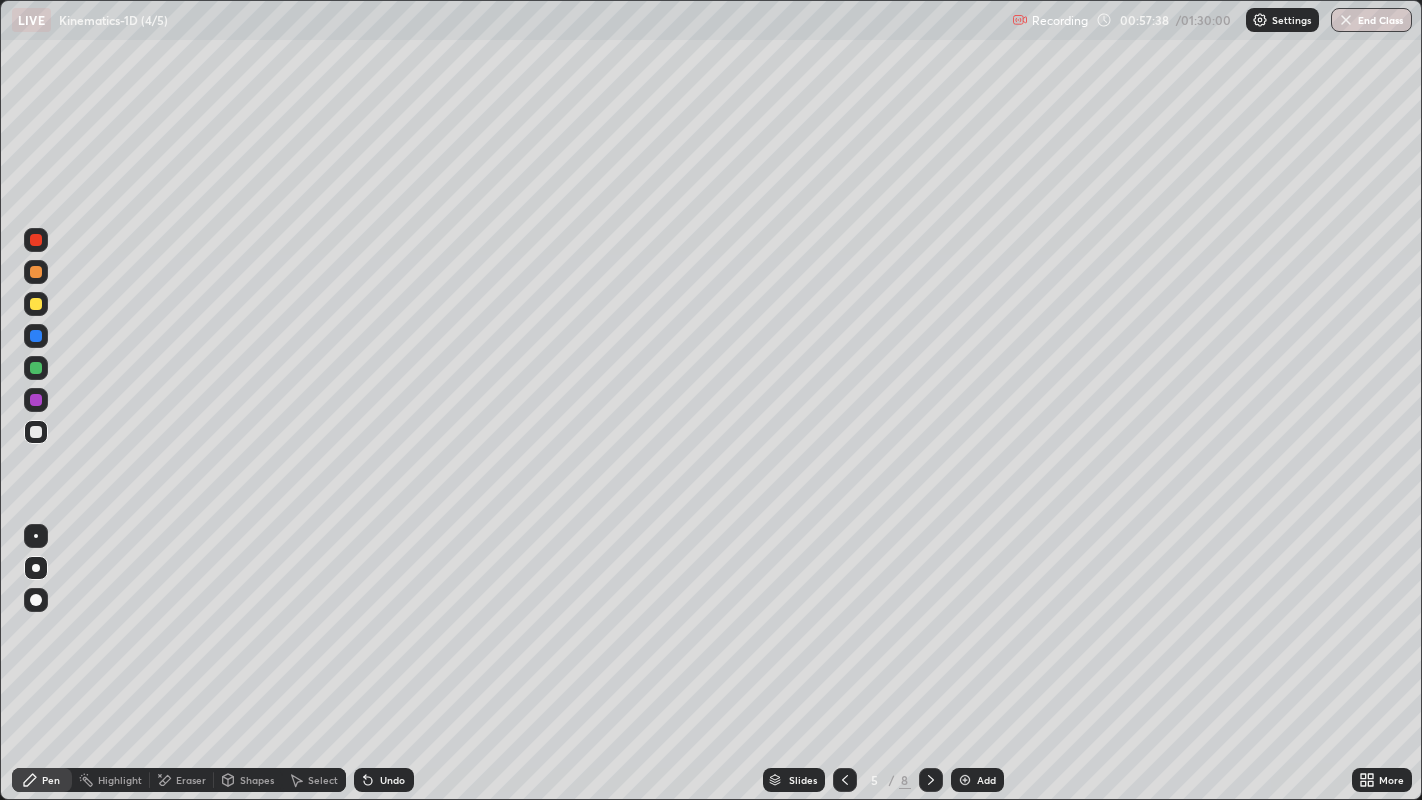 click 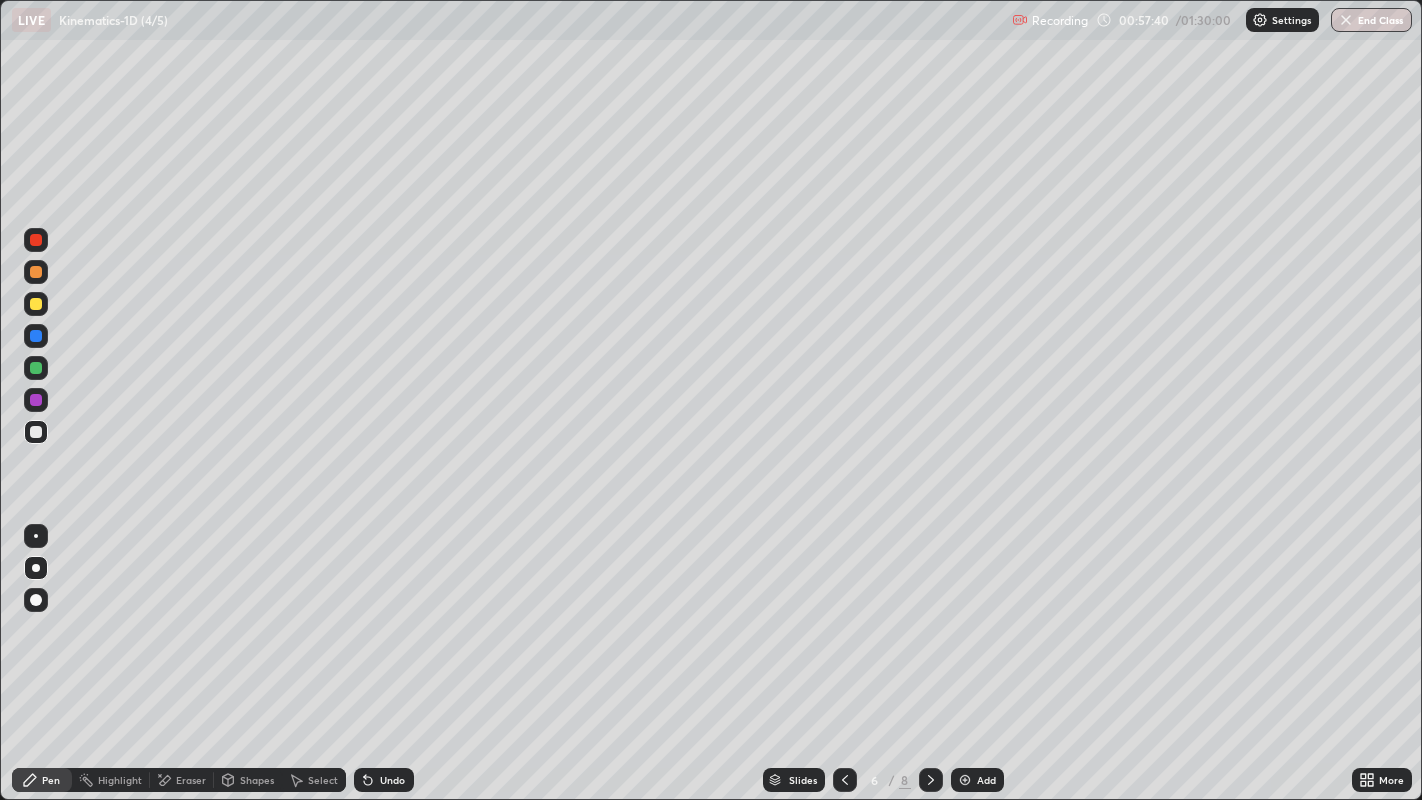 click 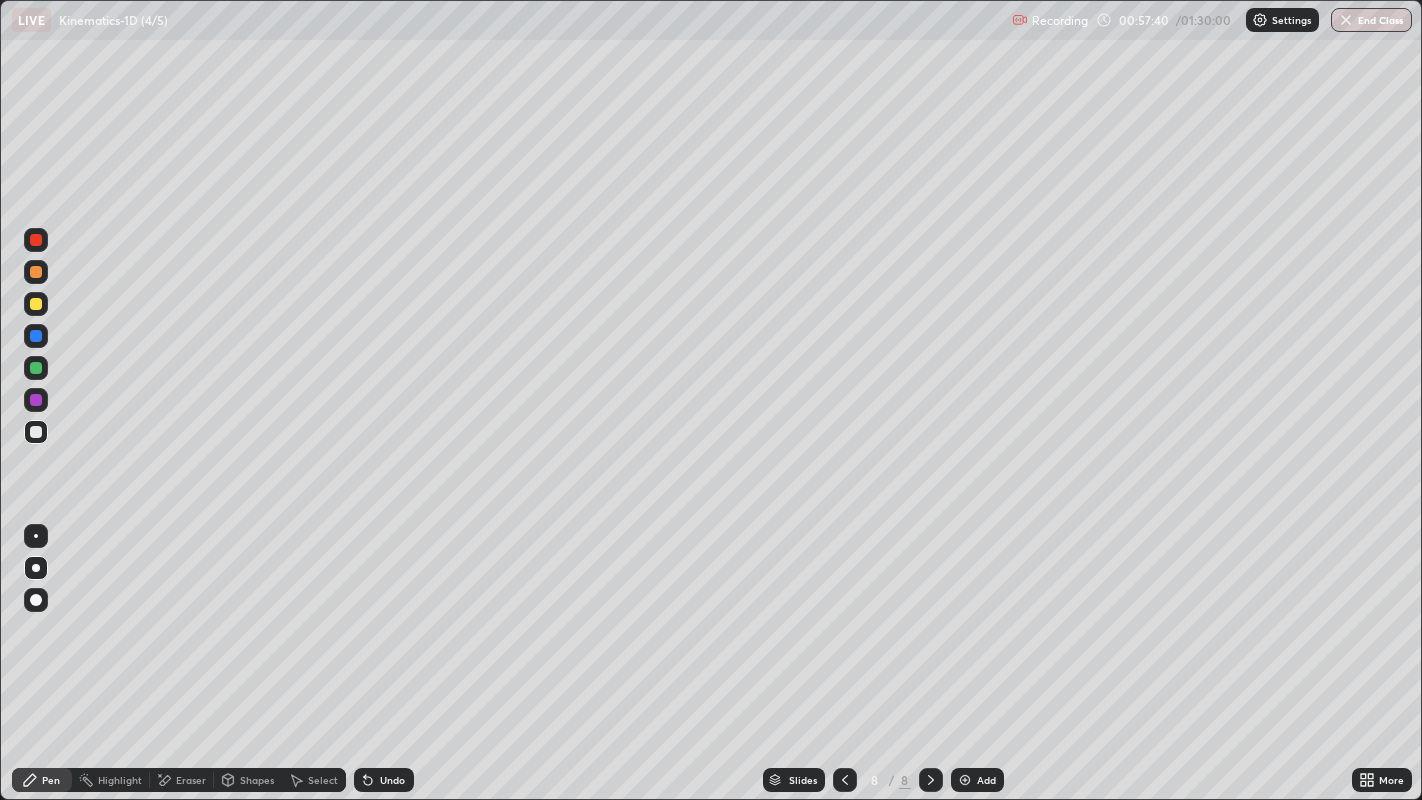 click 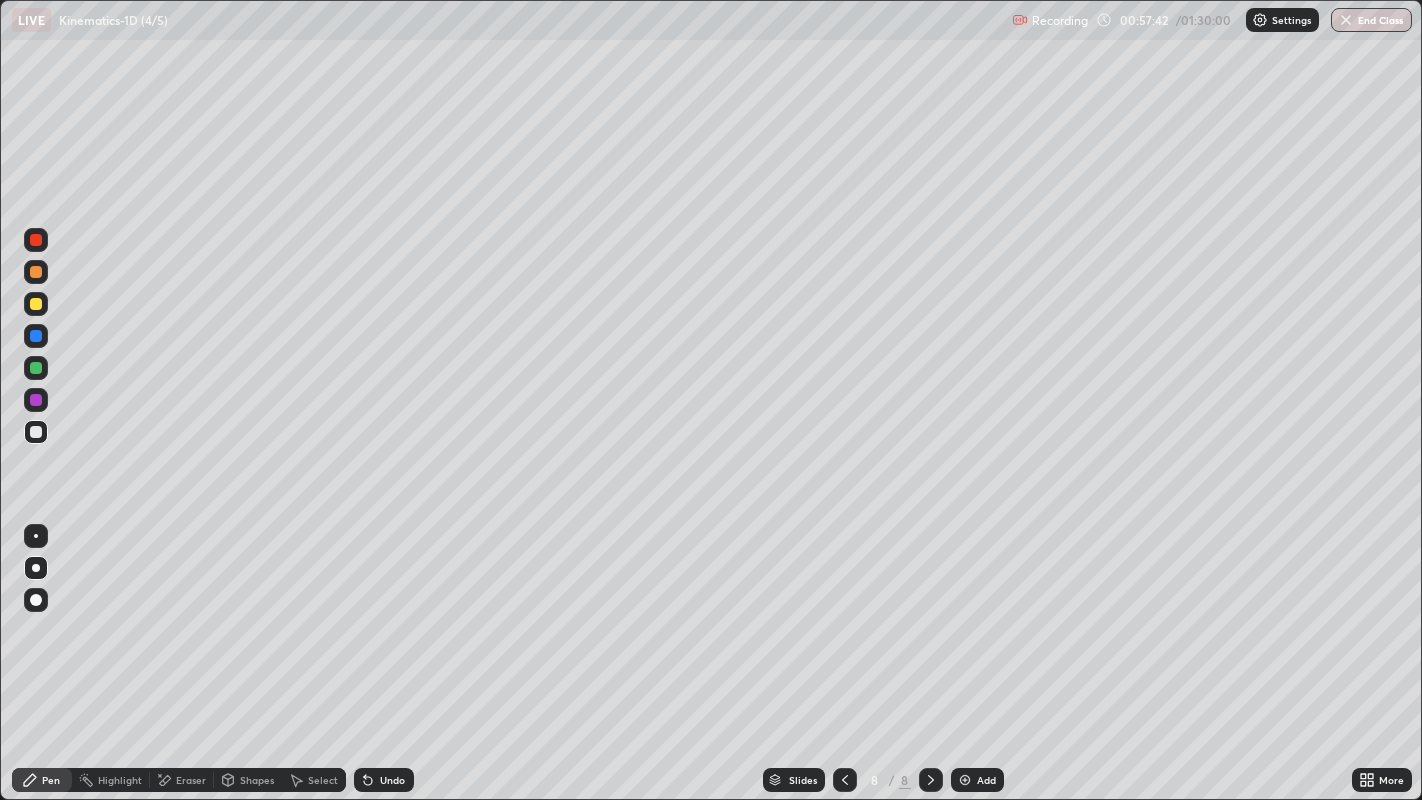 click at bounding box center [36, 304] 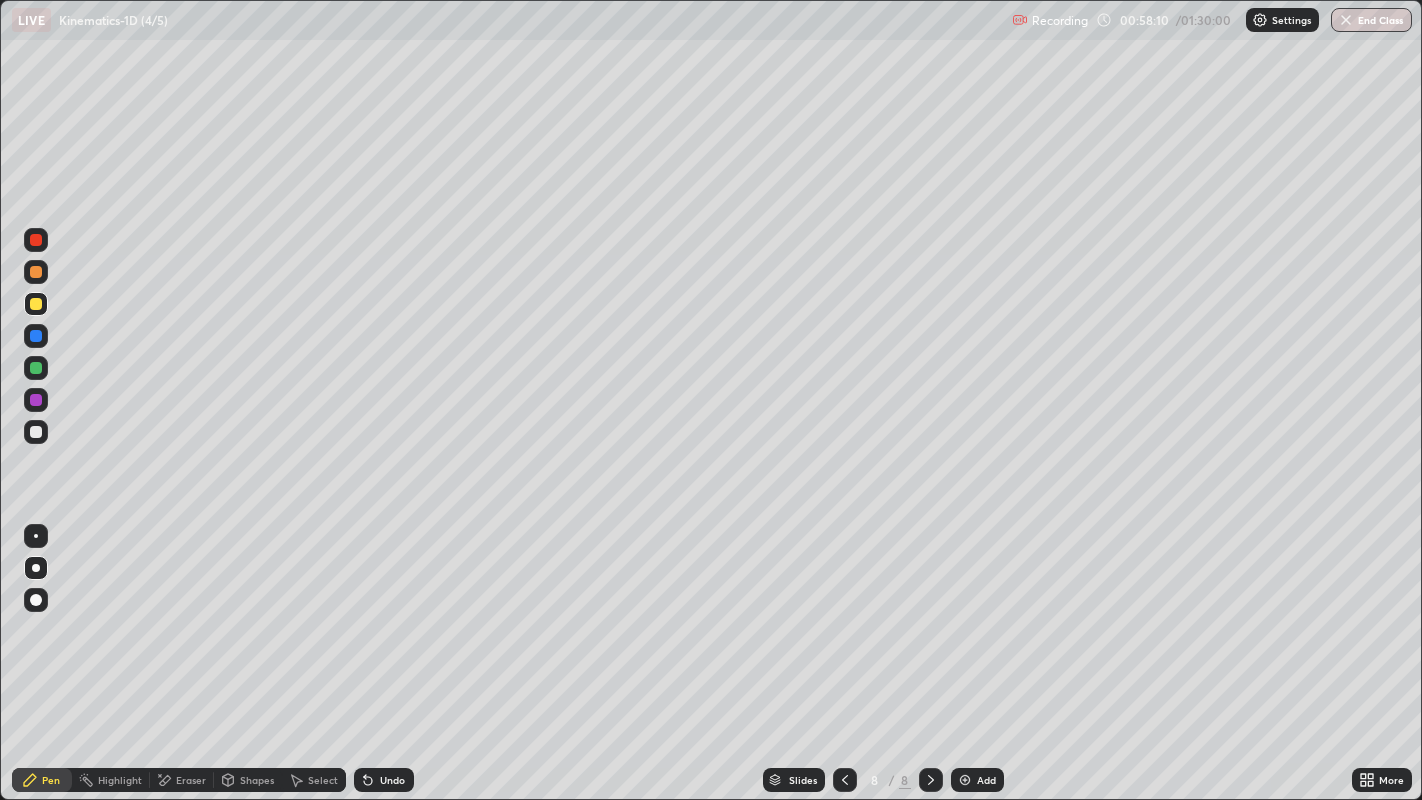 click at bounding box center (36, 432) 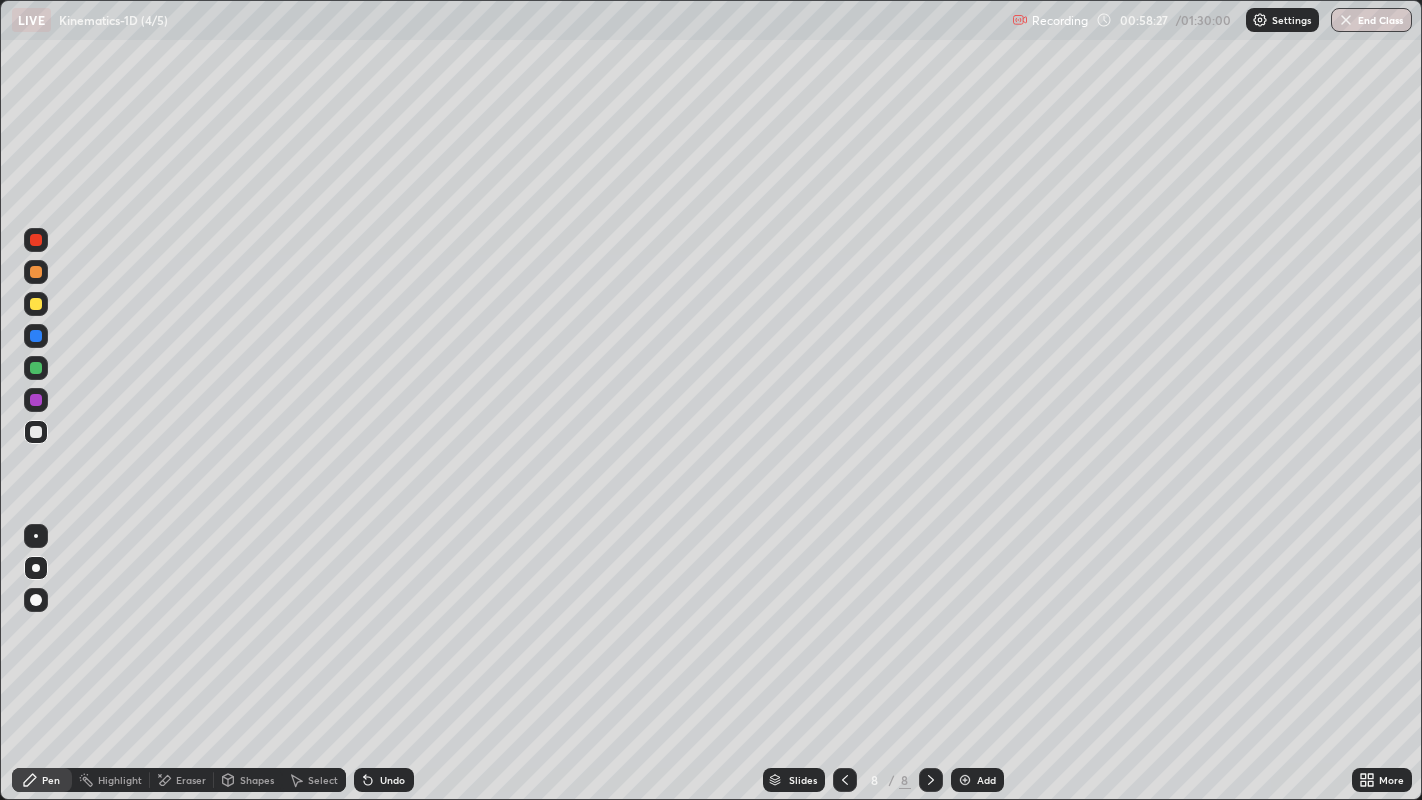 click 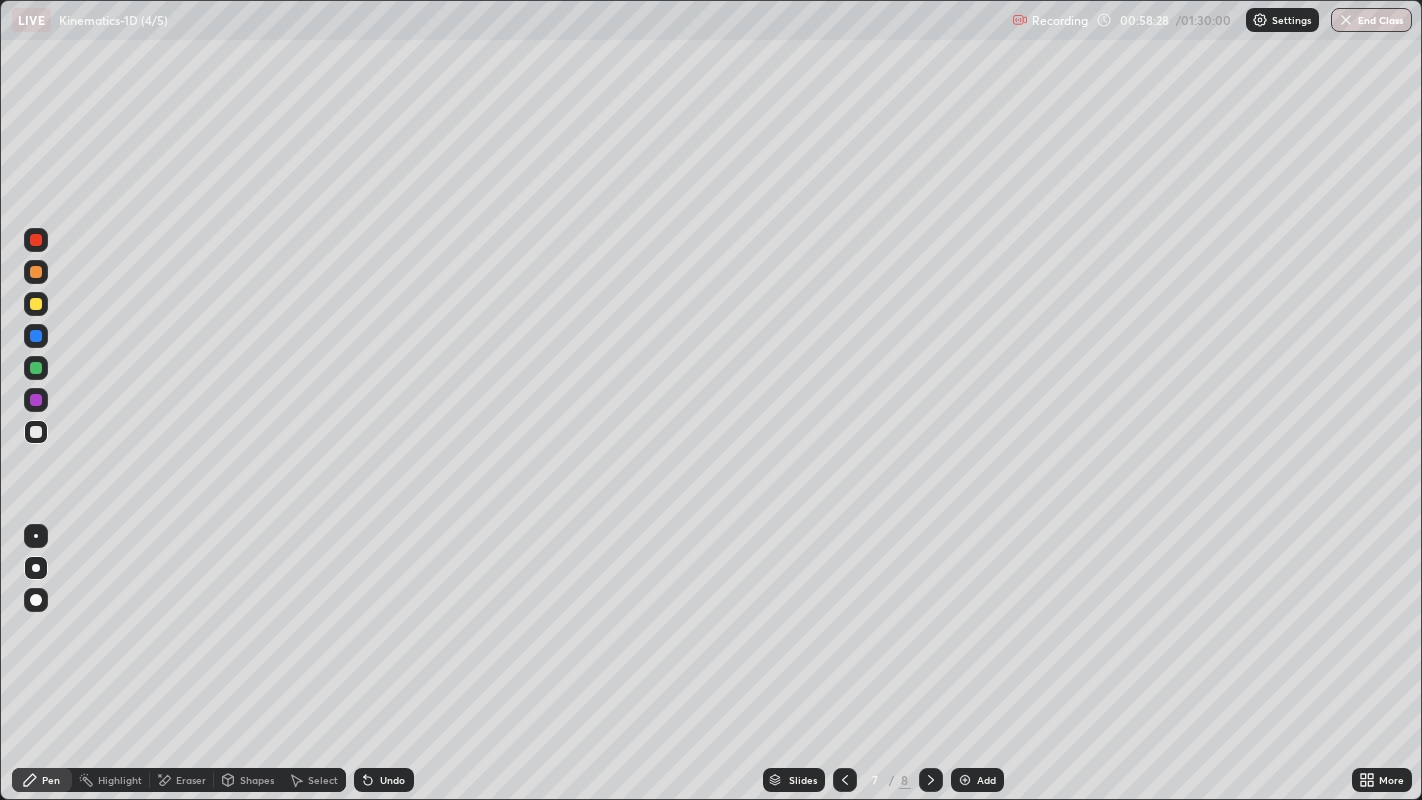 click 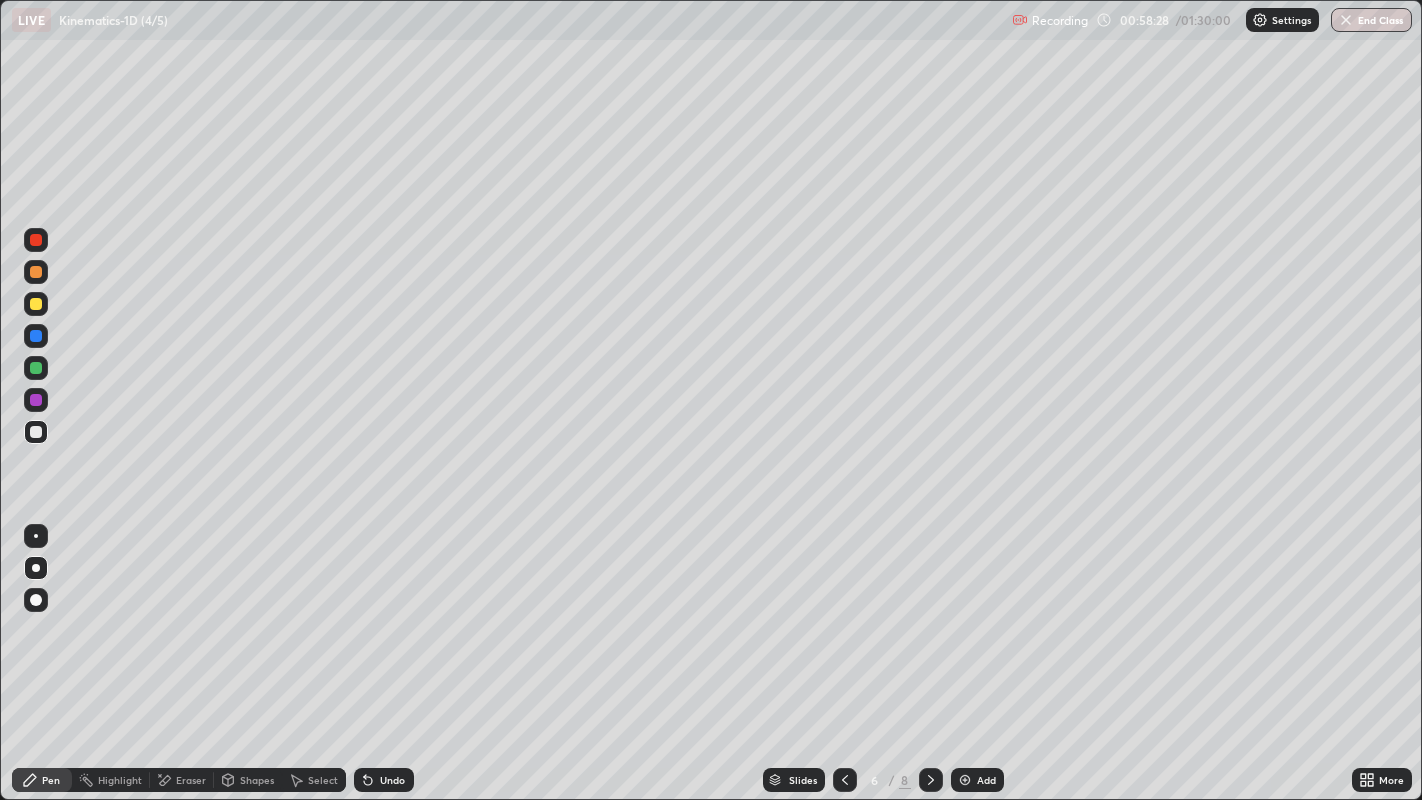 click 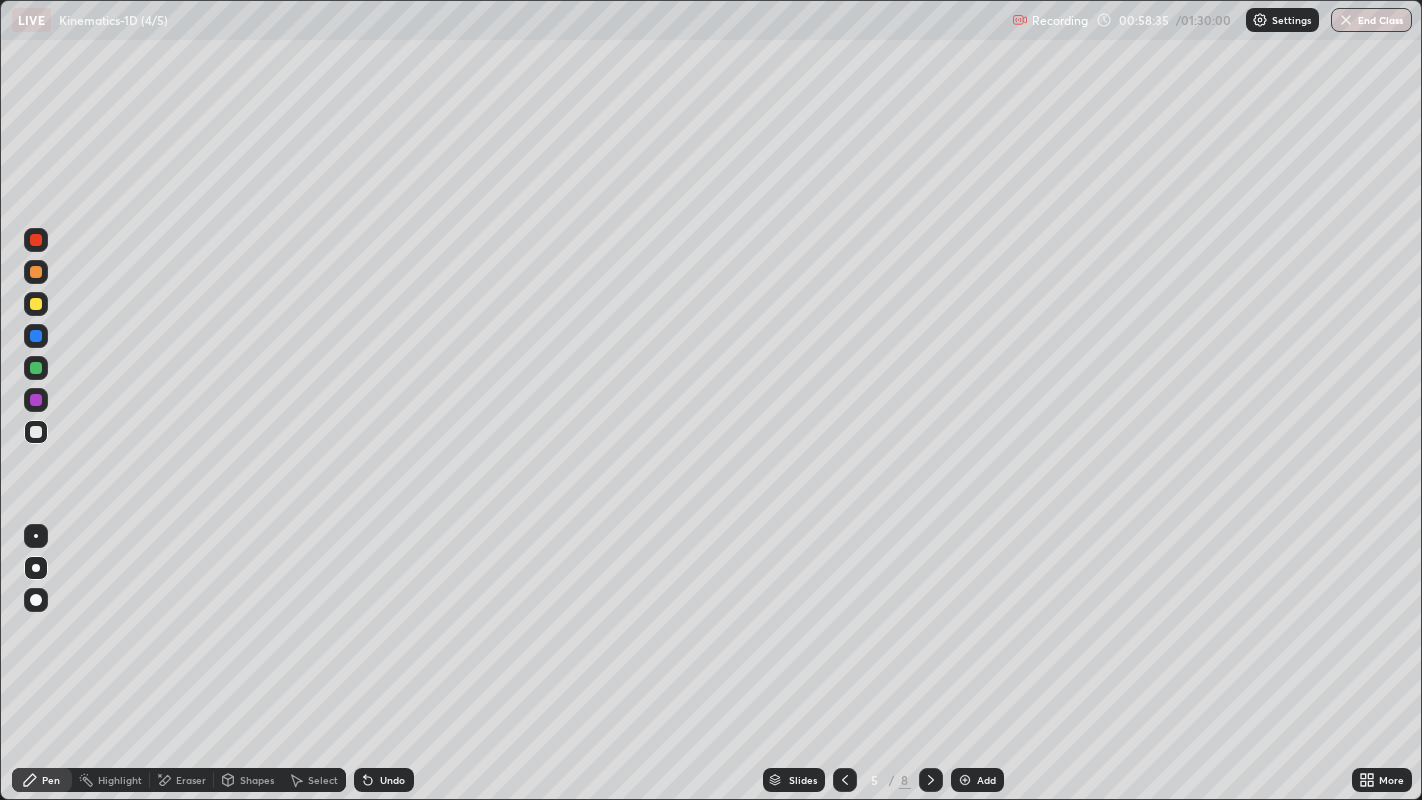 click 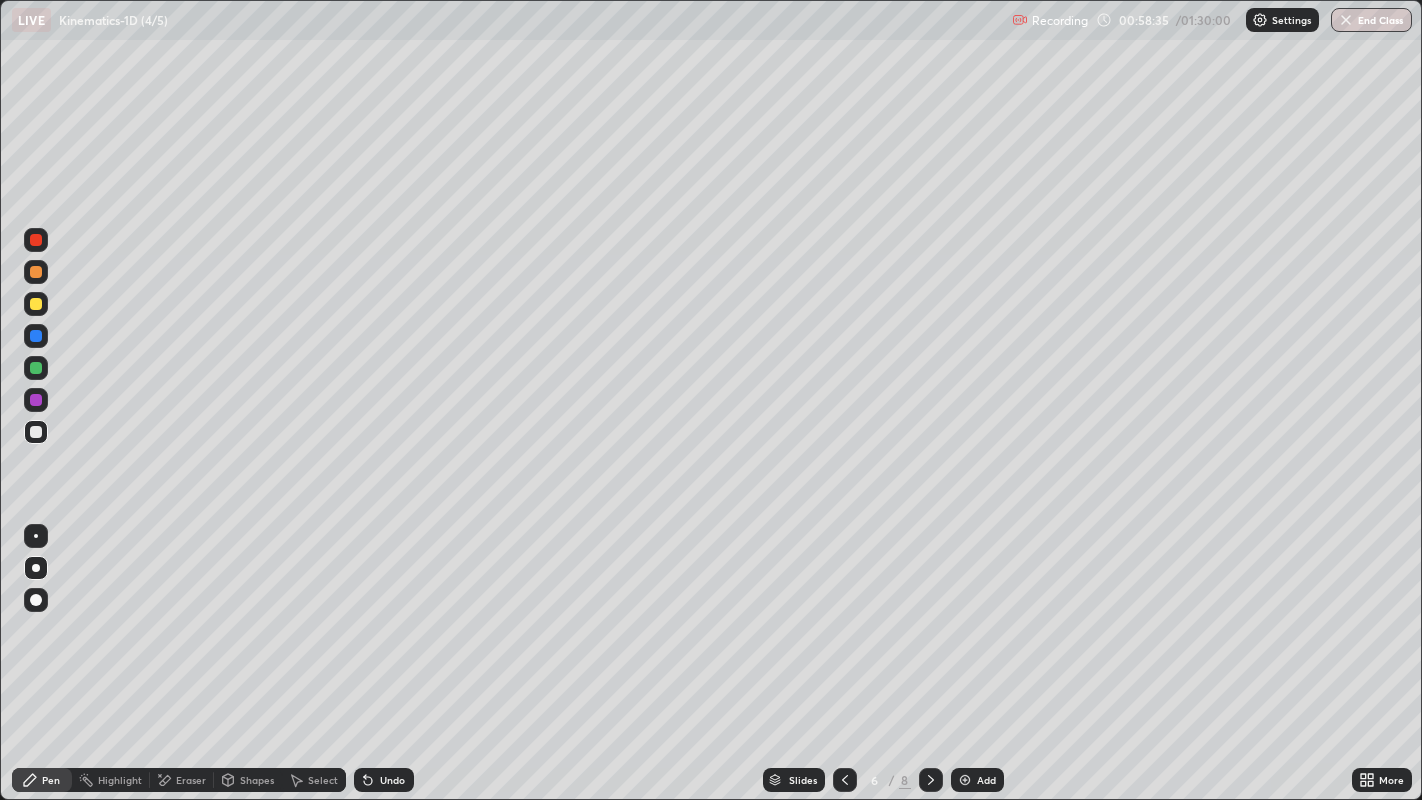 click 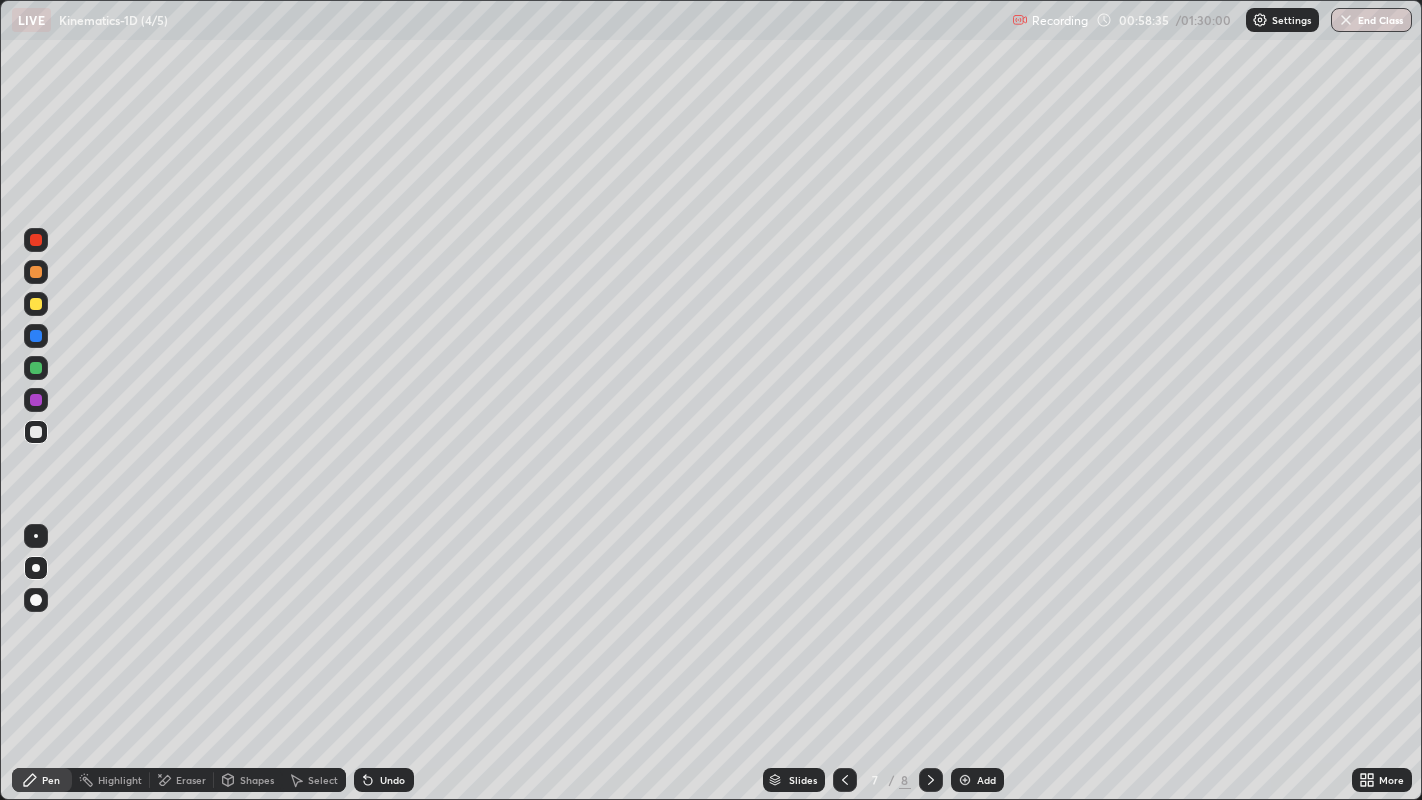 click 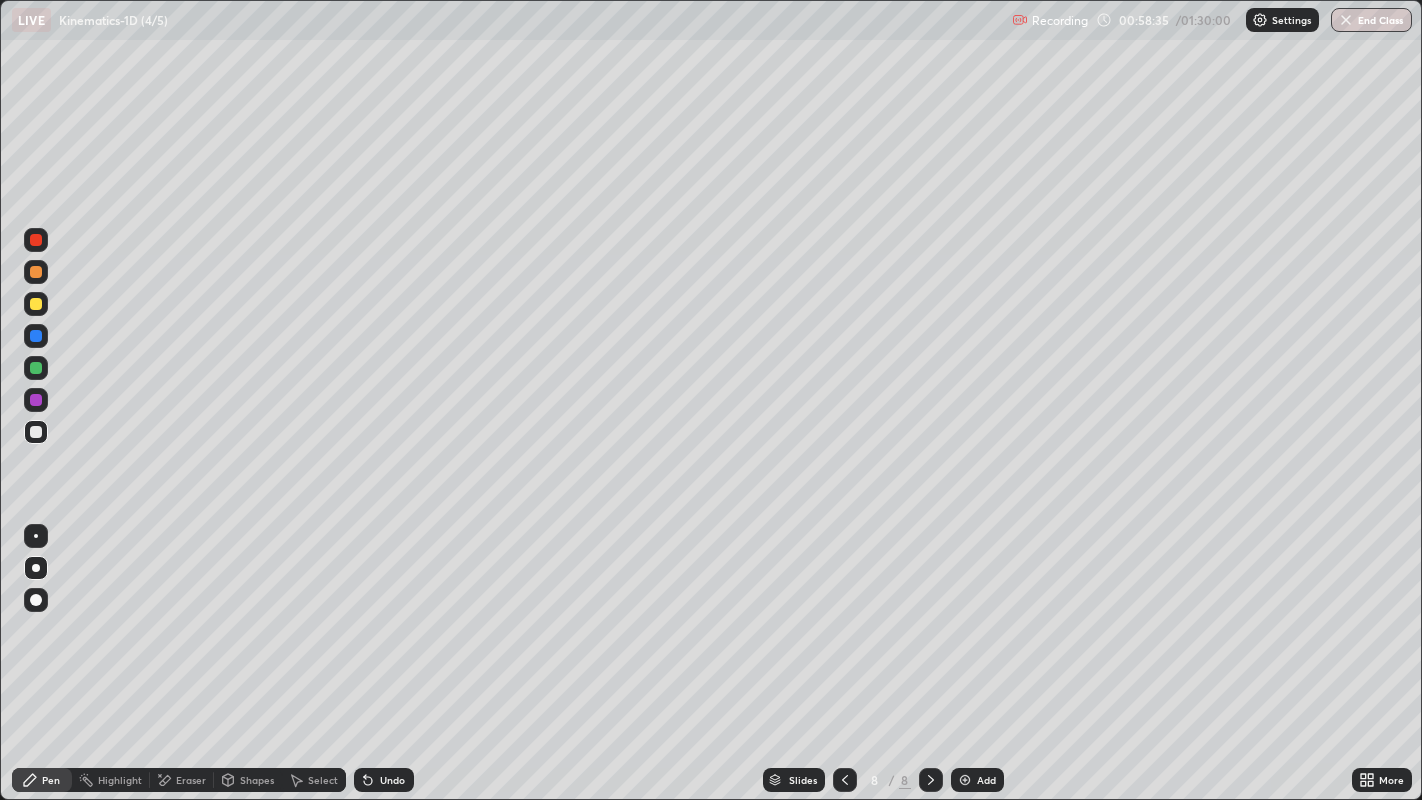 click 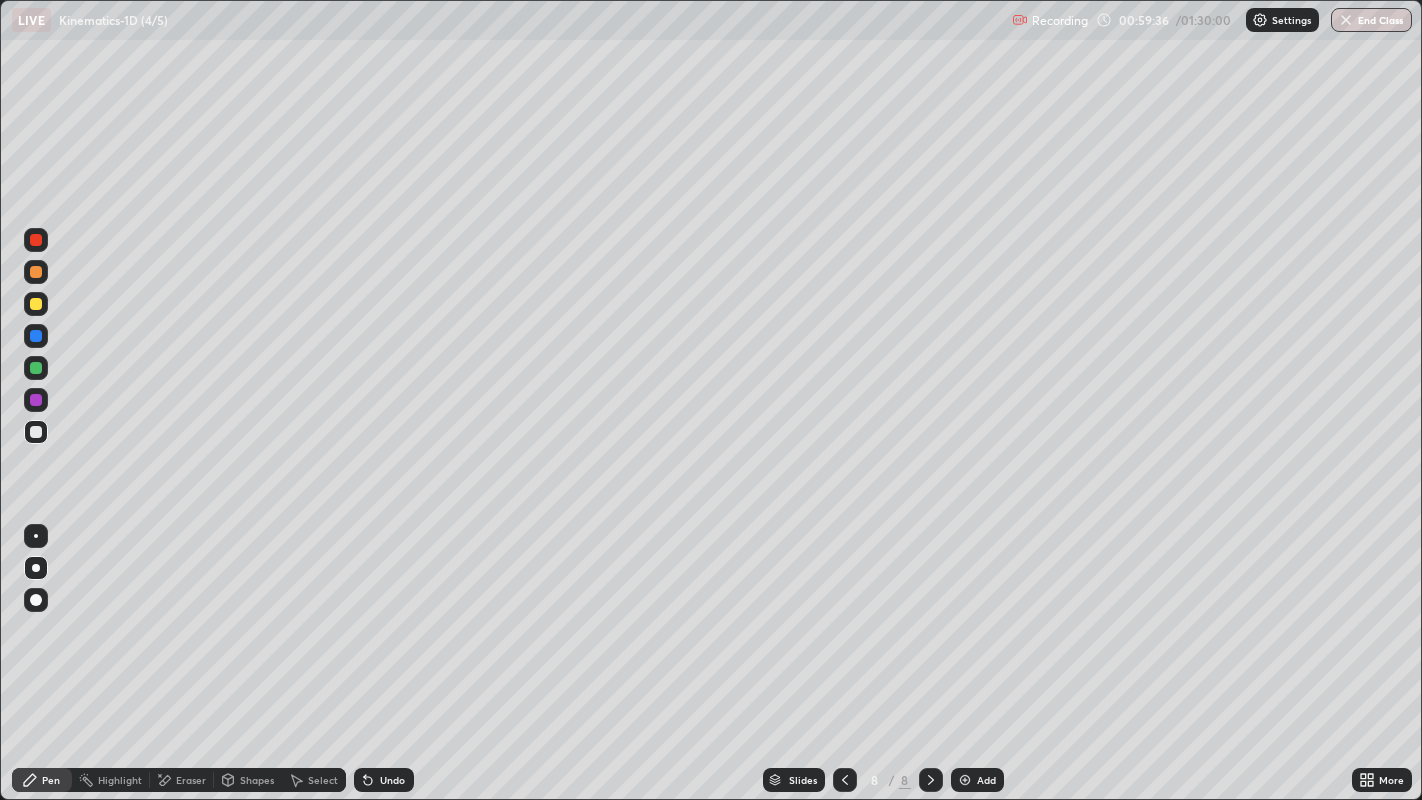 click on "Undo" at bounding box center (392, 780) 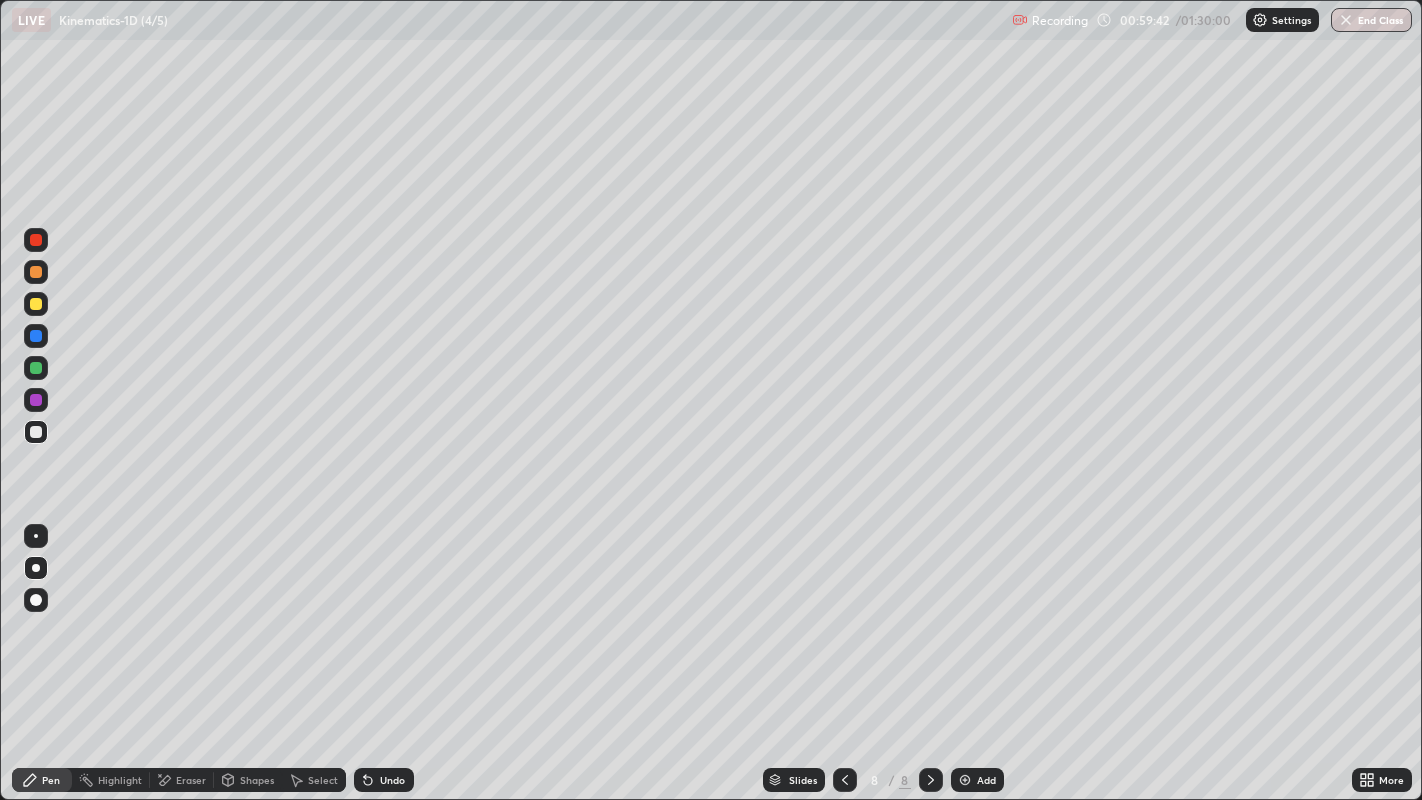 click at bounding box center [36, 368] 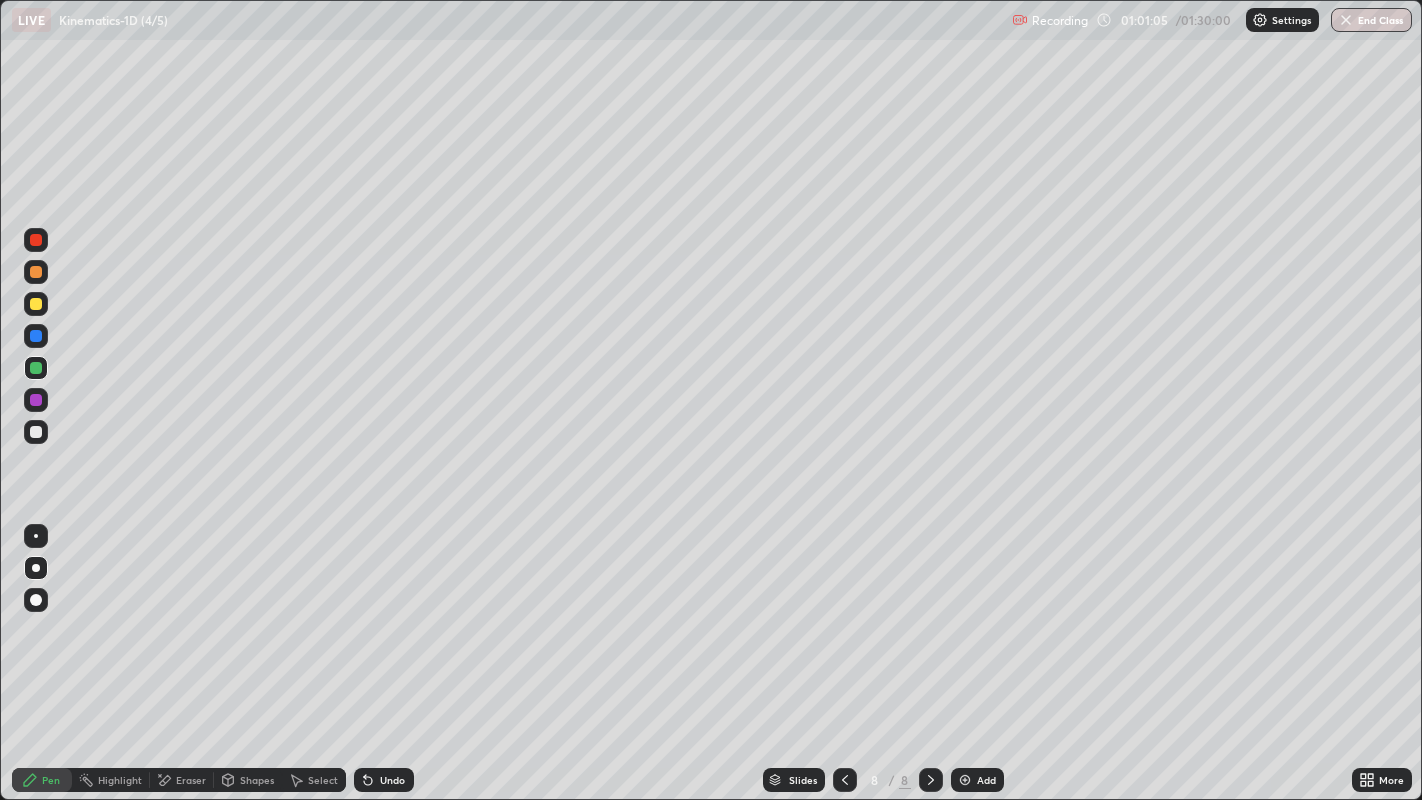 click at bounding box center [36, 272] 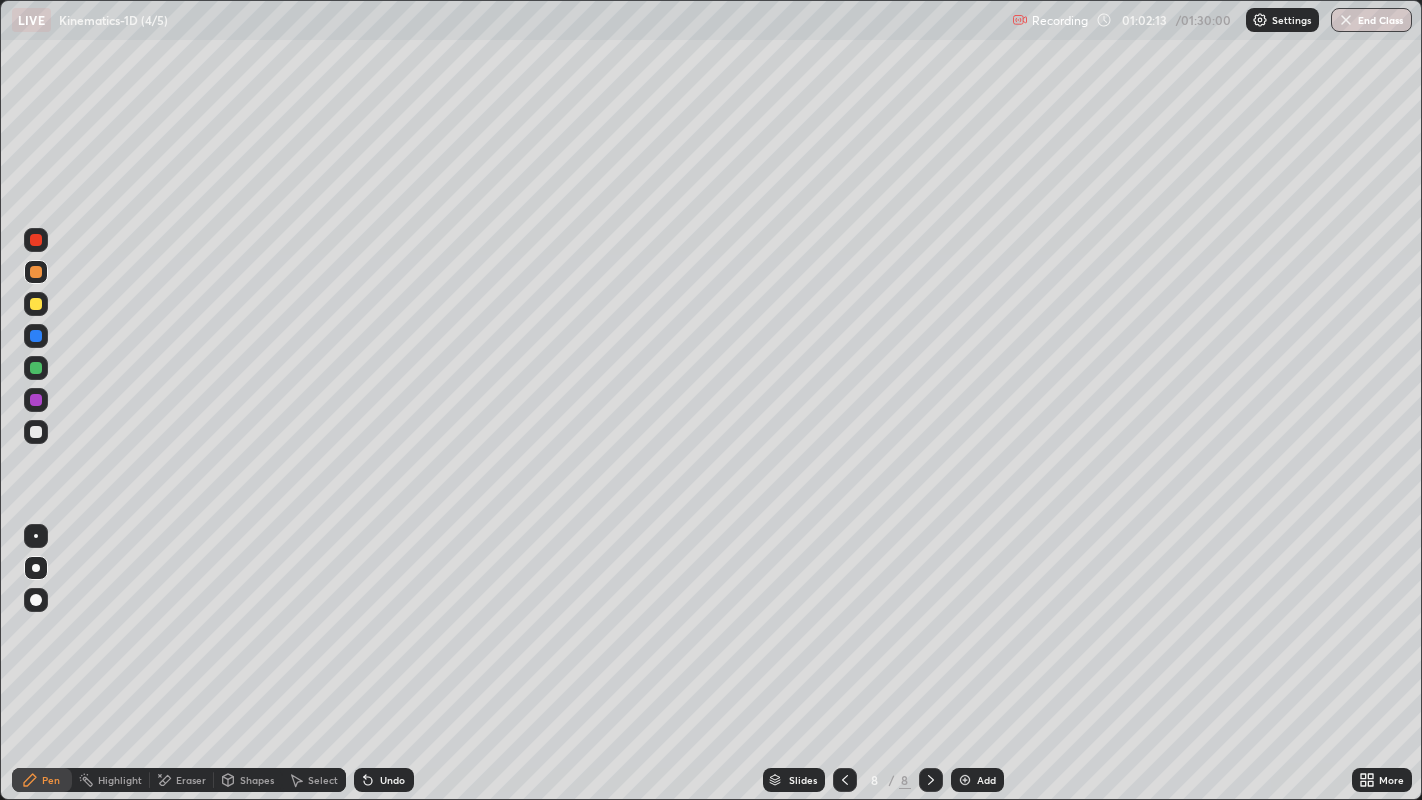 click at bounding box center [36, 432] 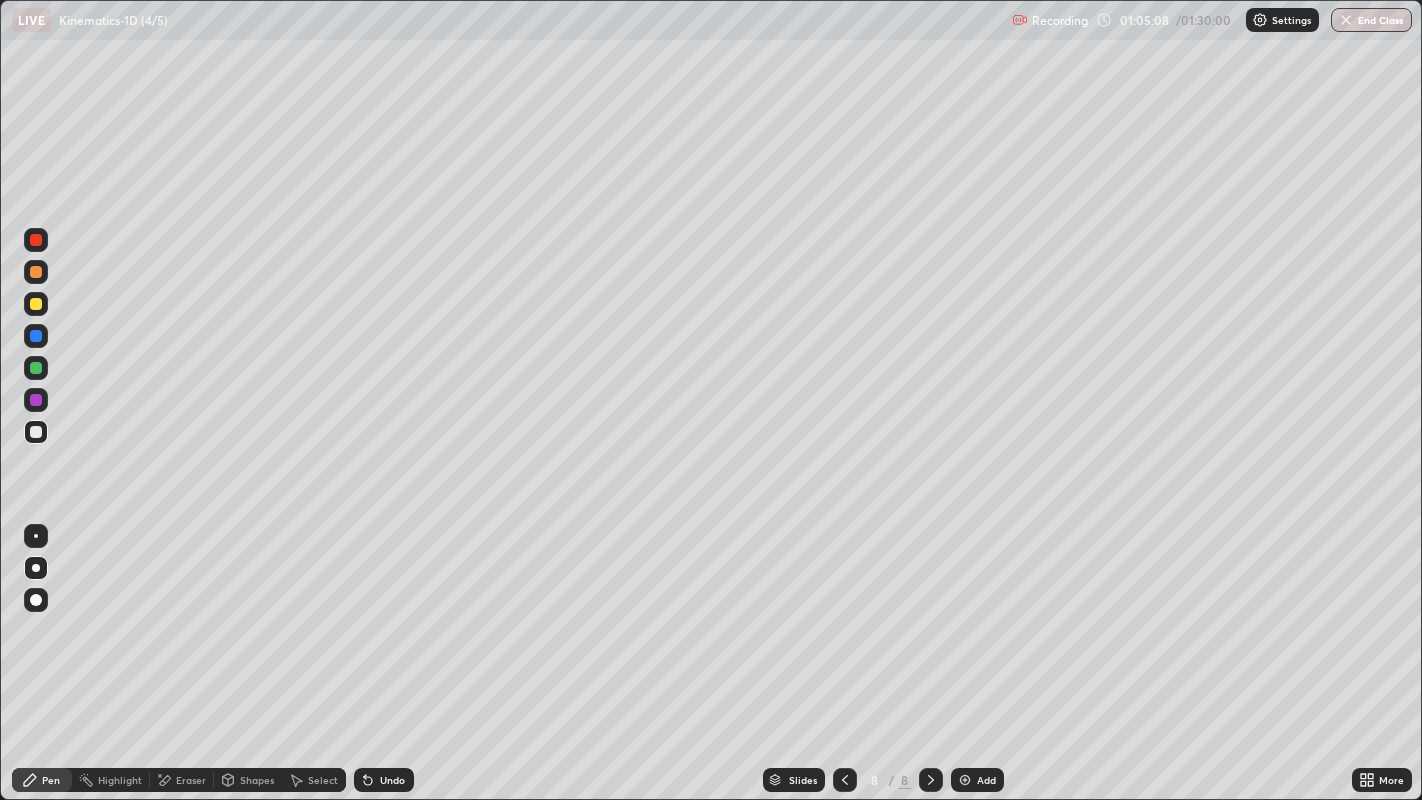 click at bounding box center [965, 780] 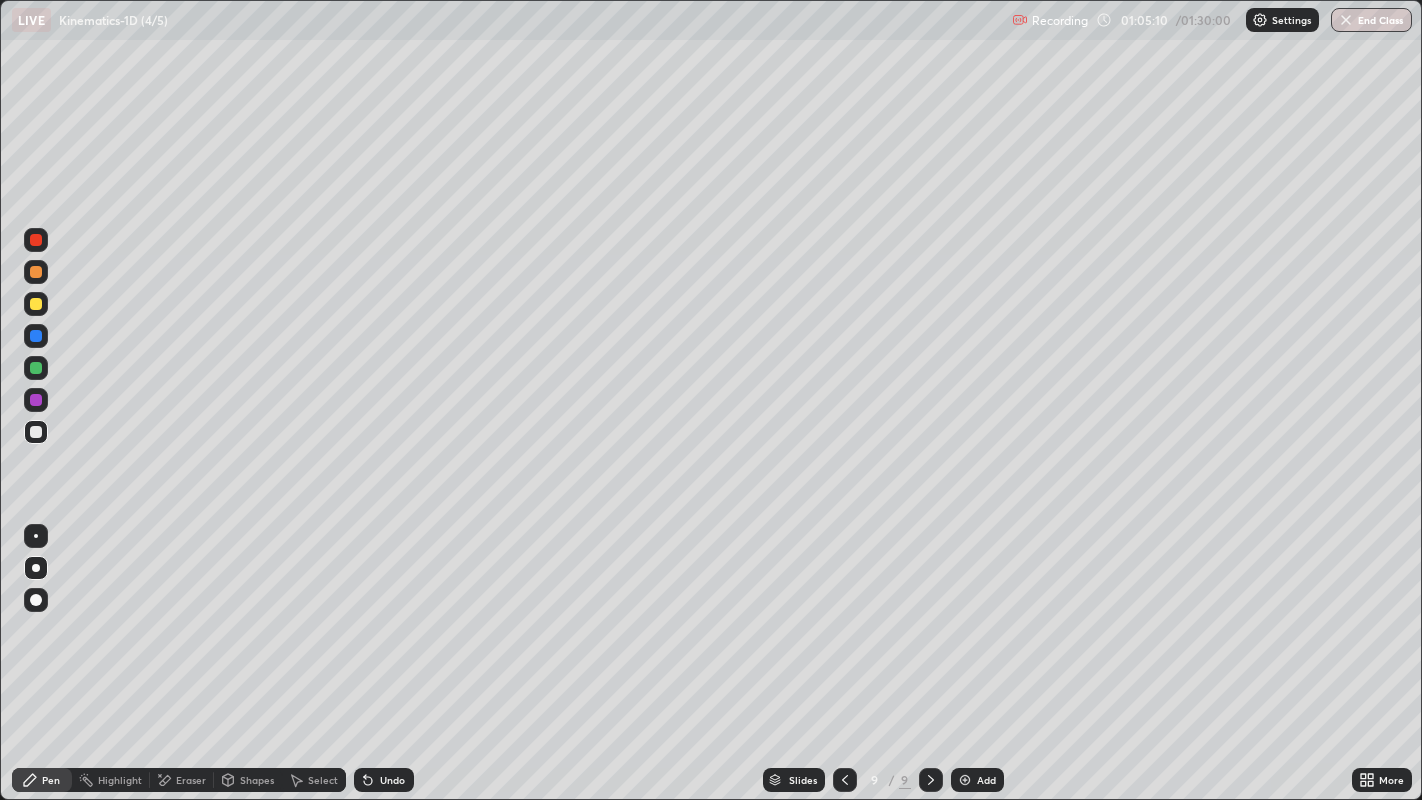 click at bounding box center [36, 304] 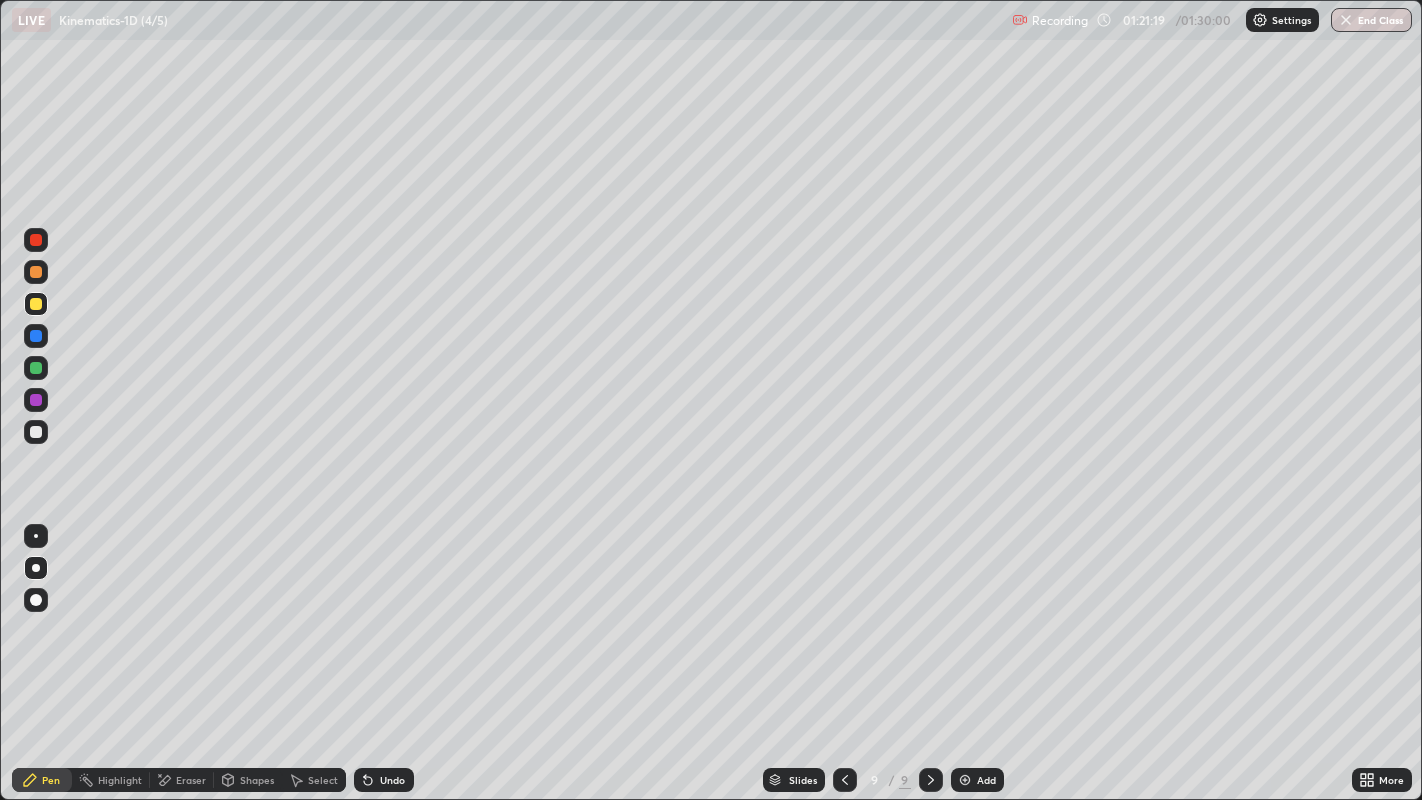 click on "End Class" at bounding box center [1371, 20] 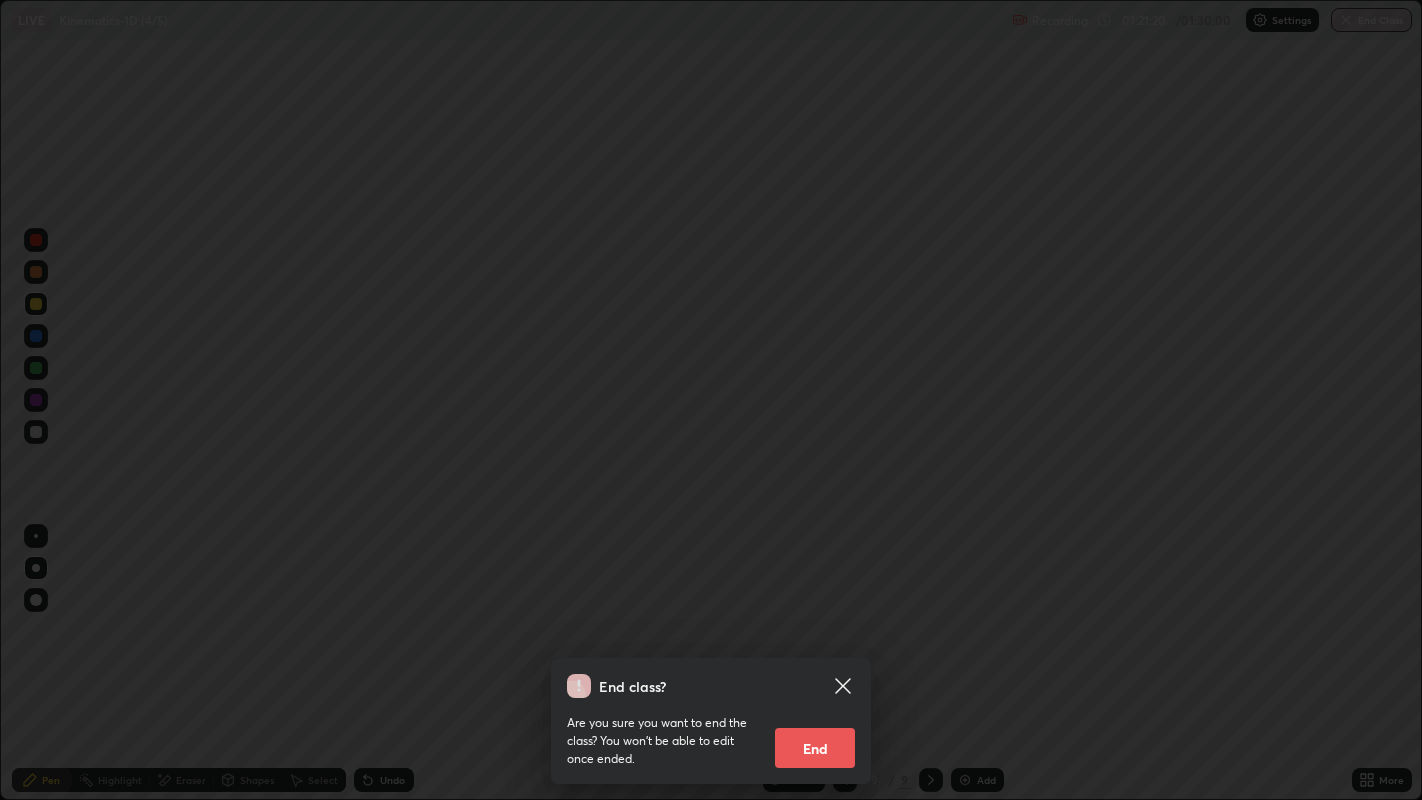 click on "End" at bounding box center (815, 748) 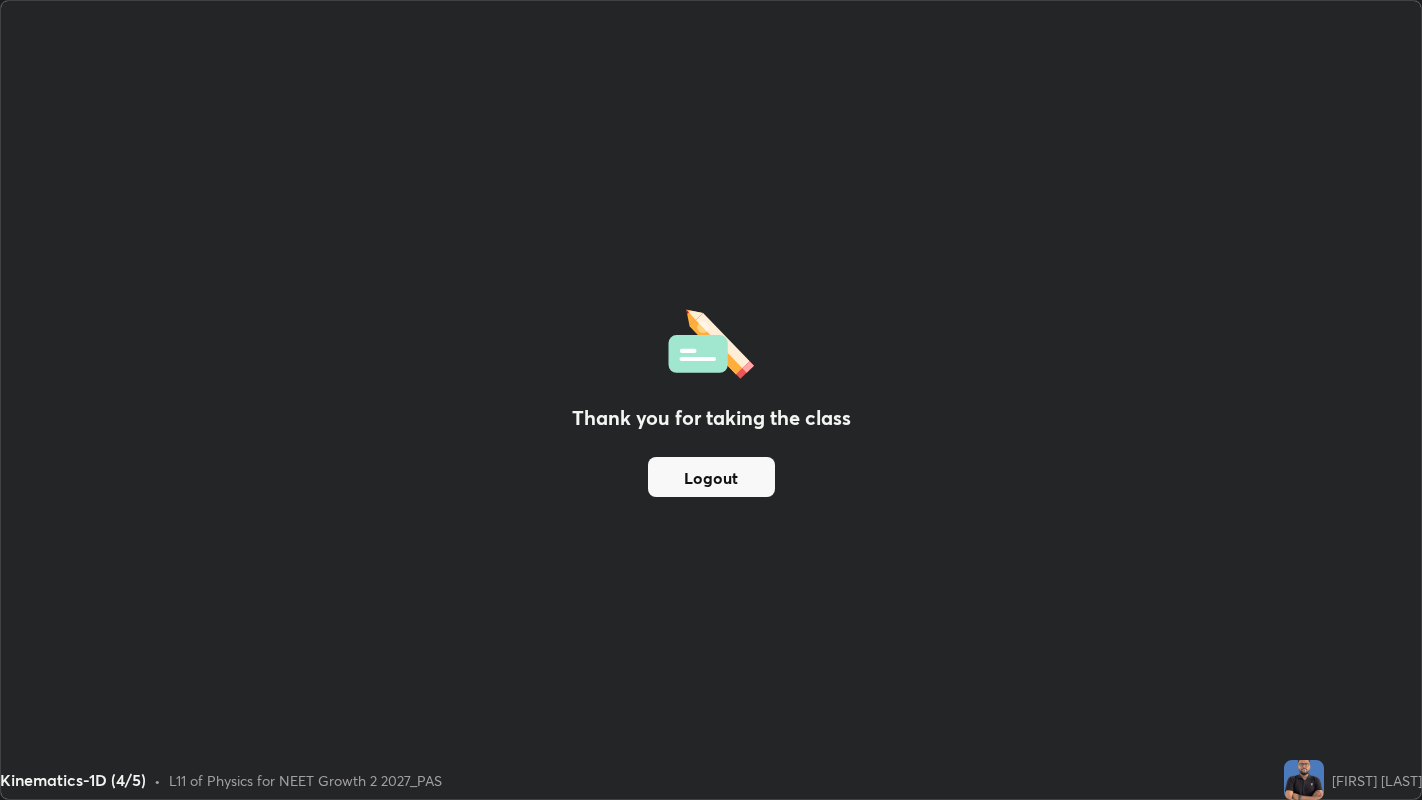 click on "Logout" at bounding box center (711, 477) 